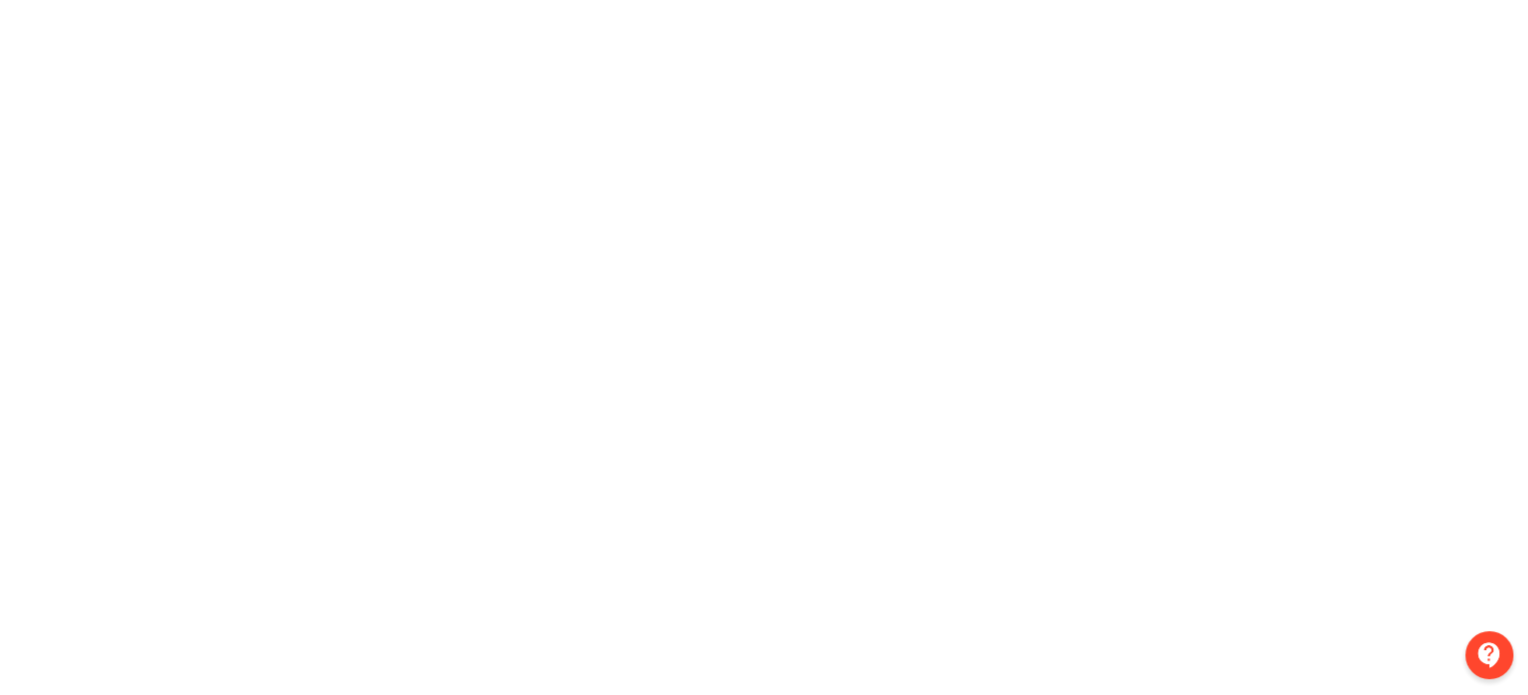 scroll, scrollTop: 456, scrollLeft: 0, axis: vertical 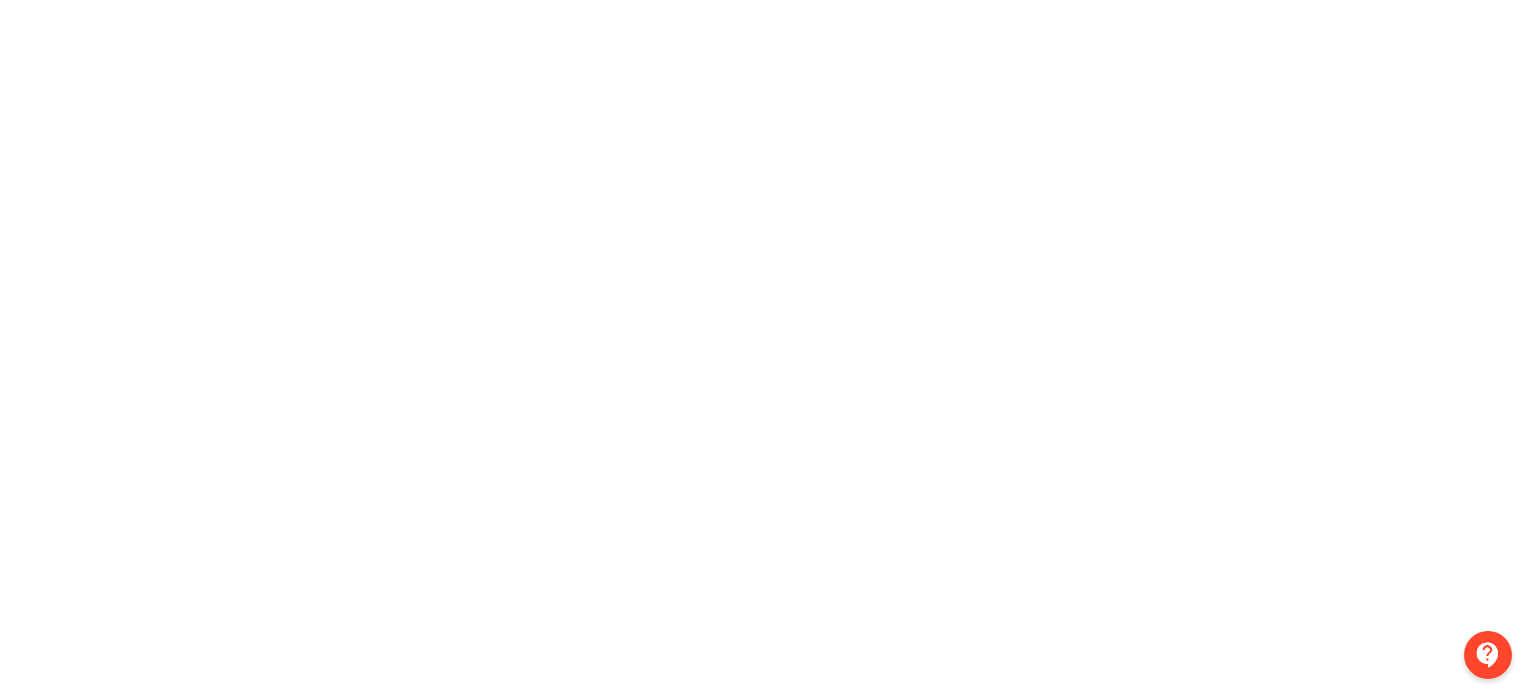 click at bounding box center [764, 207] 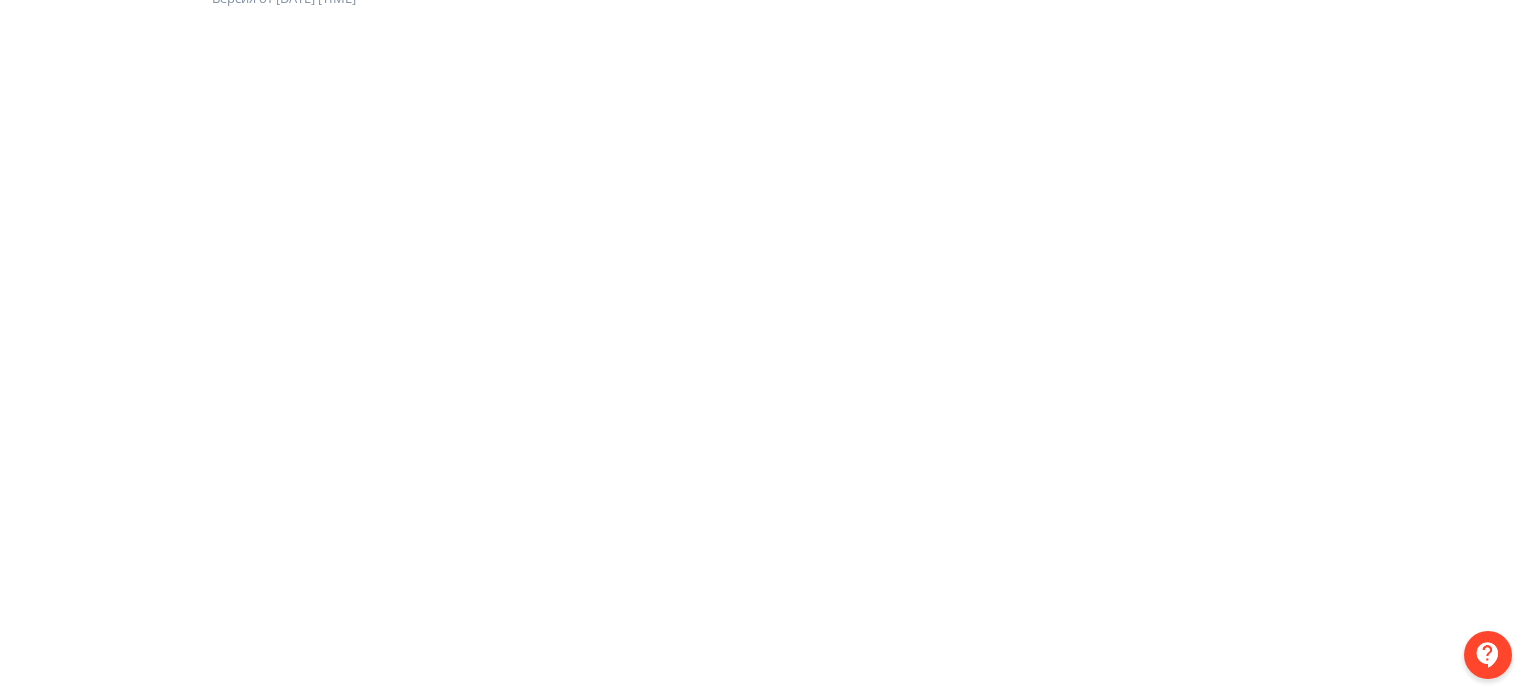 scroll, scrollTop: 0, scrollLeft: 4, axis: horizontal 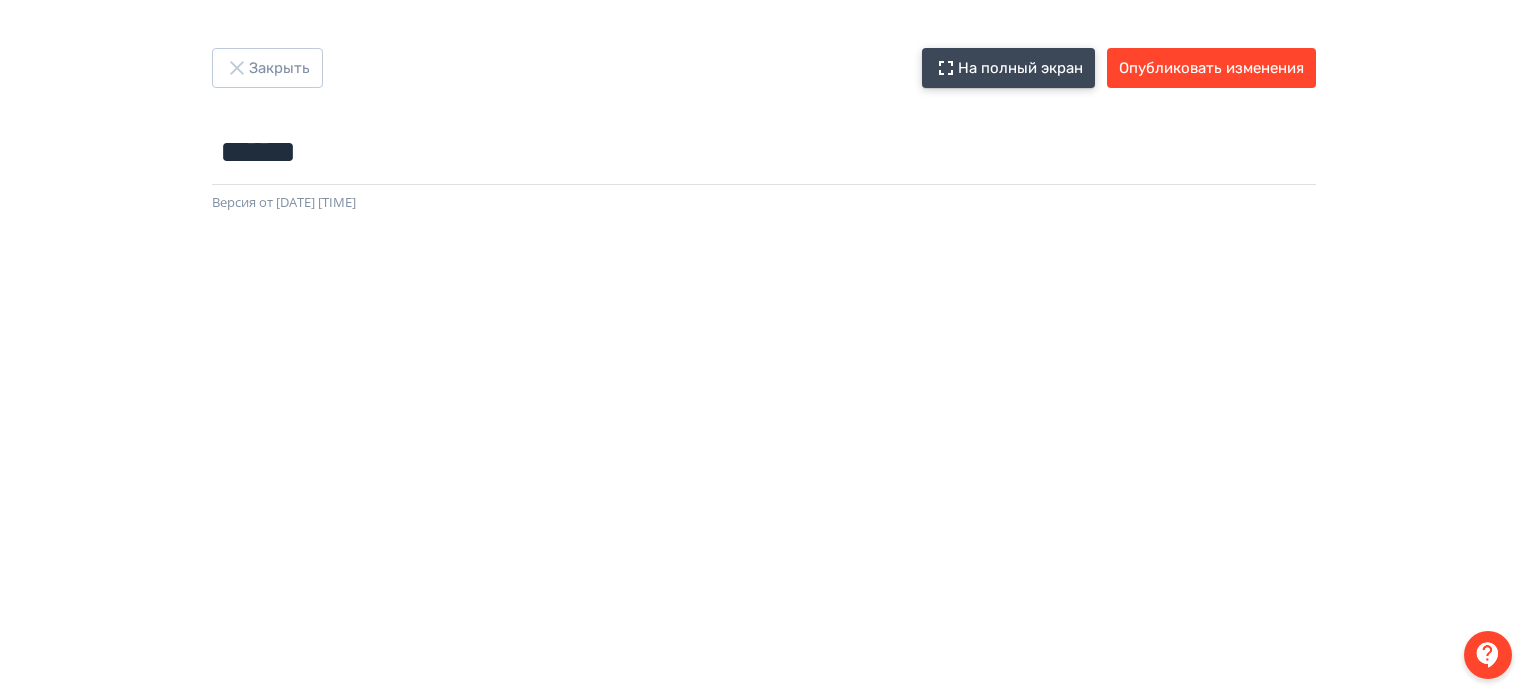 click on "На полный экран" at bounding box center [1008, 68] 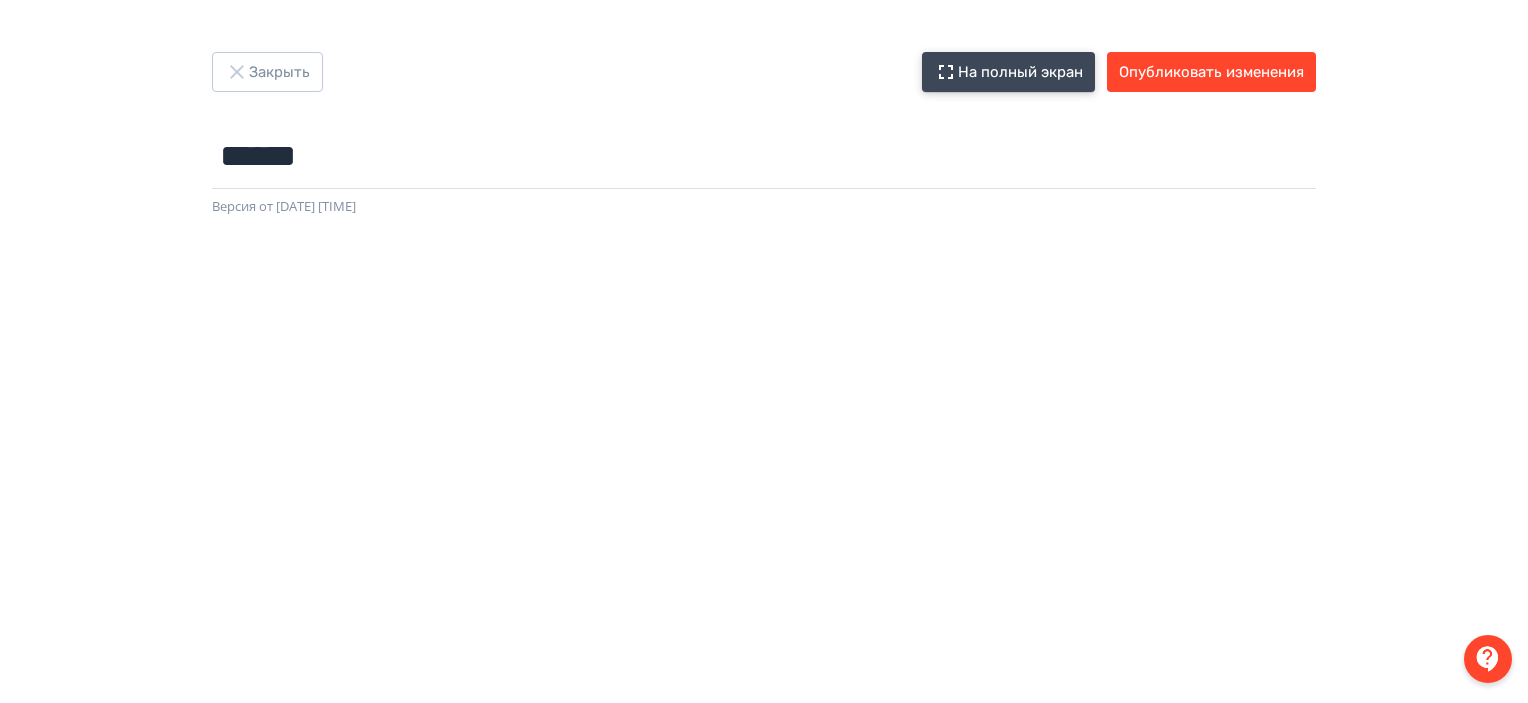 scroll, scrollTop: 0, scrollLeft: 0, axis: both 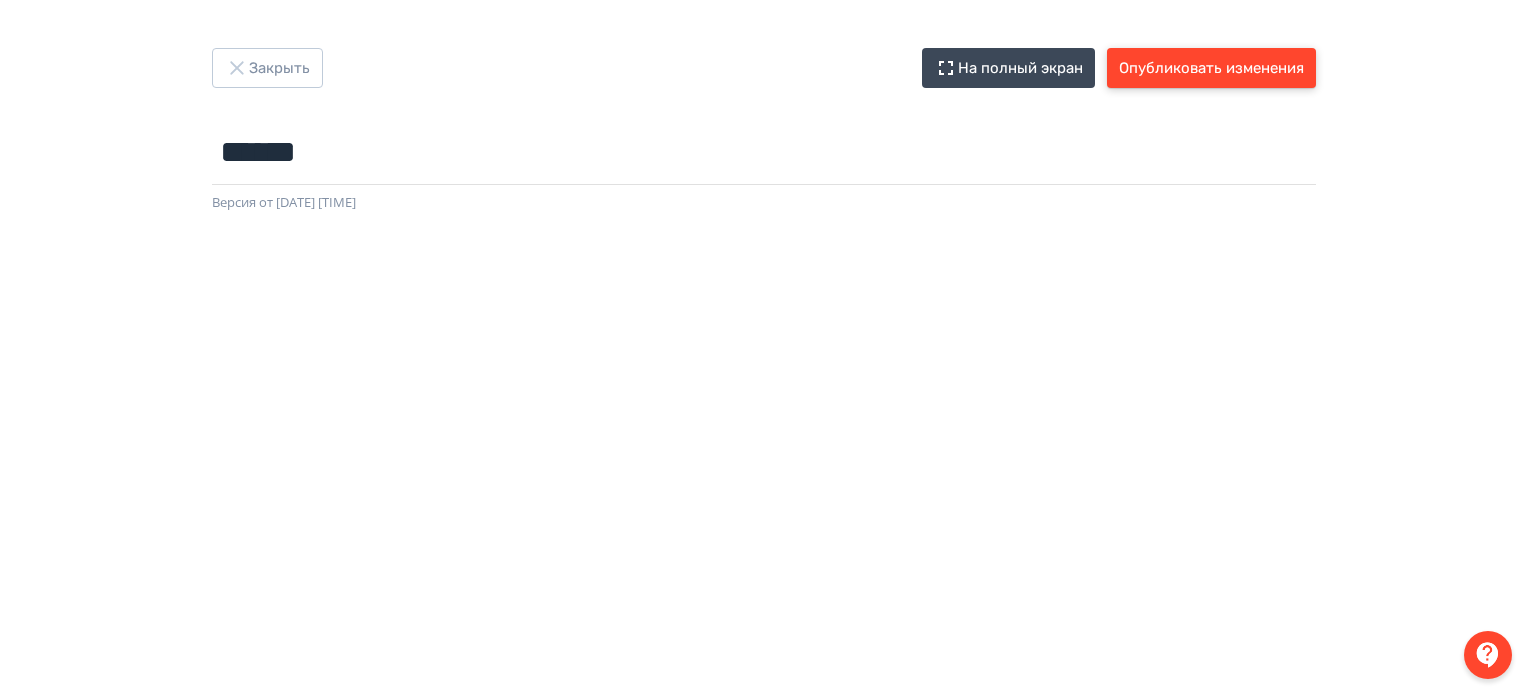 click on "Опубликовать изменения" at bounding box center (1211, 68) 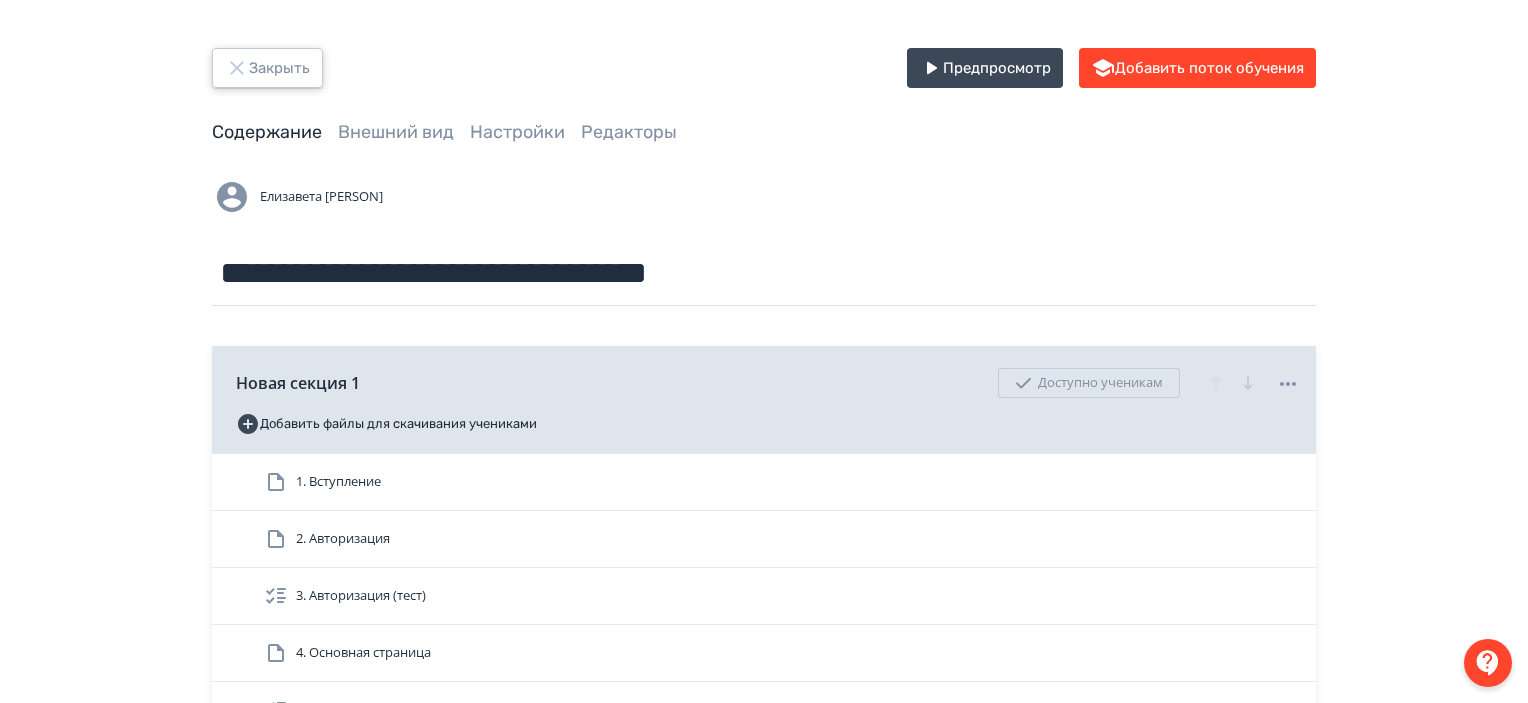 click on "Закрыть" at bounding box center [267, 68] 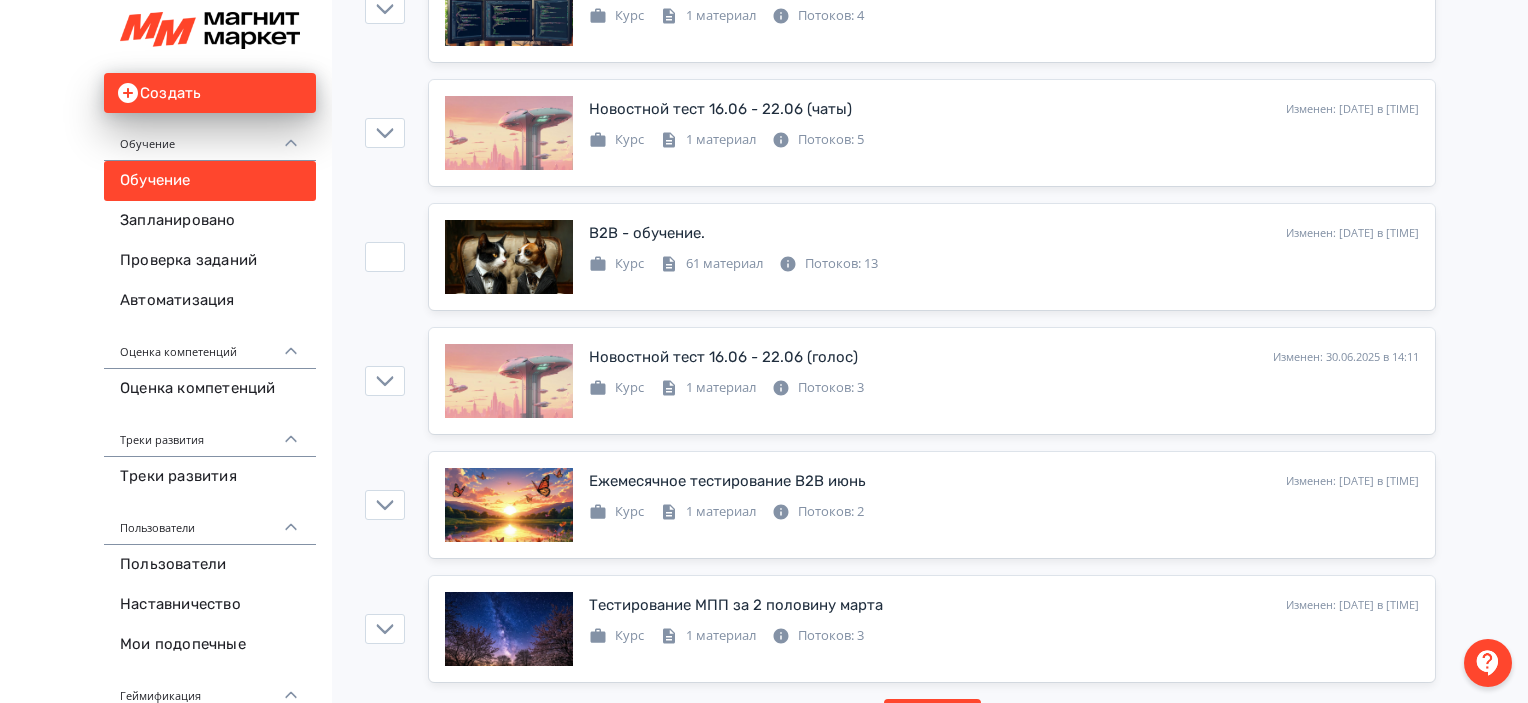 scroll, scrollTop: 5817, scrollLeft: 0, axis: vertical 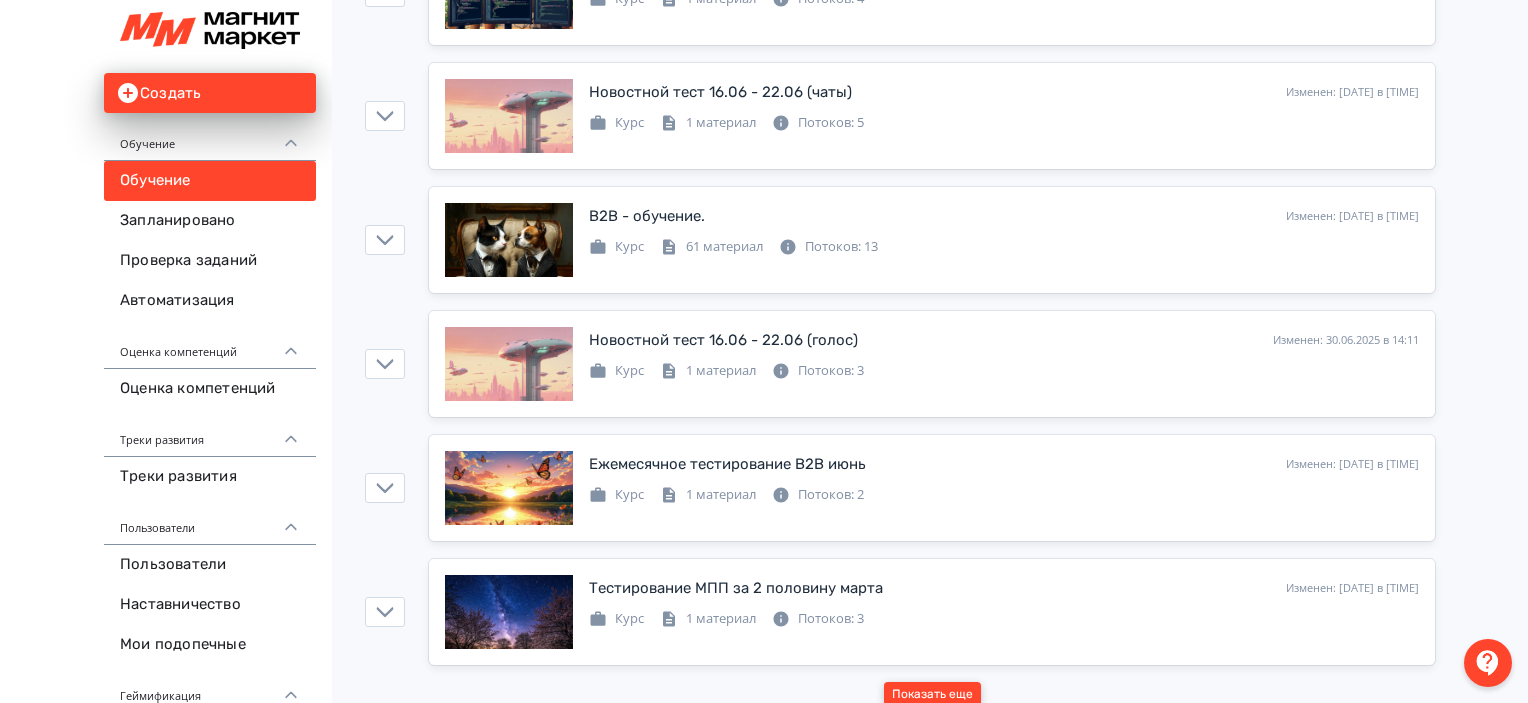 click on "Показать еще" at bounding box center (932, 694) 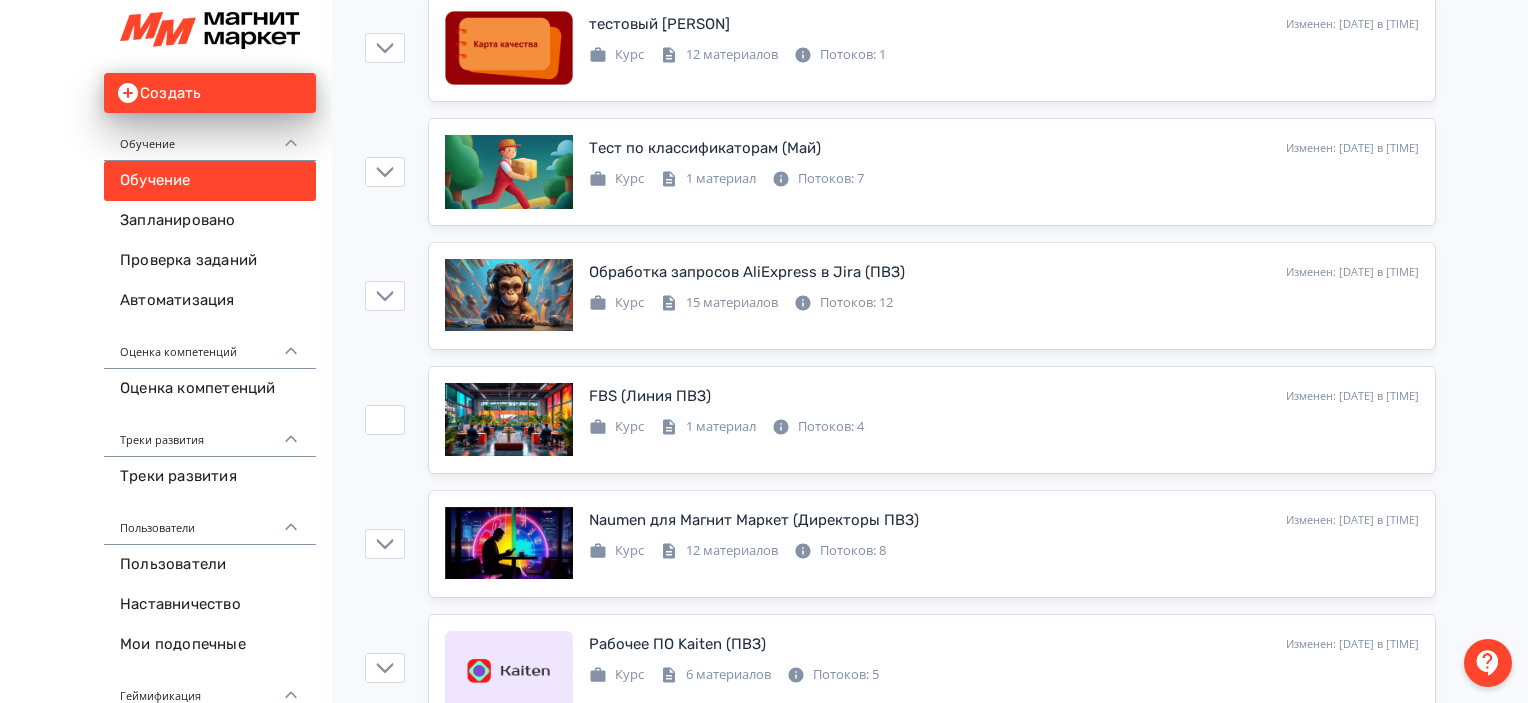 scroll, scrollTop: 12005, scrollLeft: 0, axis: vertical 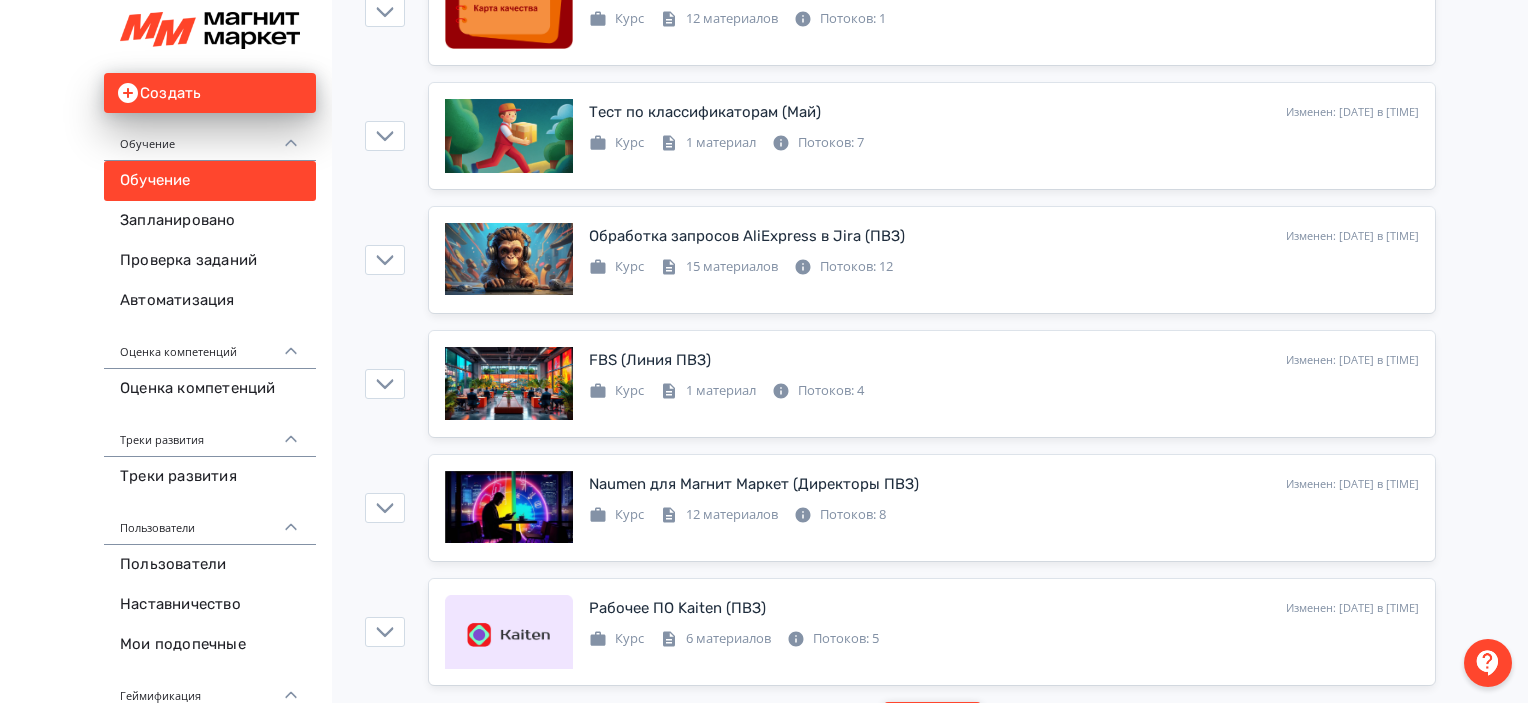 click on "Показать еще" at bounding box center (932, 714) 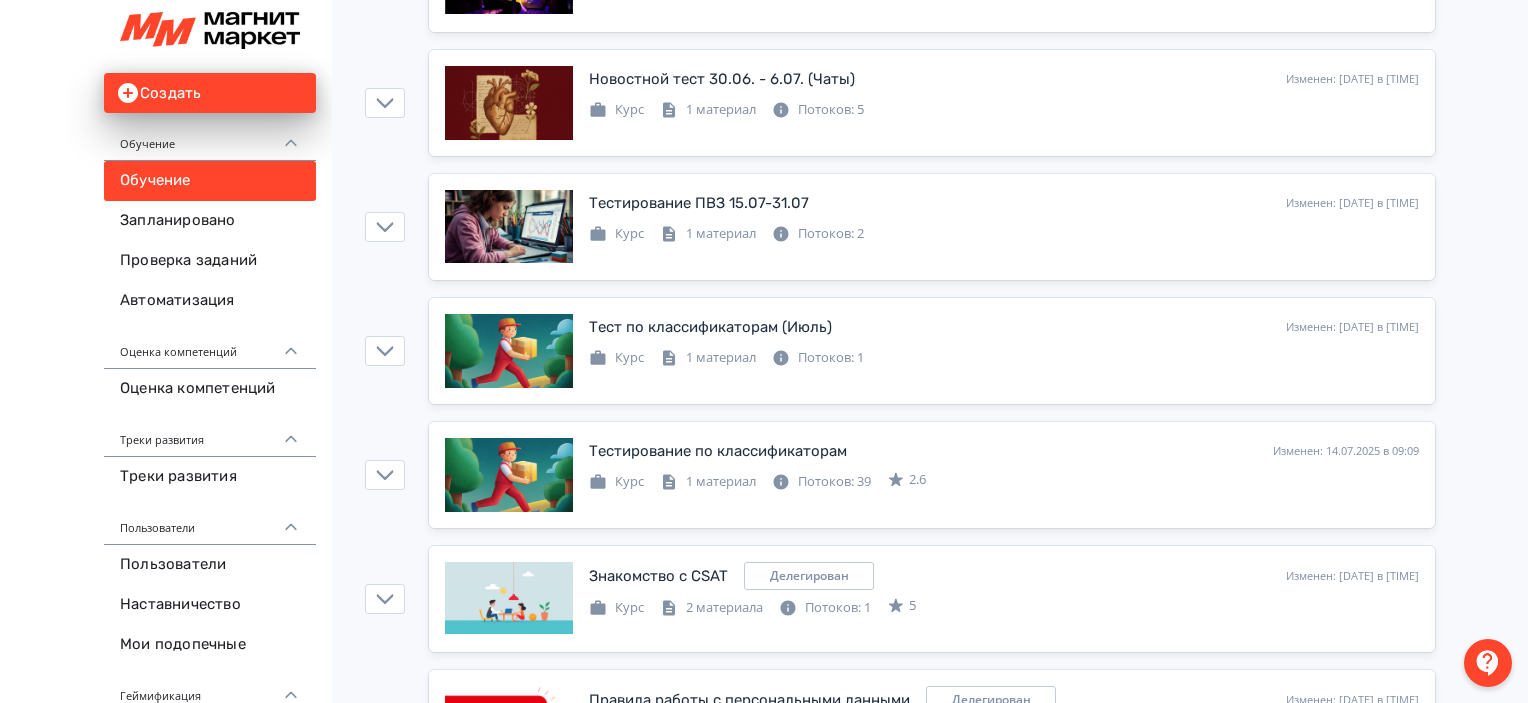 scroll, scrollTop: 0, scrollLeft: 0, axis: both 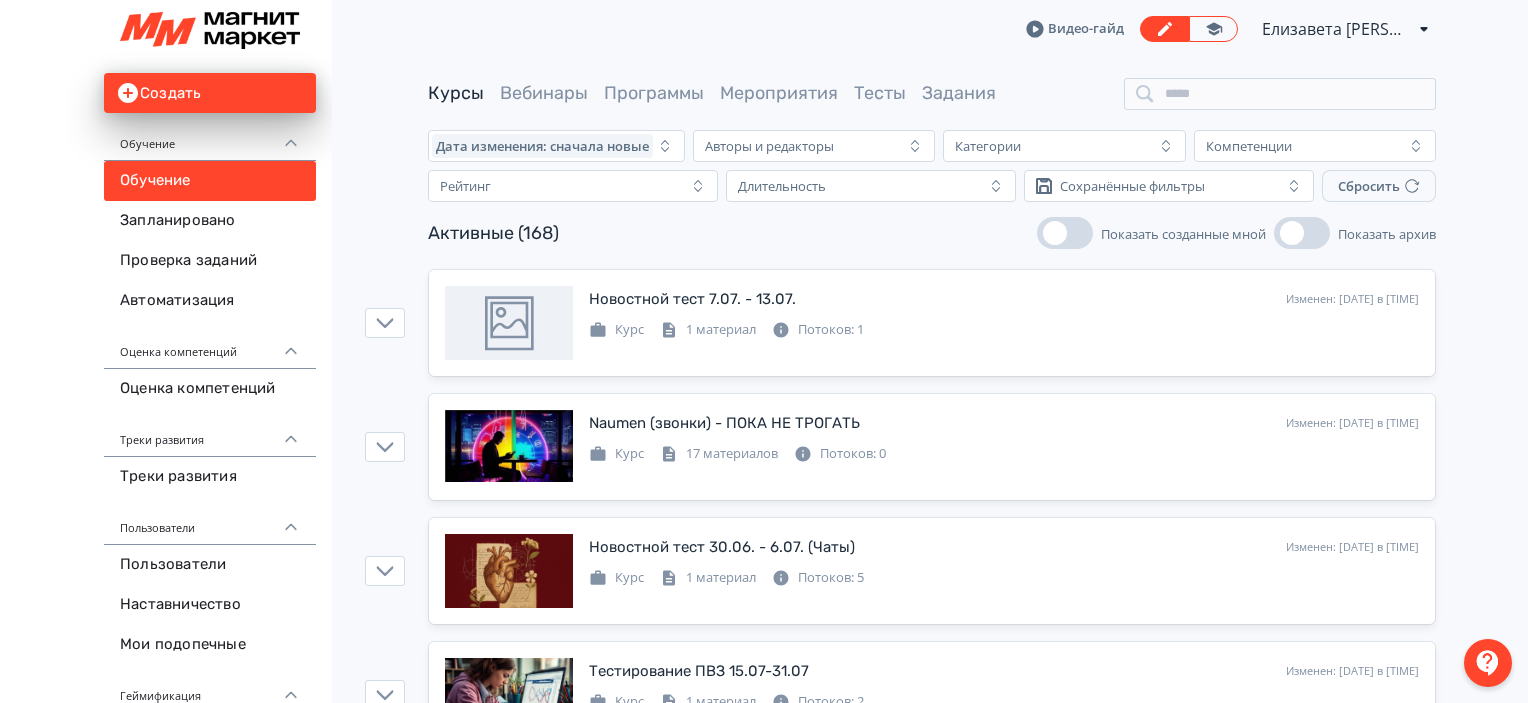 click on "Елизавета Аверина" at bounding box center [1337, 29] 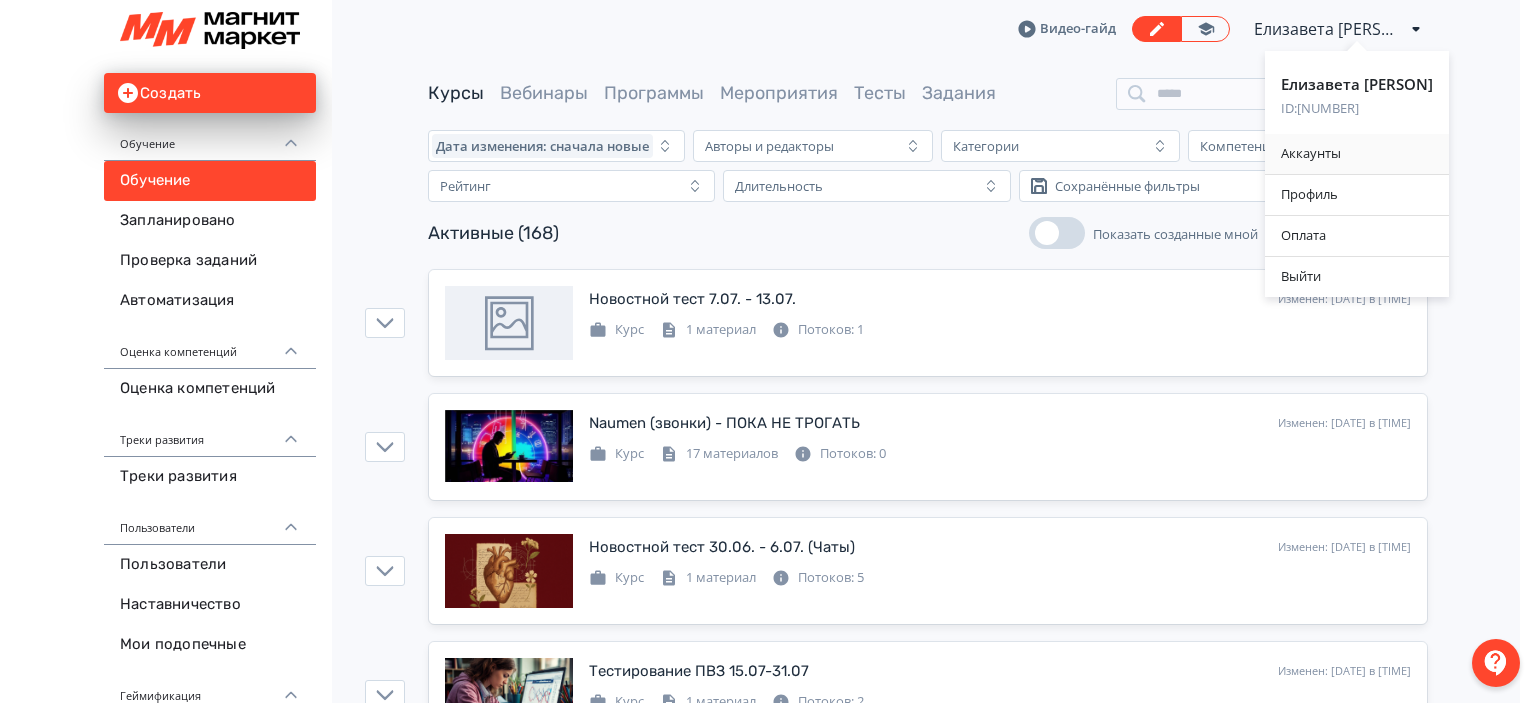 click on "Аккаунты" at bounding box center [1357, 154] 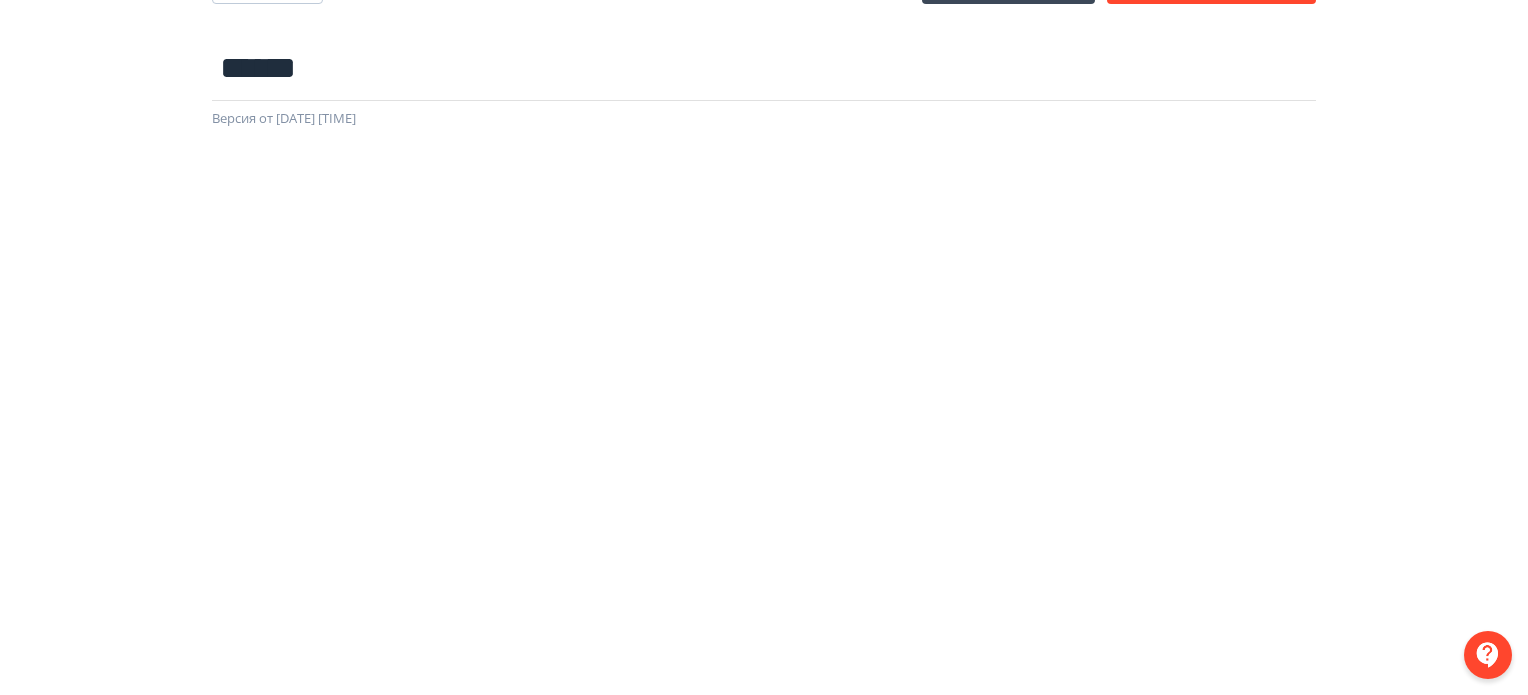 scroll, scrollTop: 0, scrollLeft: 0, axis: both 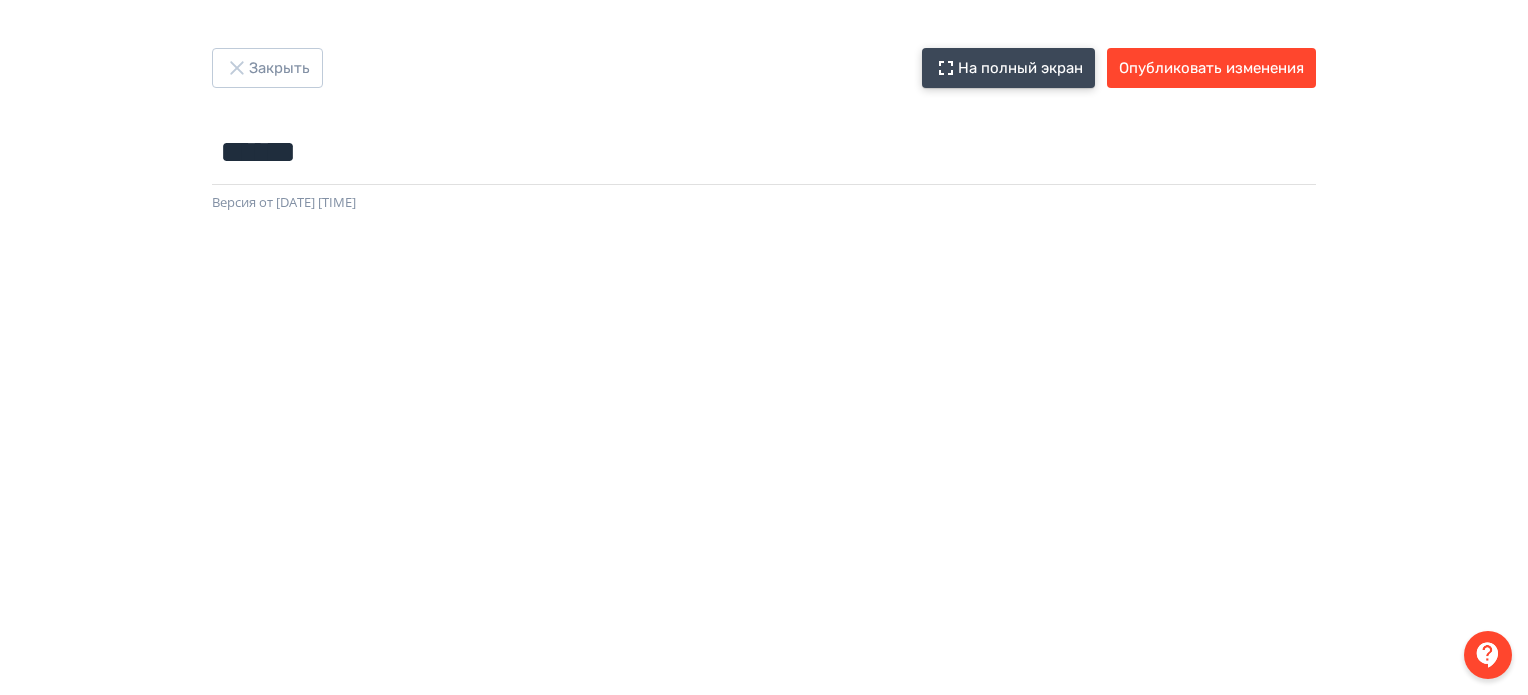 click on "На полный экран" at bounding box center [1008, 68] 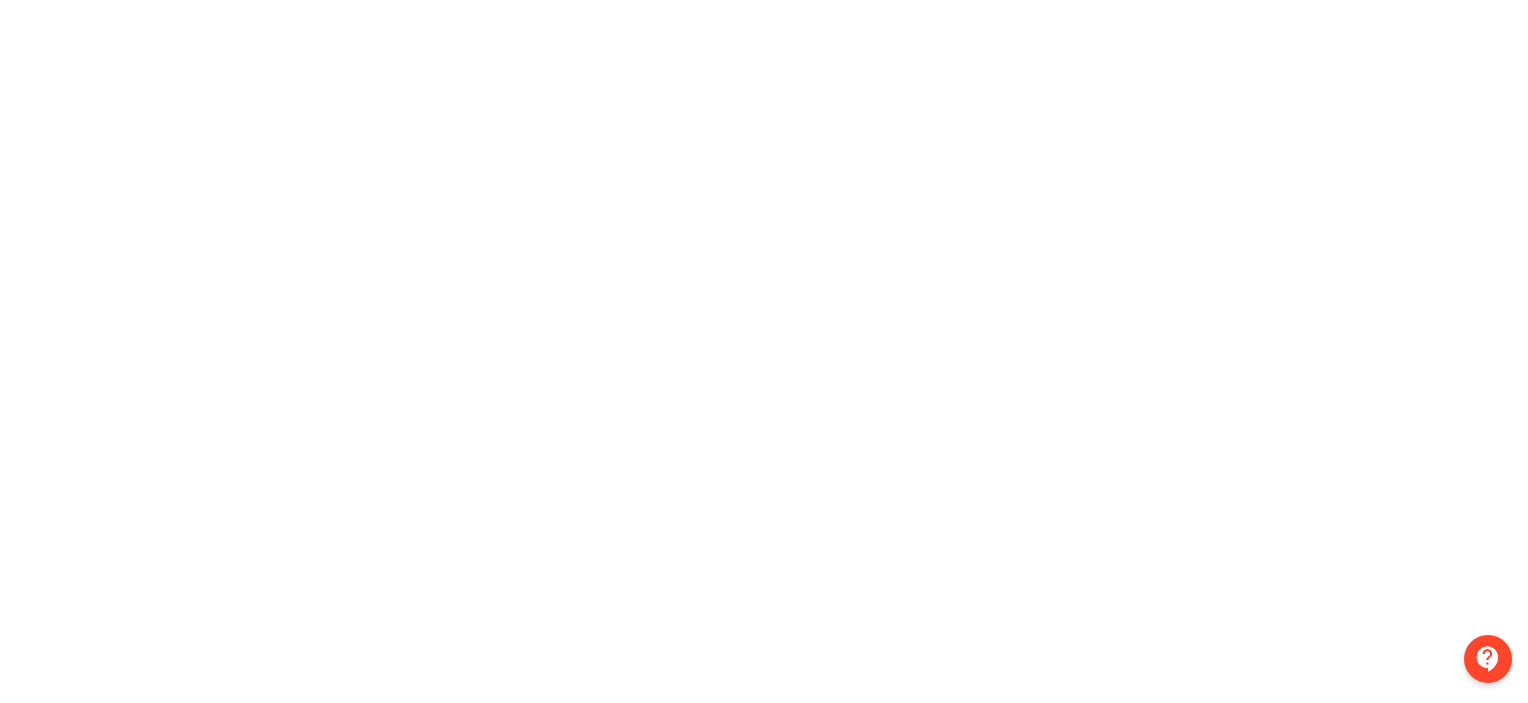 scroll, scrollTop: 0, scrollLeft: 0, axis: both 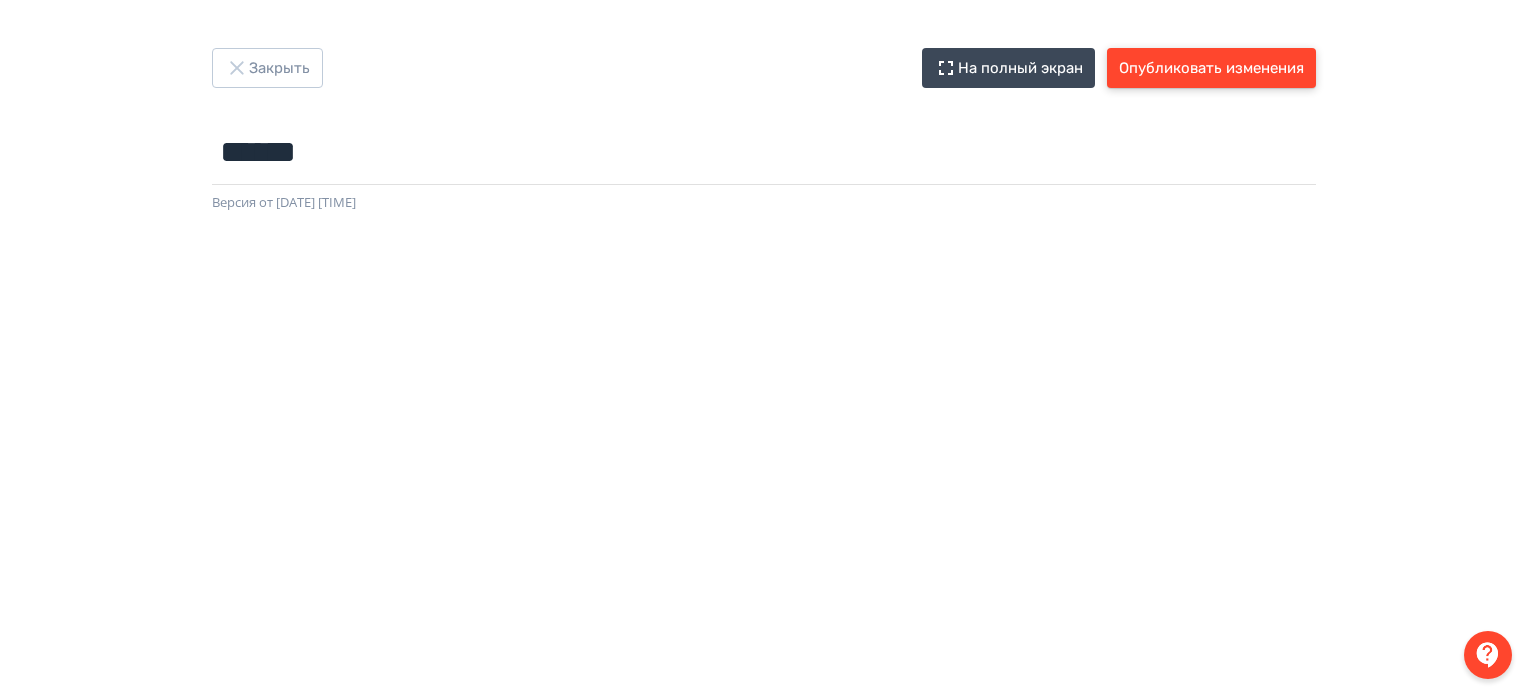 click on "Опубликовать изменения" at bounding box center (1211, 68) 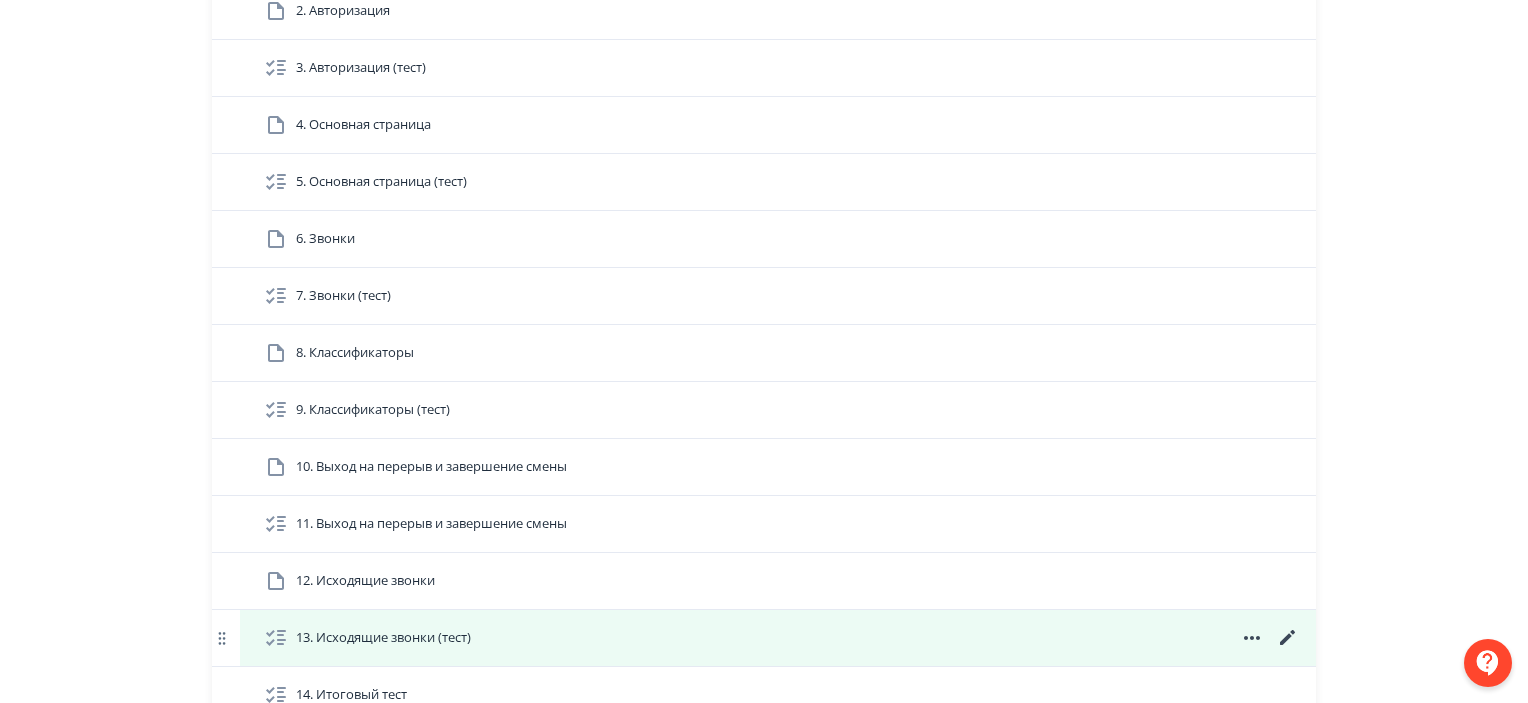scroll, scrollTop: 860, scrollLeft: 0, axis: vertical 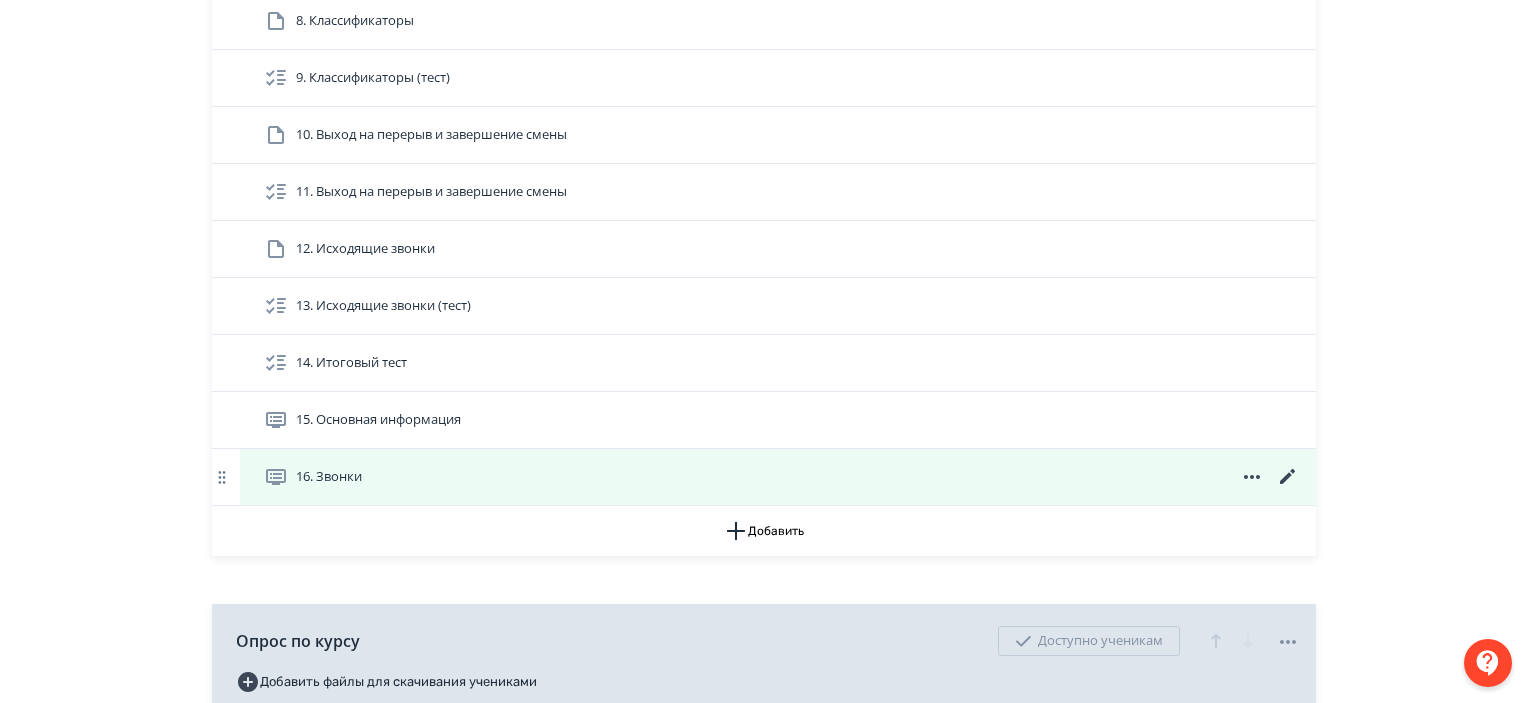 click 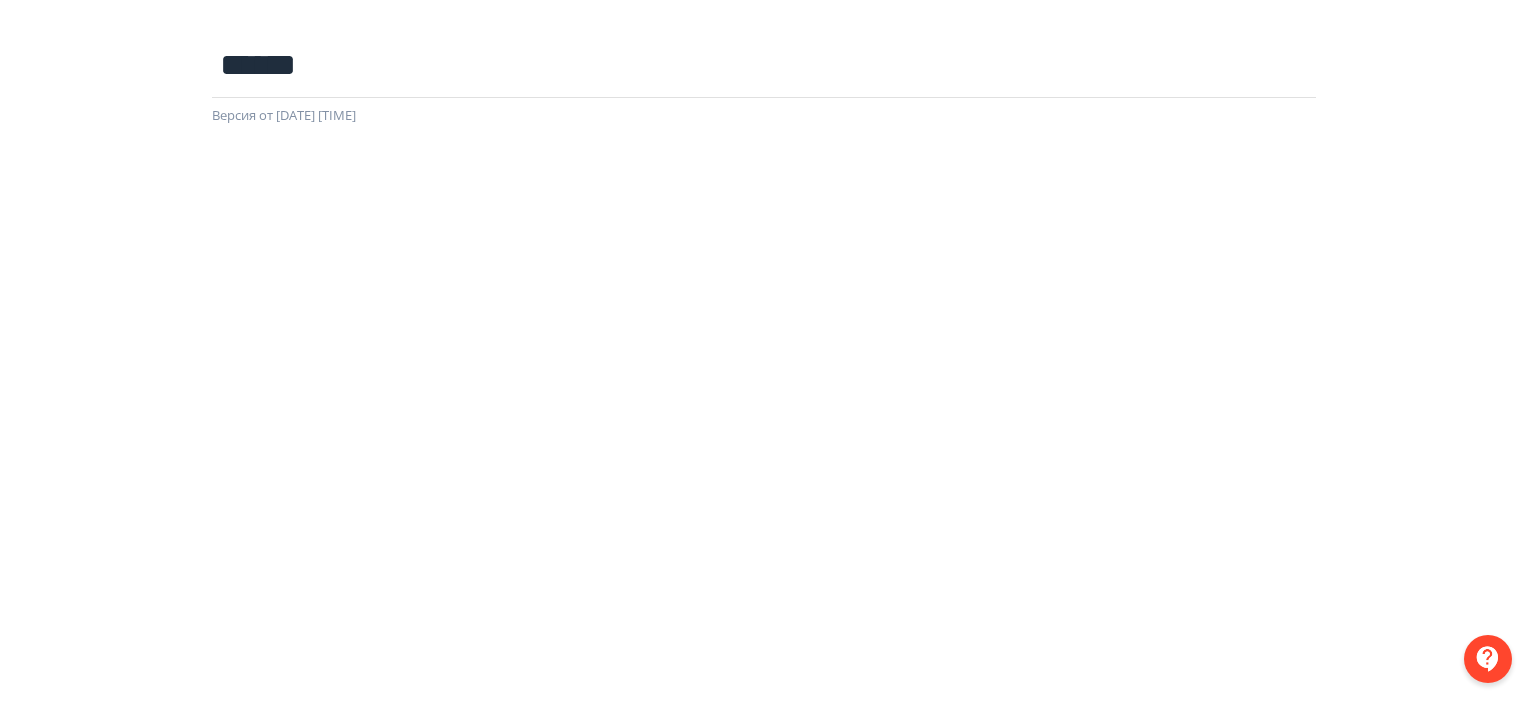 scroll, scrollTop: 0, scrollLeft: 0, axis: both 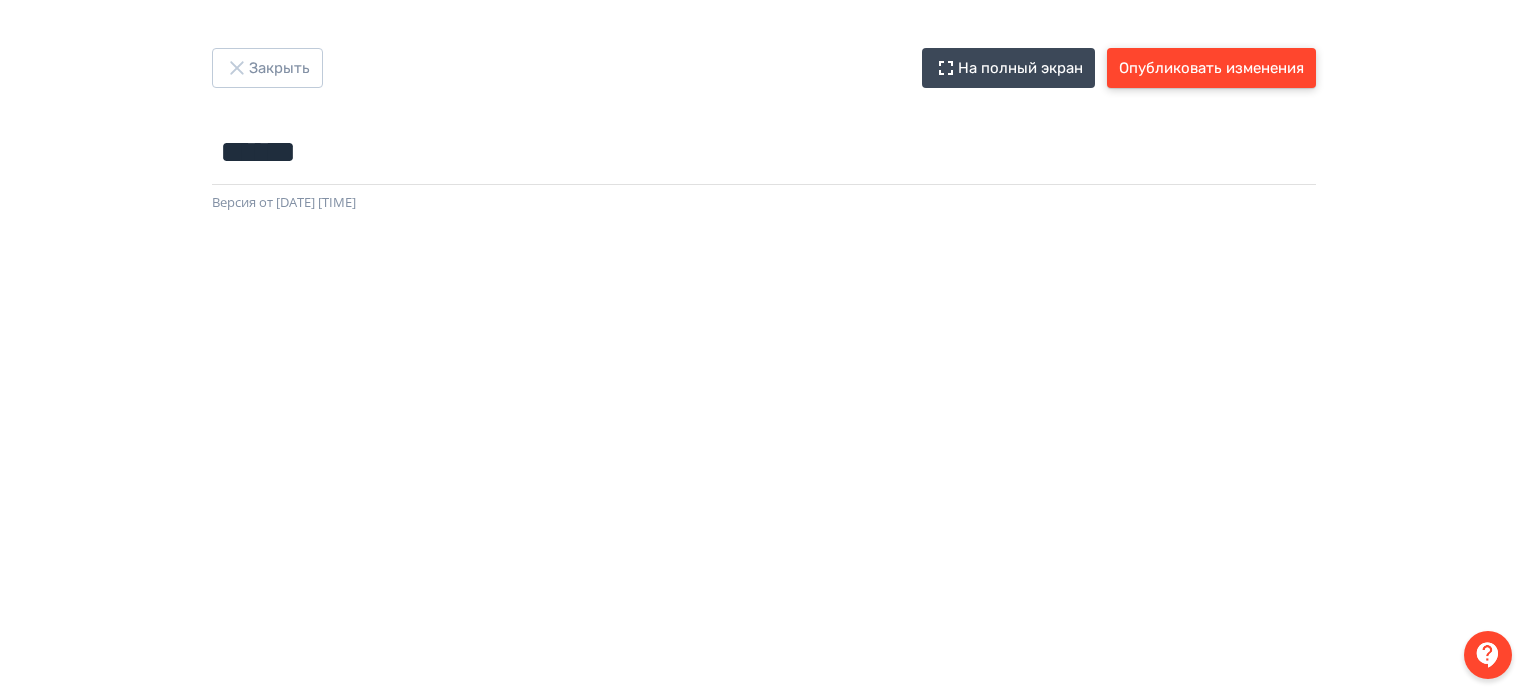 click on "Опубликовать изменения" at bounding box center (1211, 68) 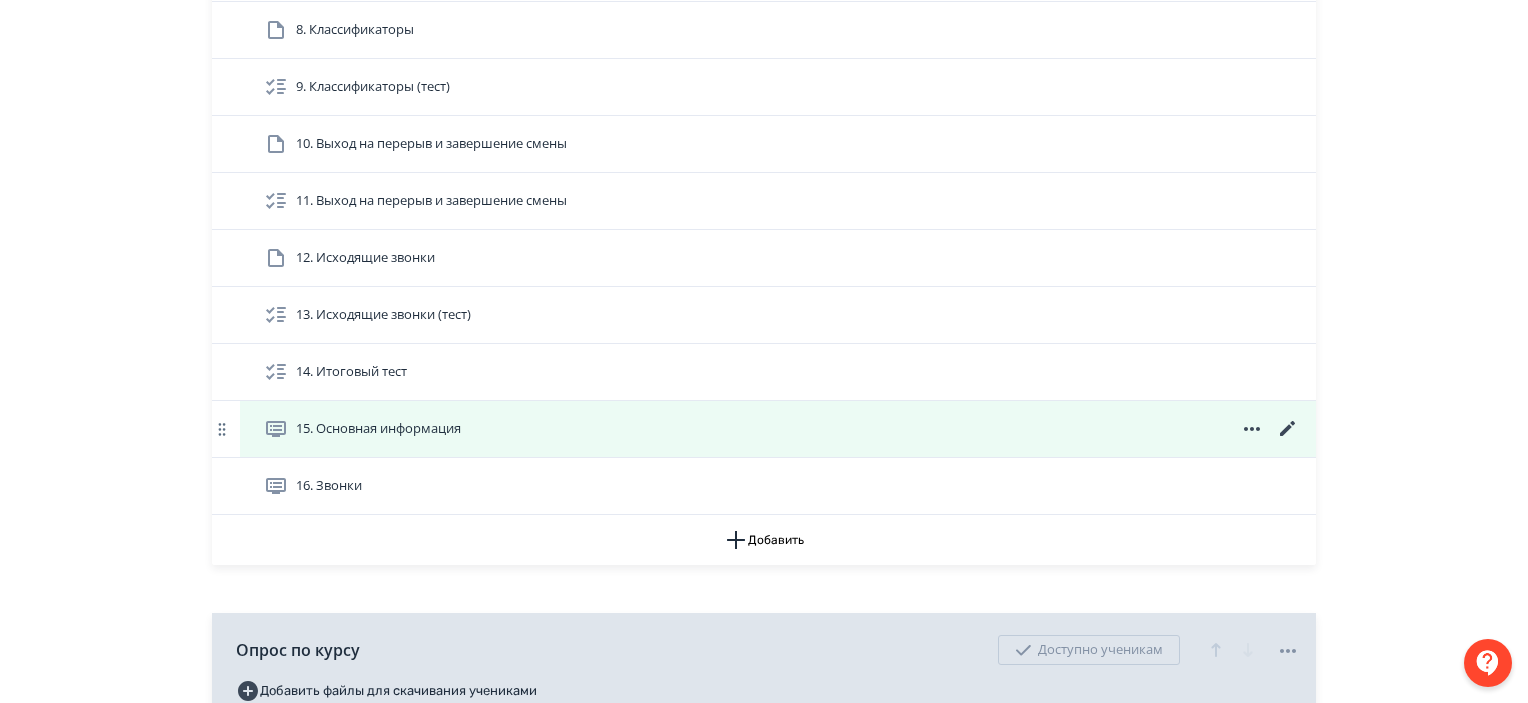 scroll, scrollTop: 852, scrollLeft: 0, axis: vertical 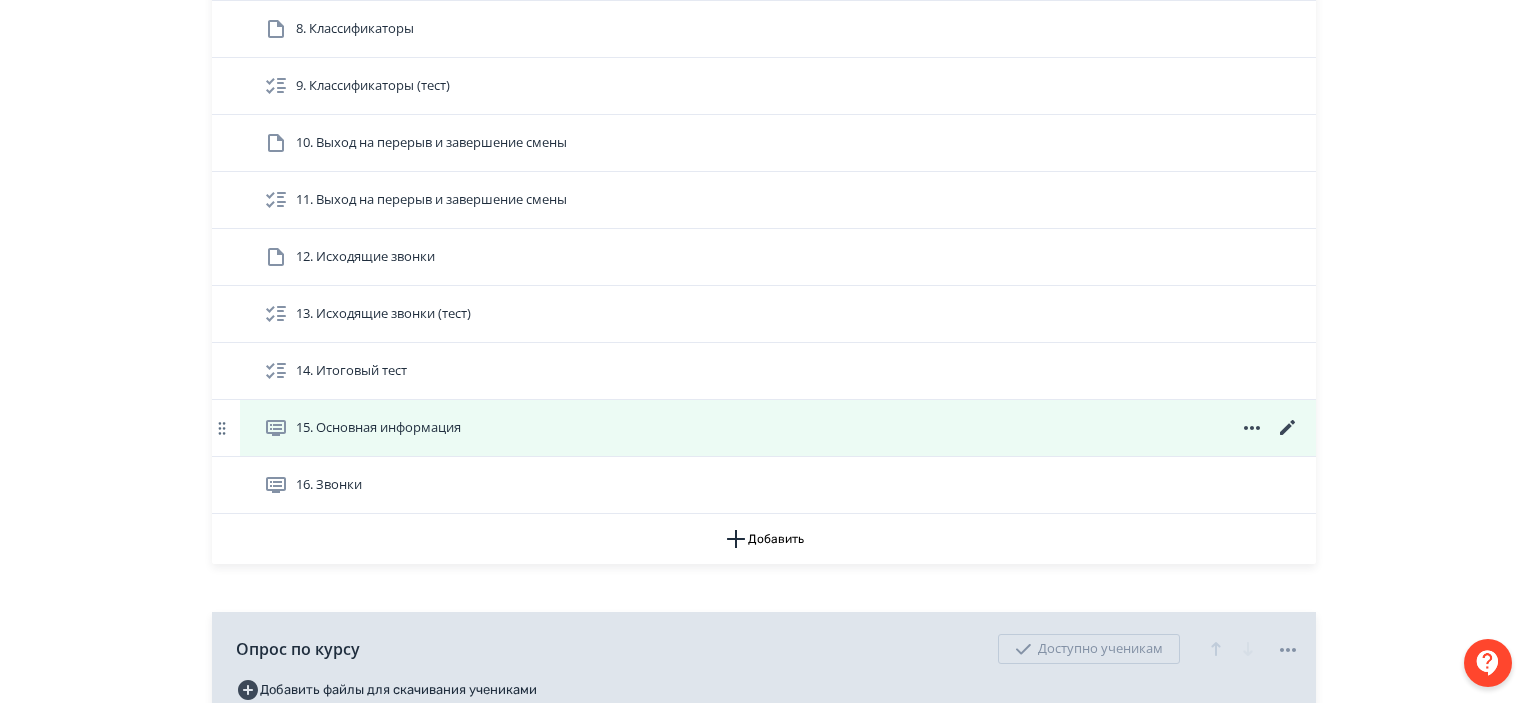 click 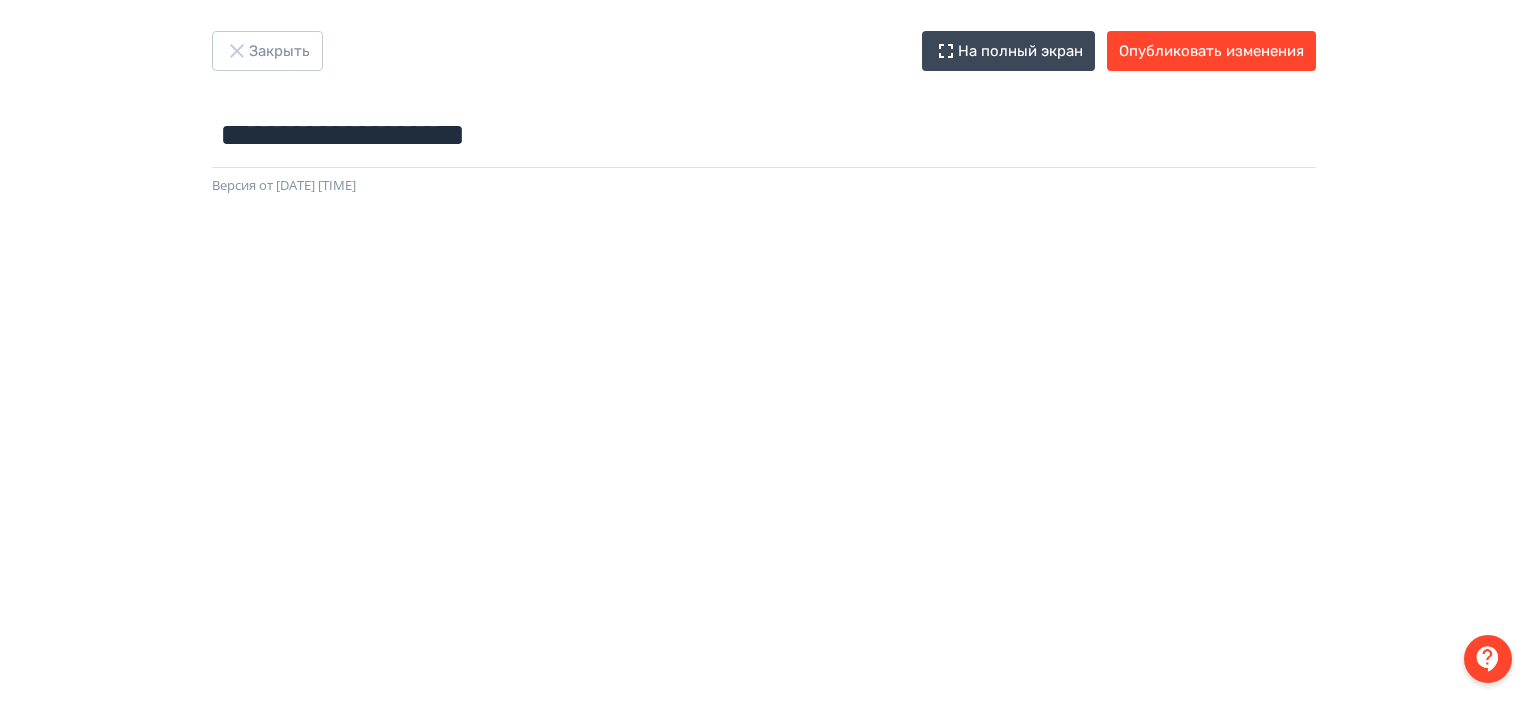 scroll, scrollTop: 0, scrollLeft: 0, axis: both 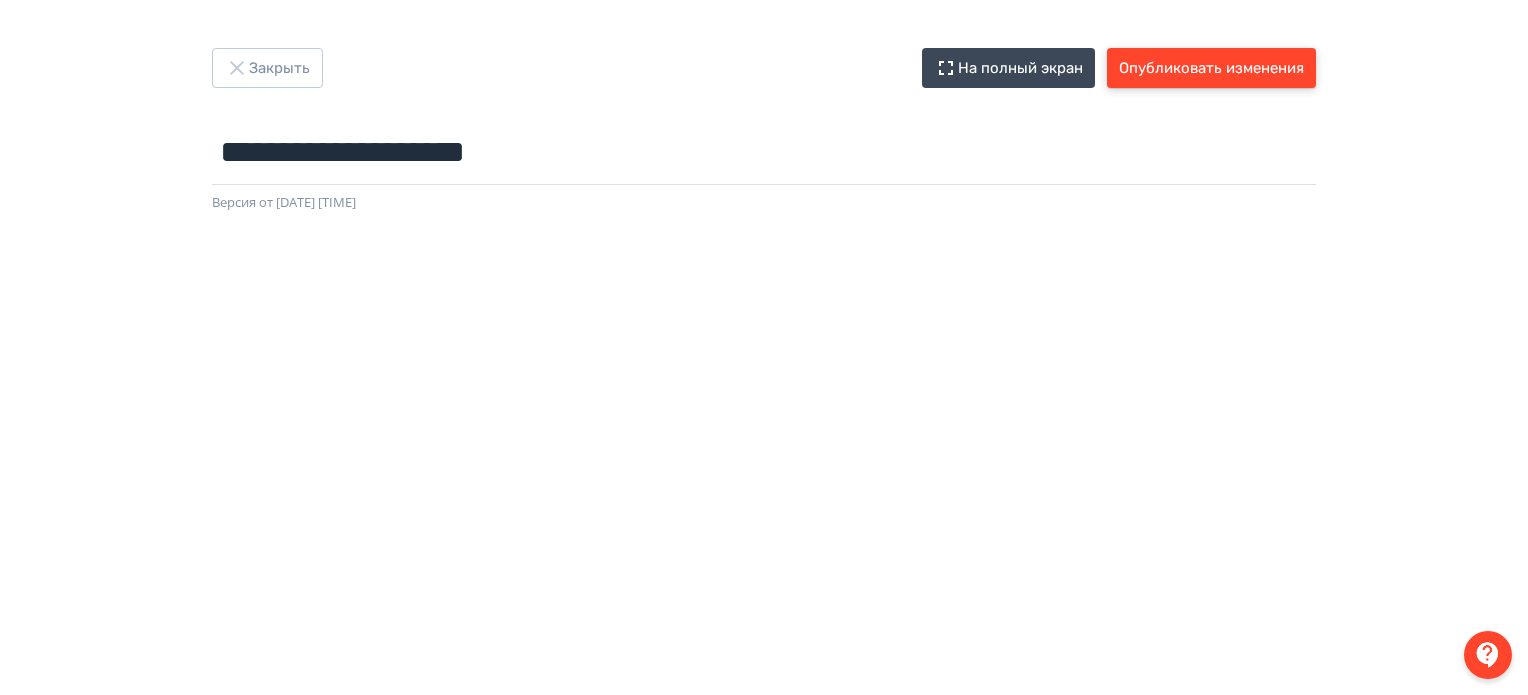 click on "Опубликовать изменения" at bounding box center (1211, 68) 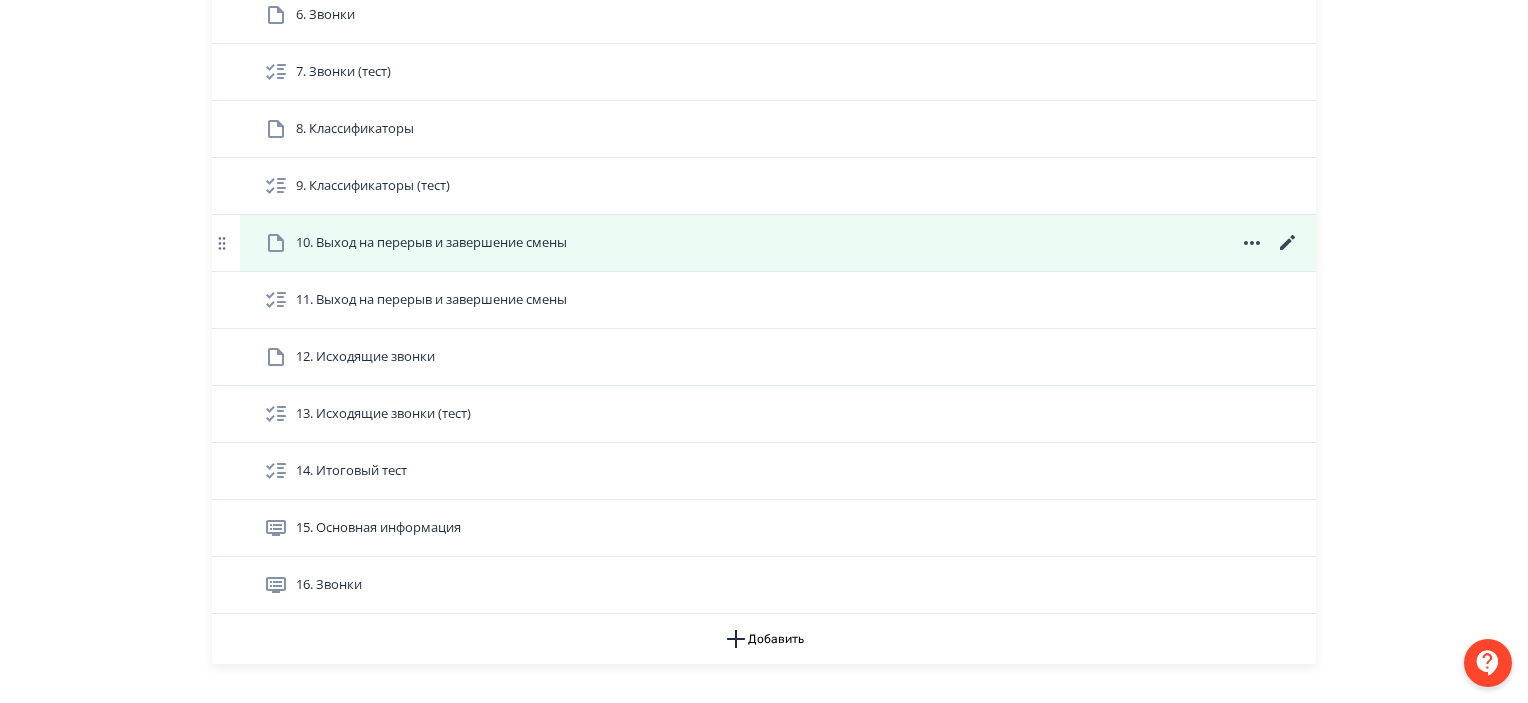 scroll, scrollTop: 784, scrollLeft: 0, axis: vertical 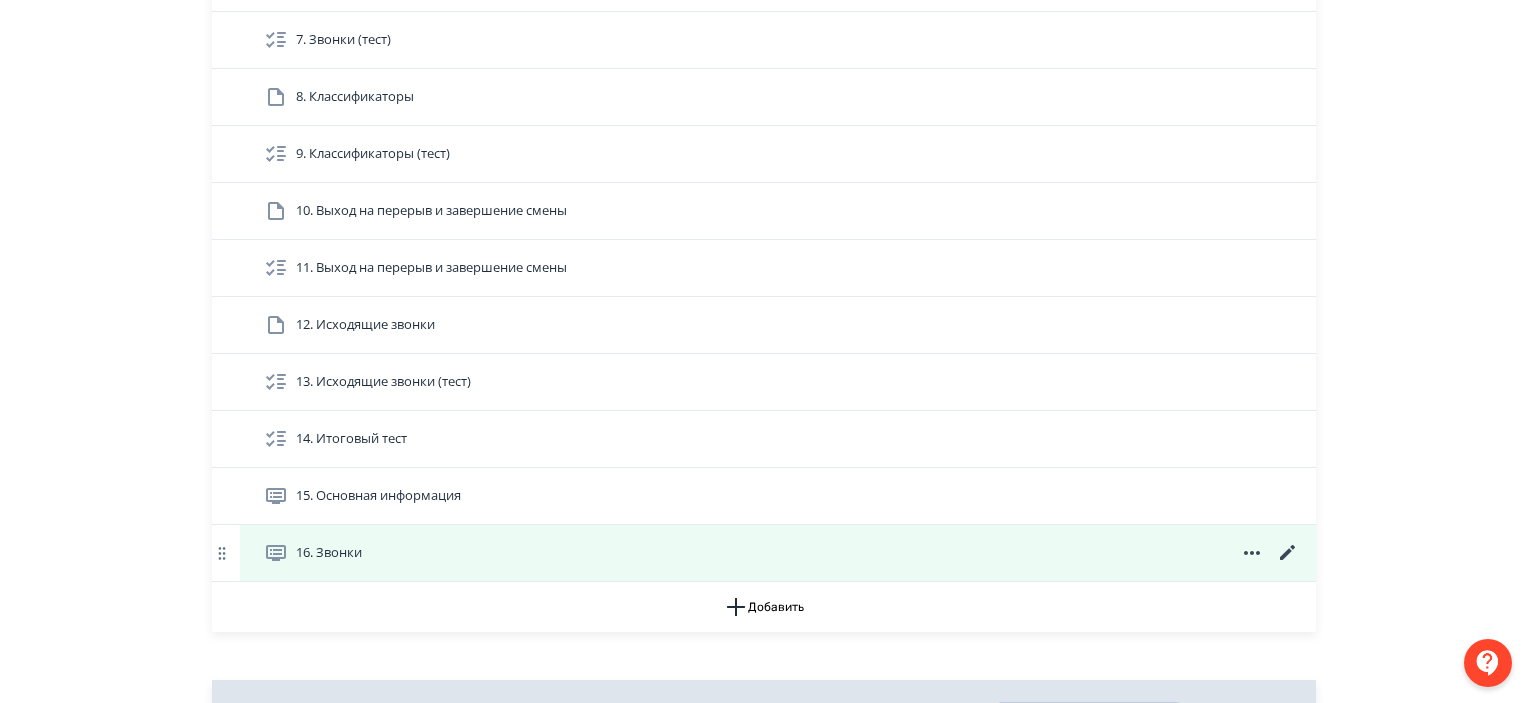 click 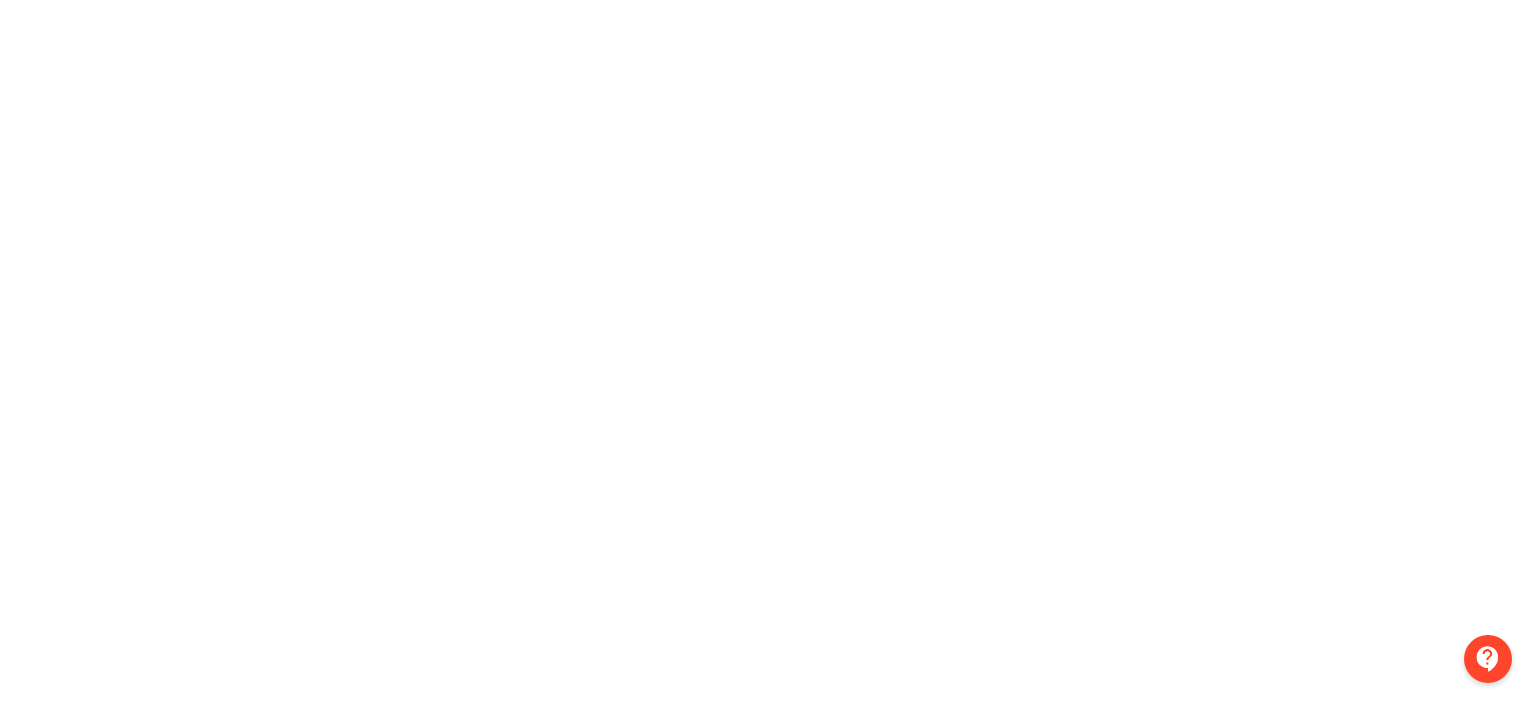 scroll, scrollTop: 0, scrollLeft: 0, axis: both 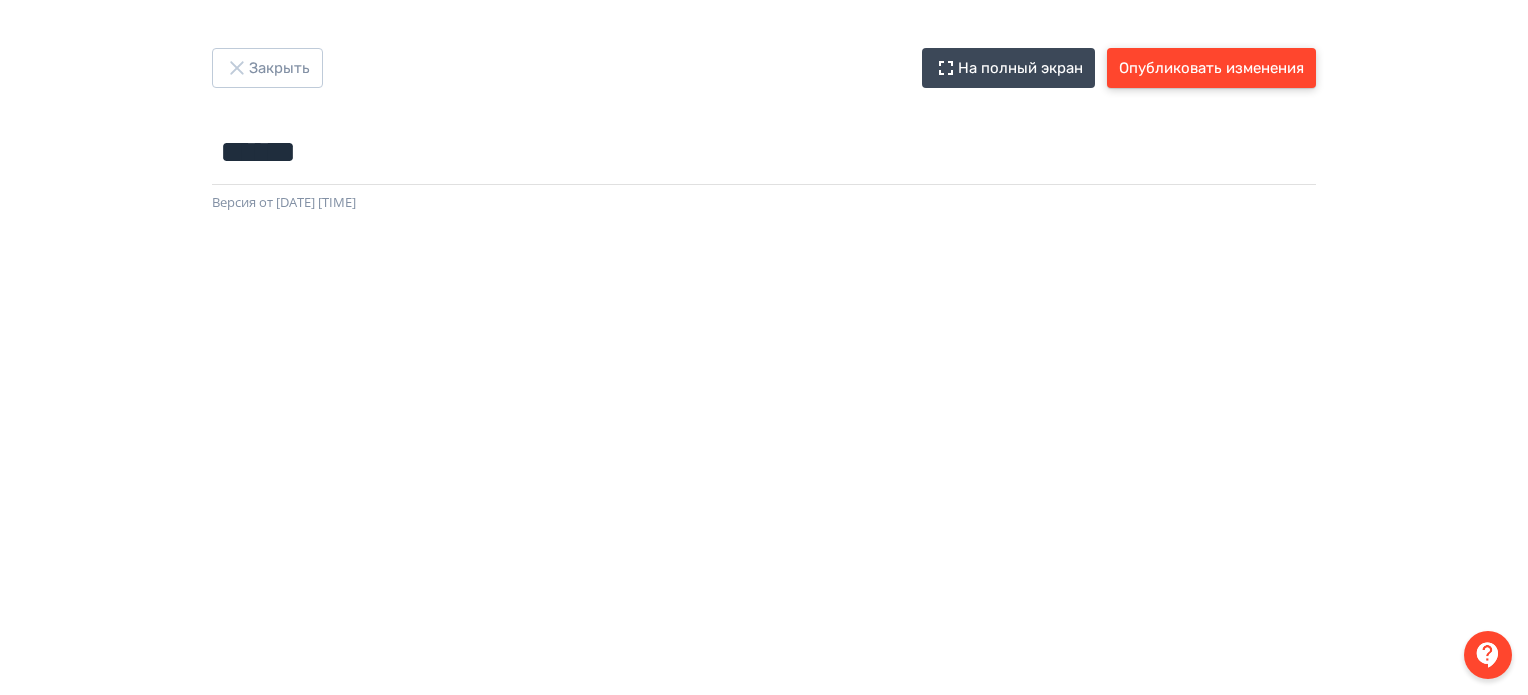 click on "Опубликовать изменения" at bounding box center (1211, 68) 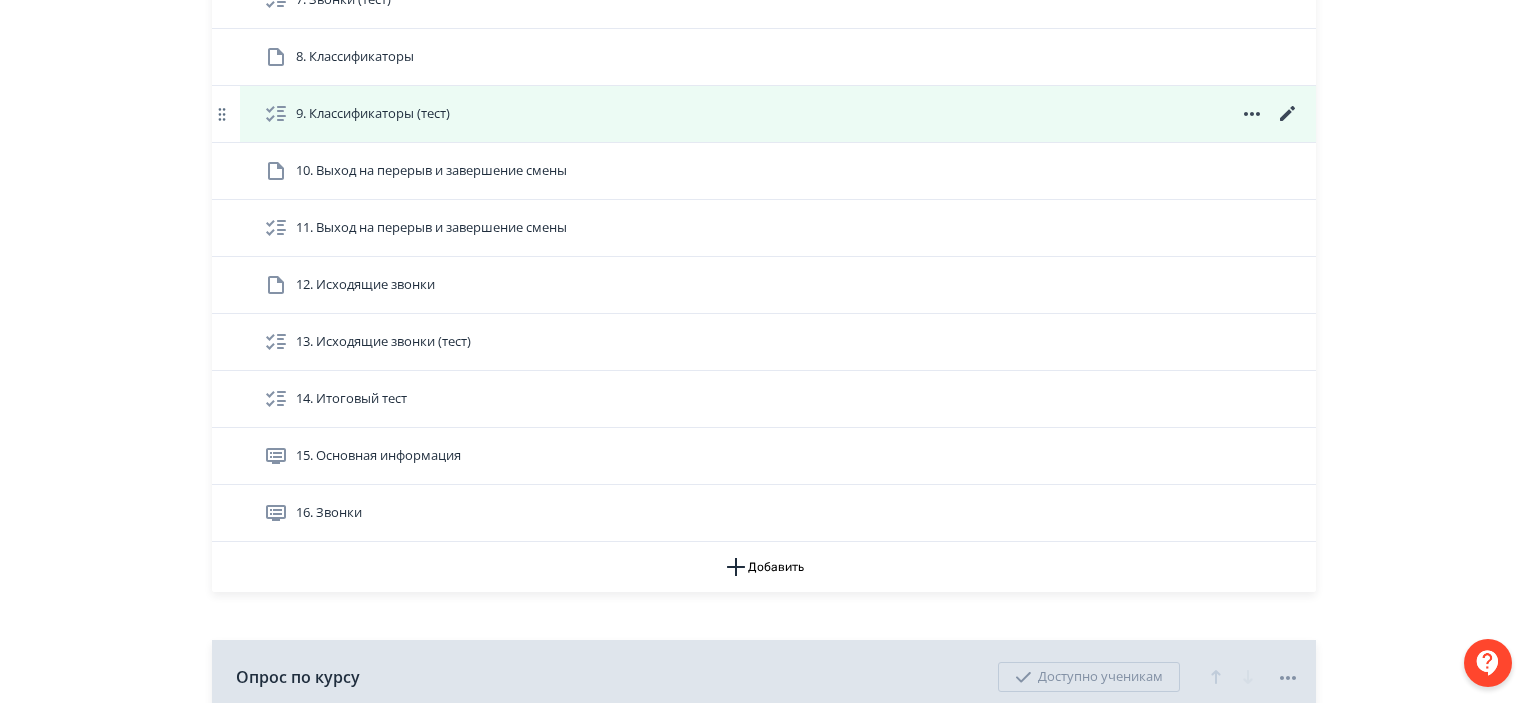 scroll, scrollTop: 826, scrollLeft: 0, axis: vertical 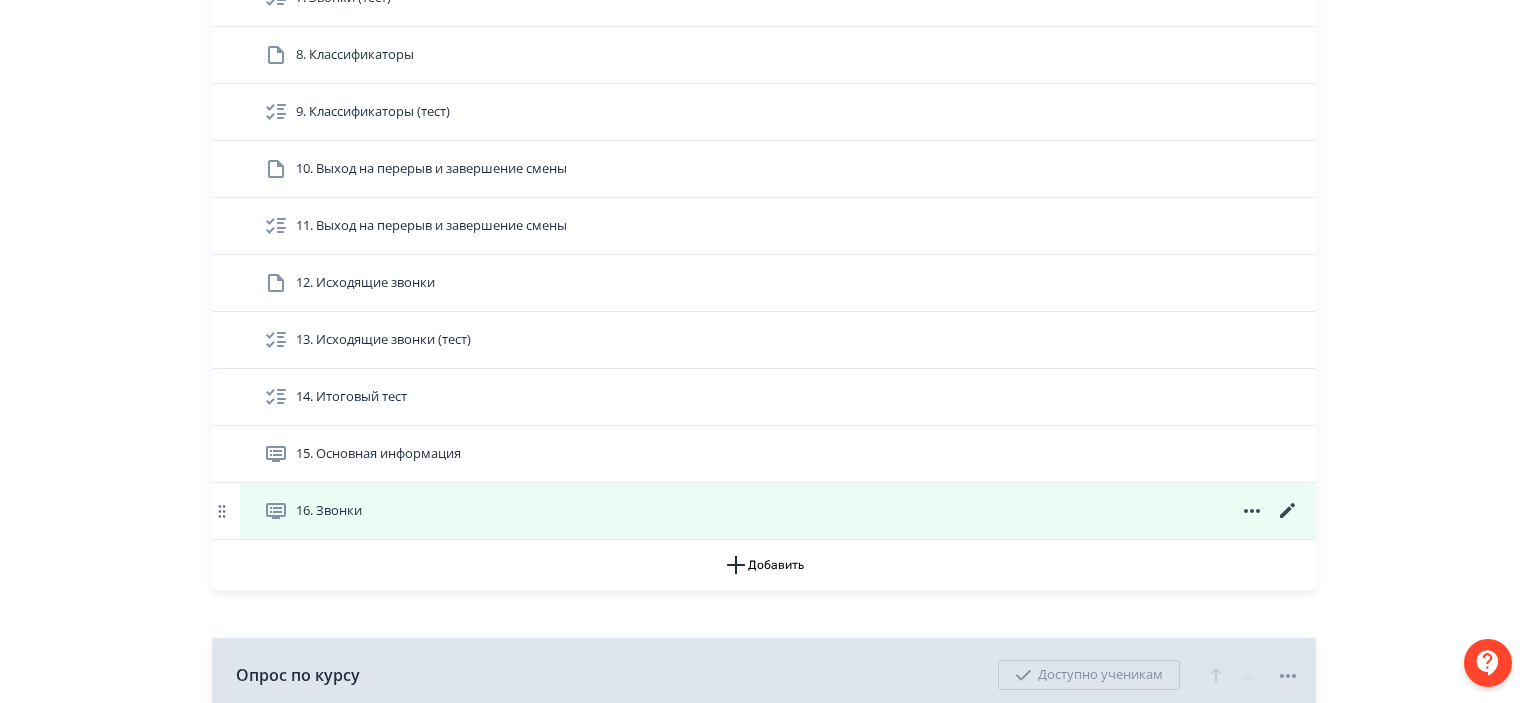 click 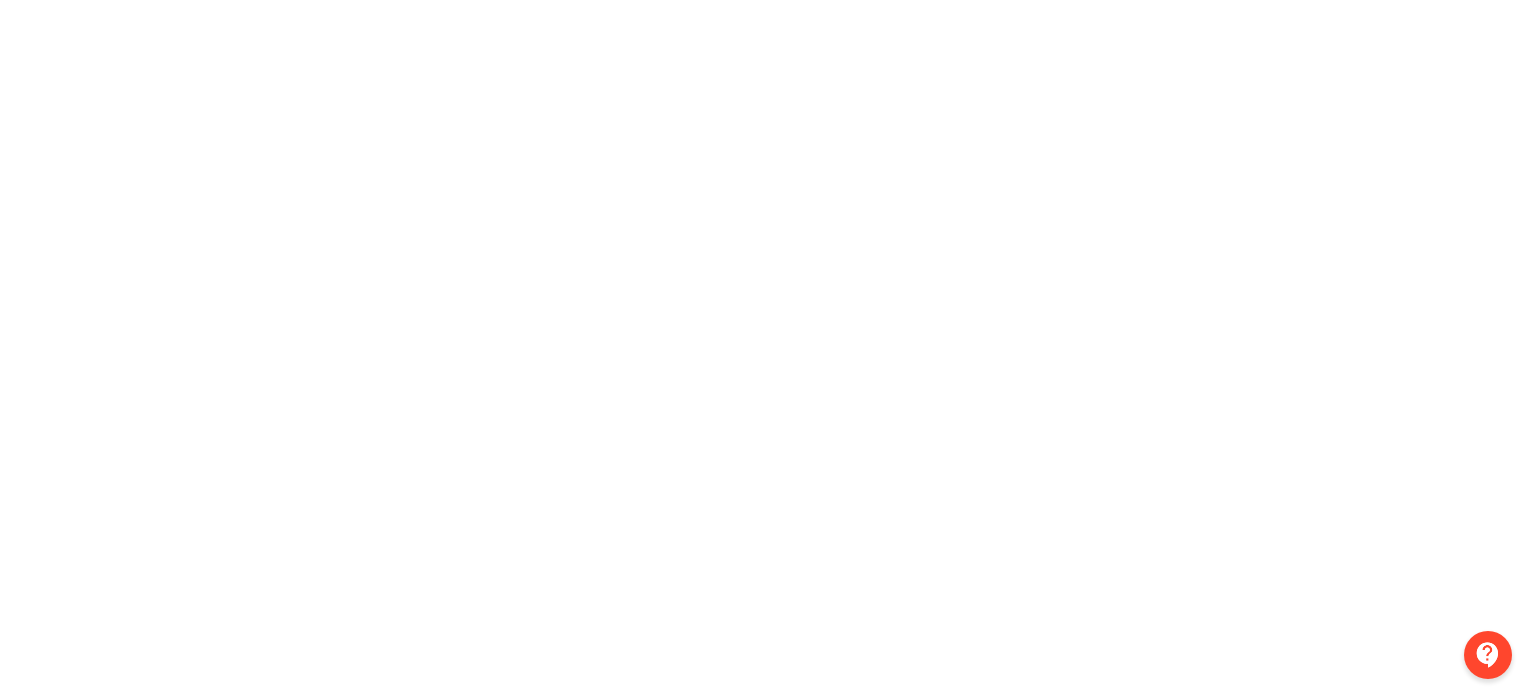 scroll, scrollTop: 456, scrollLeft: 0, axis: vertical 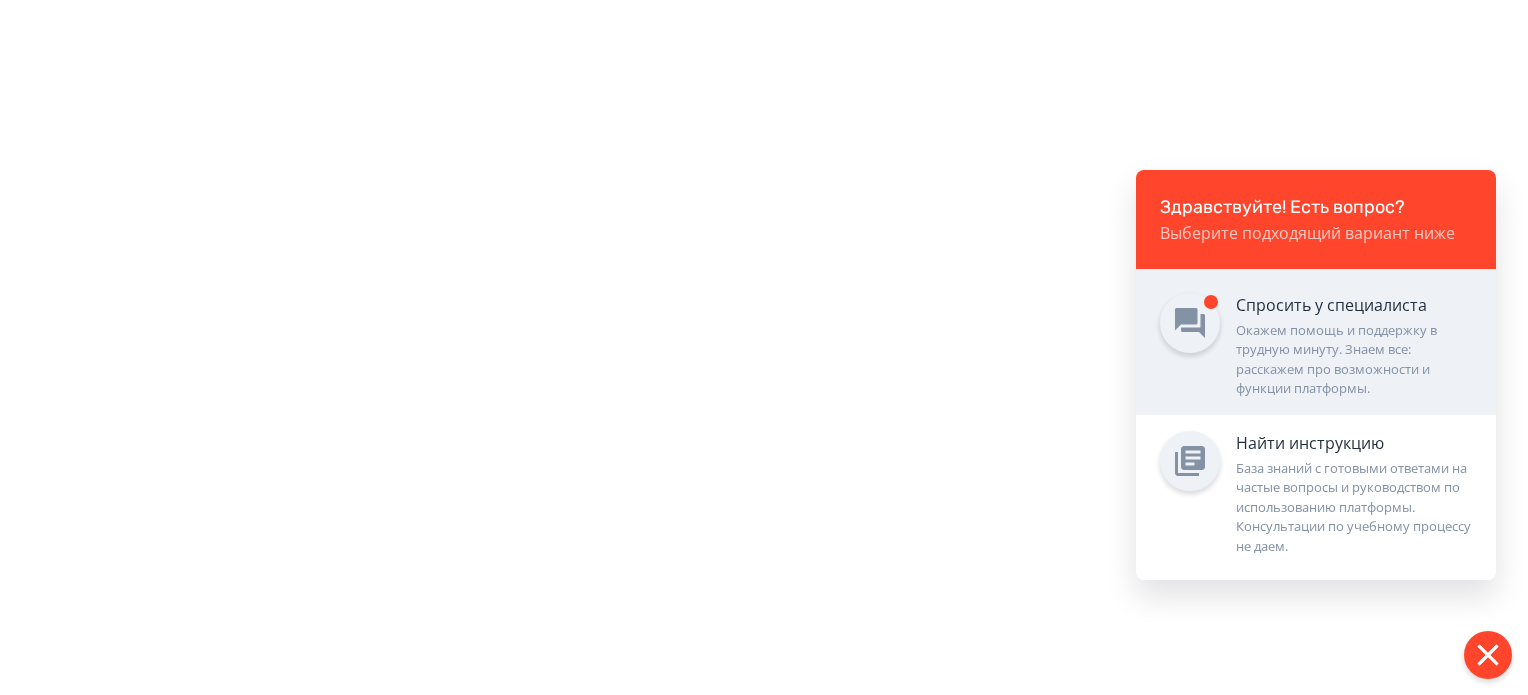 click on "Окажем помощь и поддержку в трудную минуту. Знаем все: расскажем про возможности и функции платформы." at bounding box center [1354, 360] 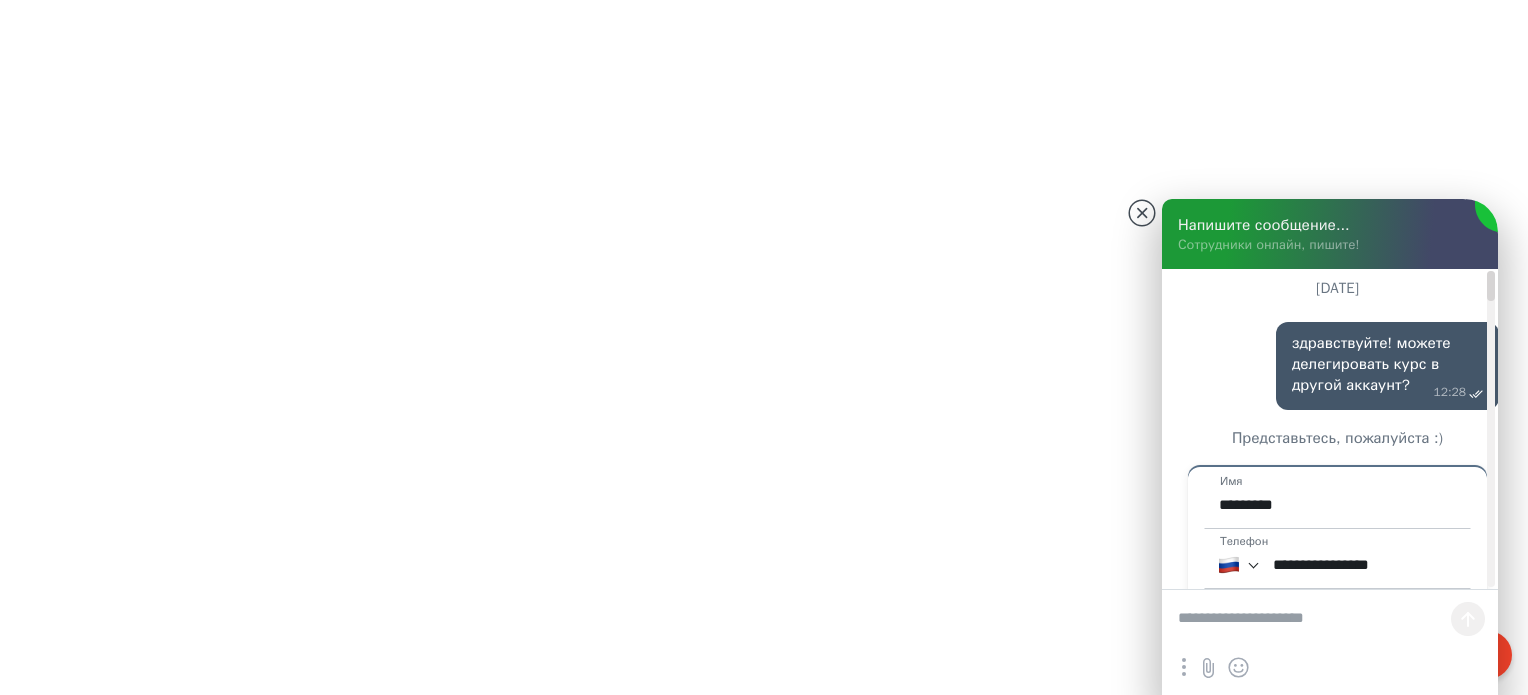 scroll, scrollTop: 0, scrollLeft: 0, axis: both 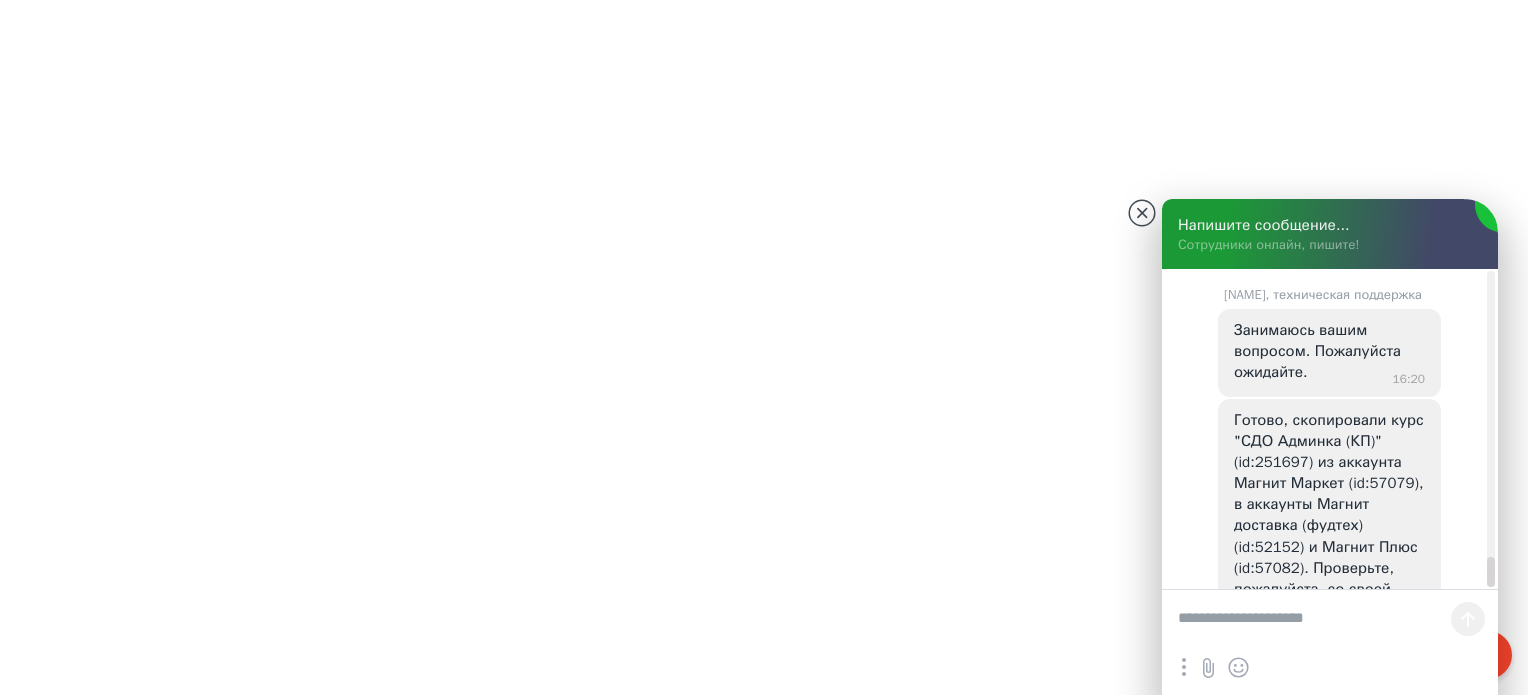 click at bounding box center [1330, 620] 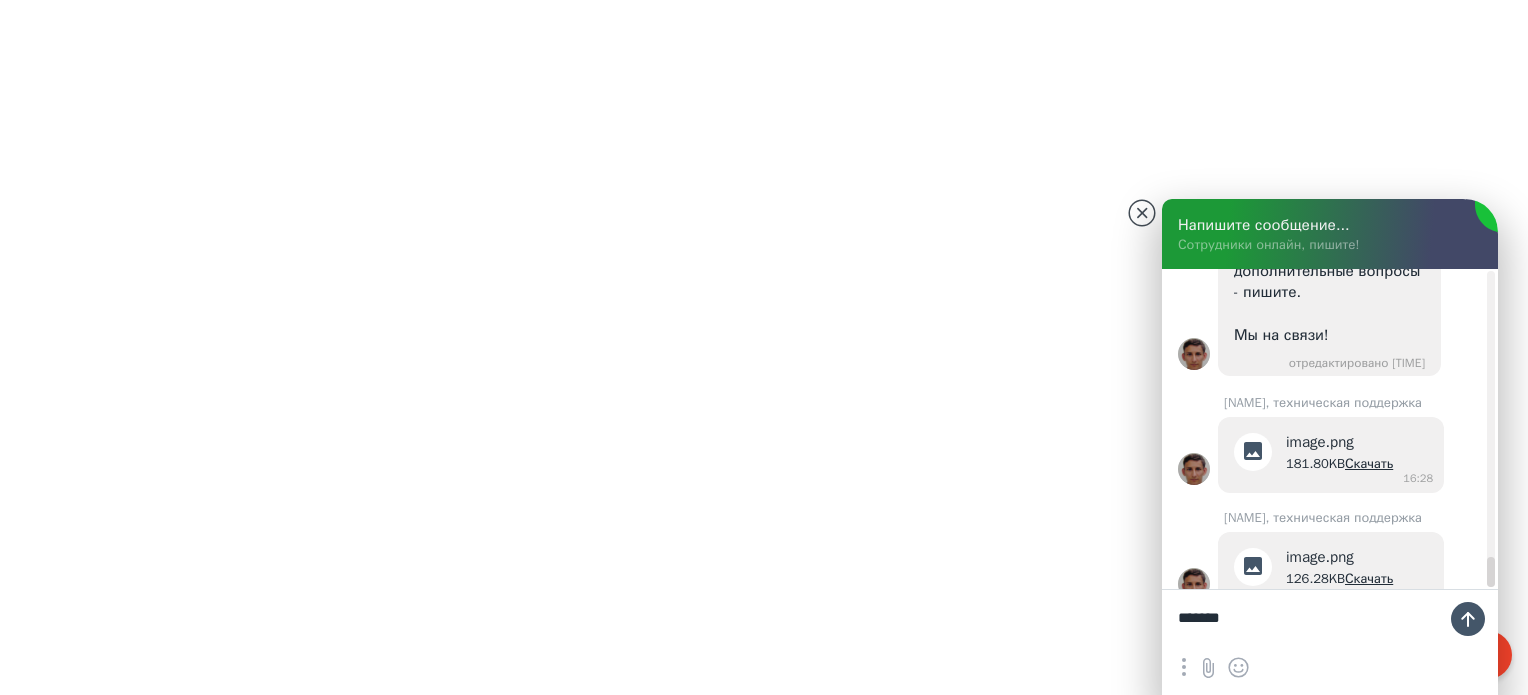 scroll, scrollTop: 14271, scrollLeft: 0, axis: vertical 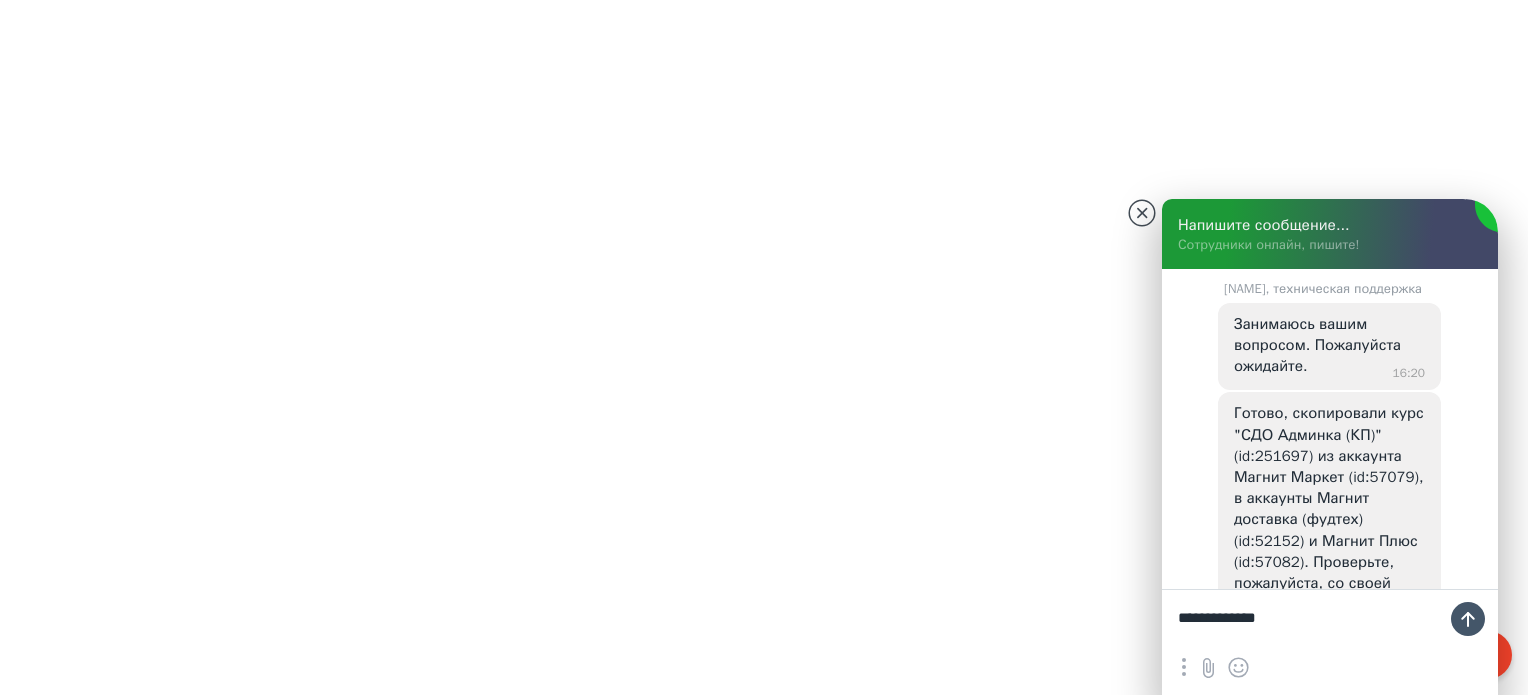 type on "**********" 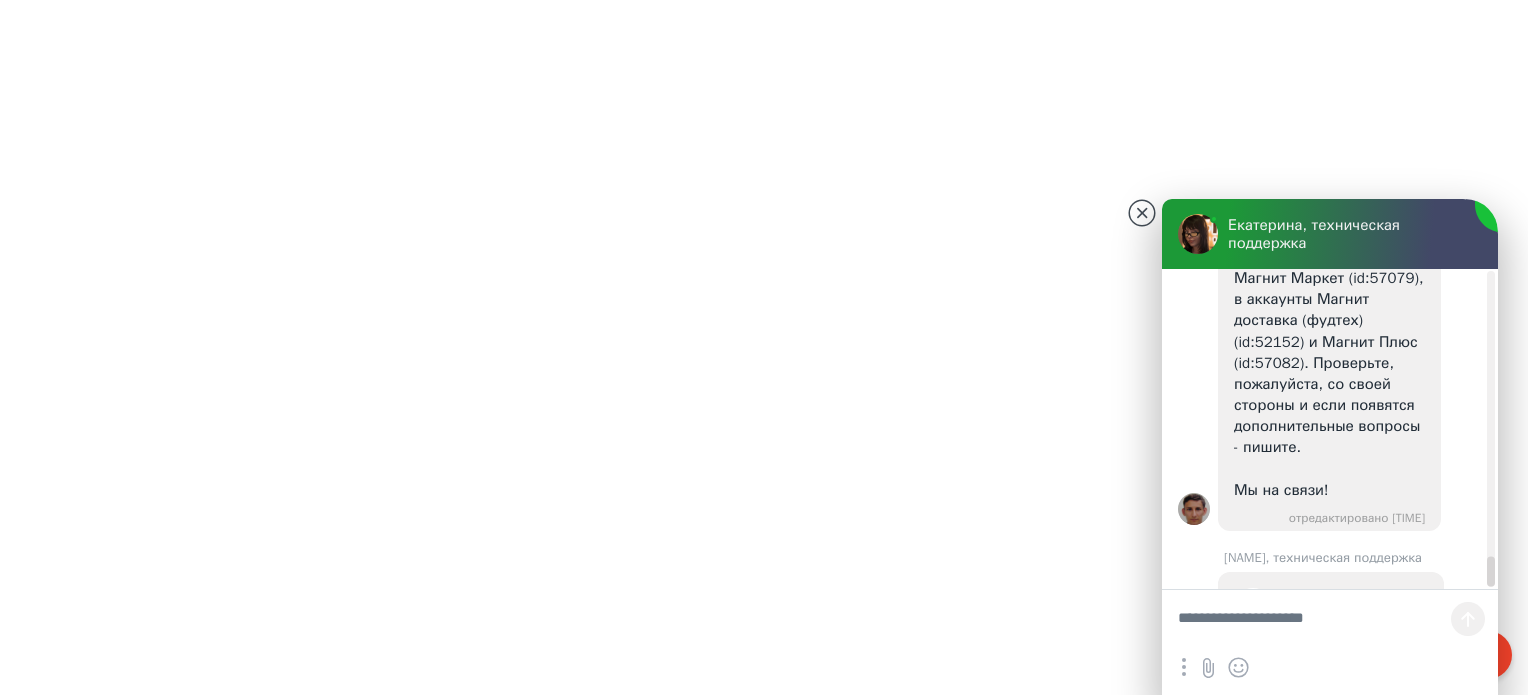 scroll, scrollTop: 14536, scrollLeft: 0, axis: vertical 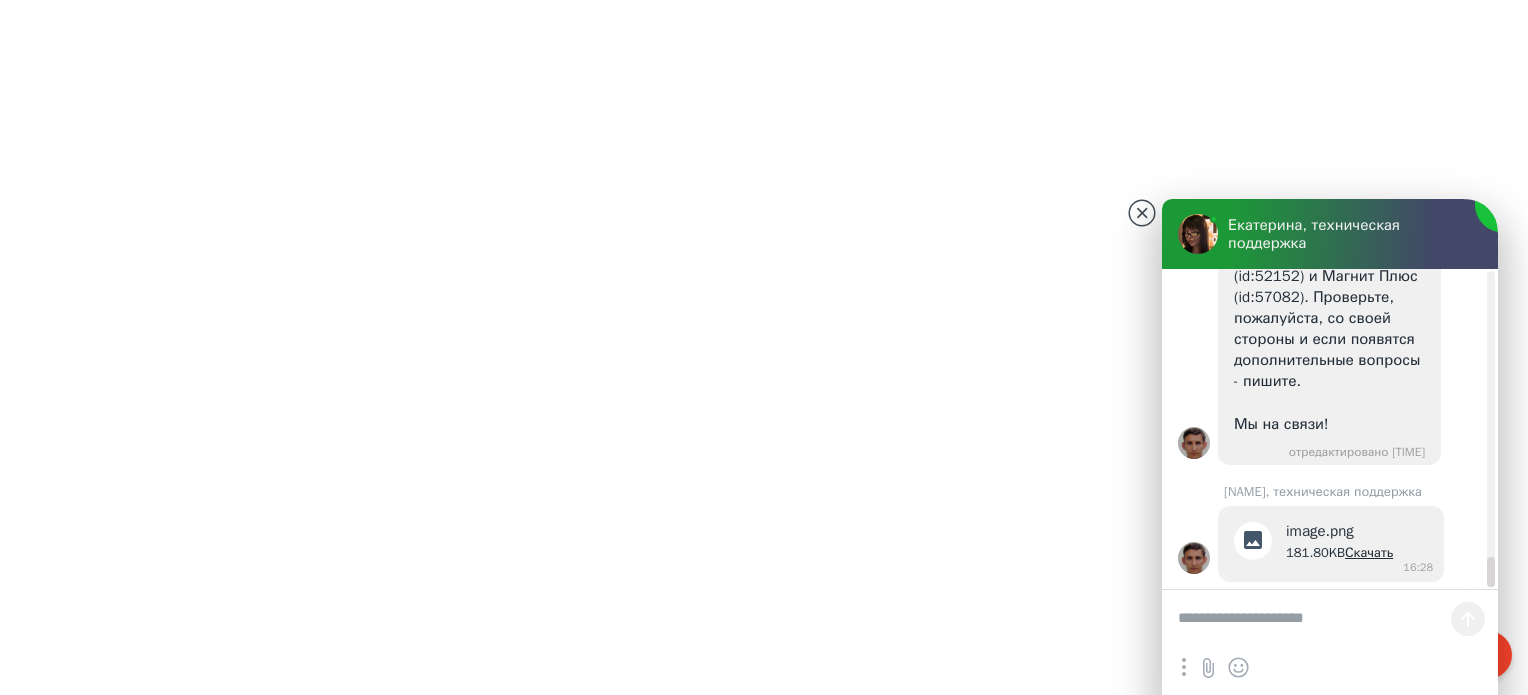 click at bounding box center (1330, 620) 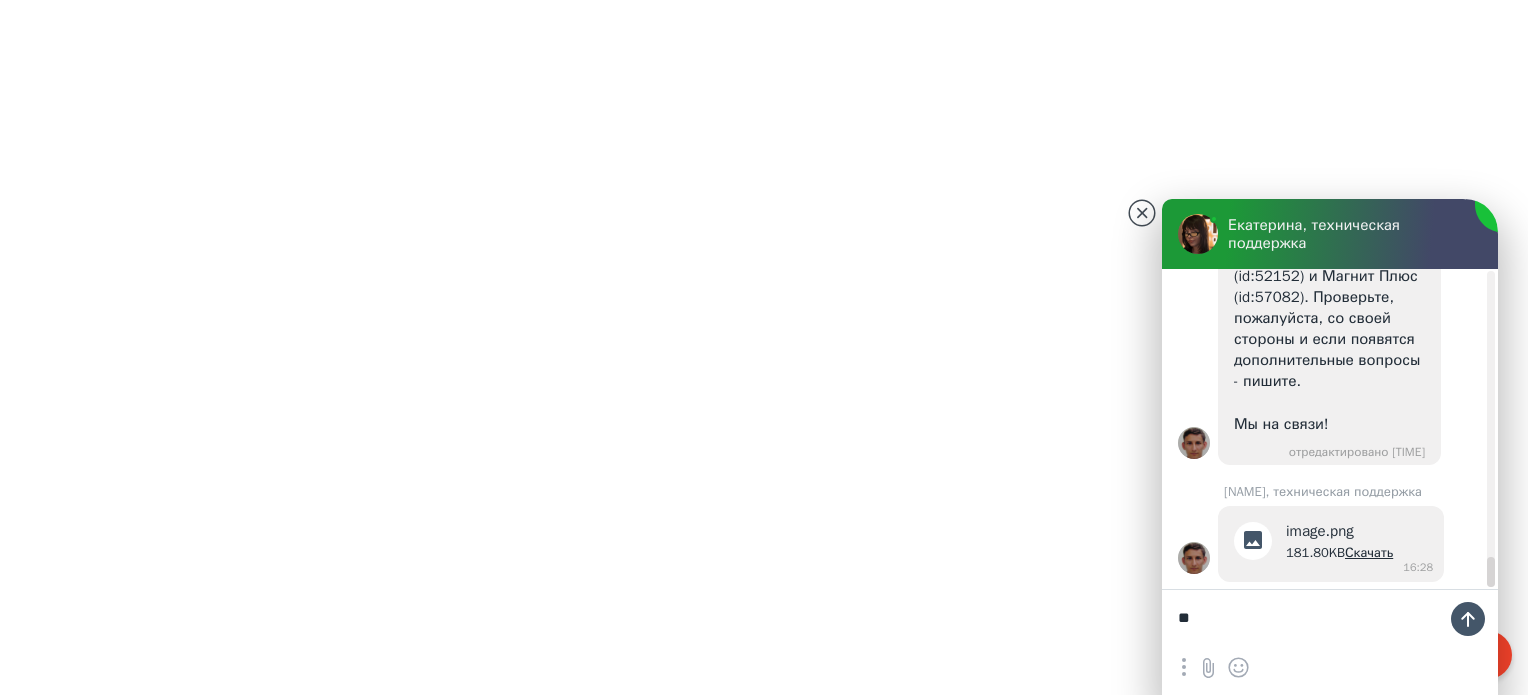 type on "*" 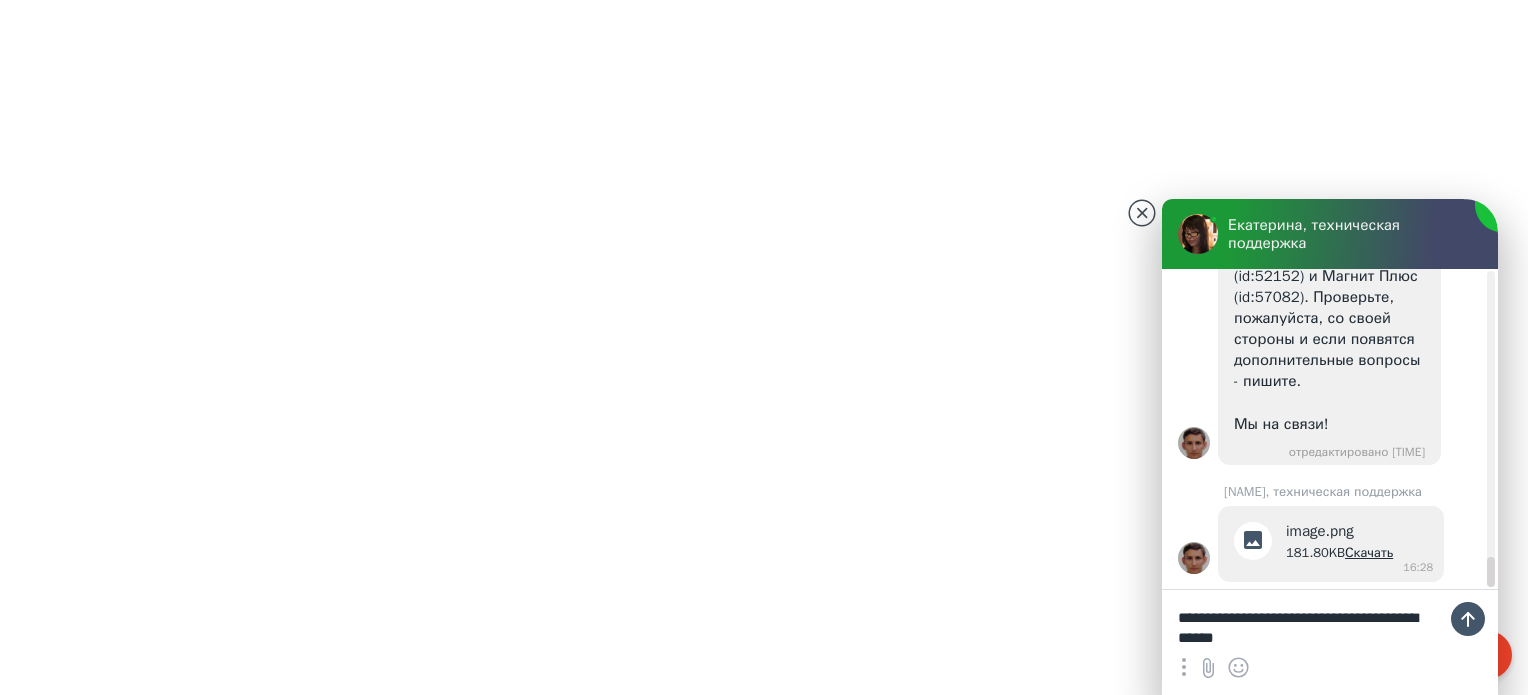 click on "**********" at bounding box center (1330, 620) 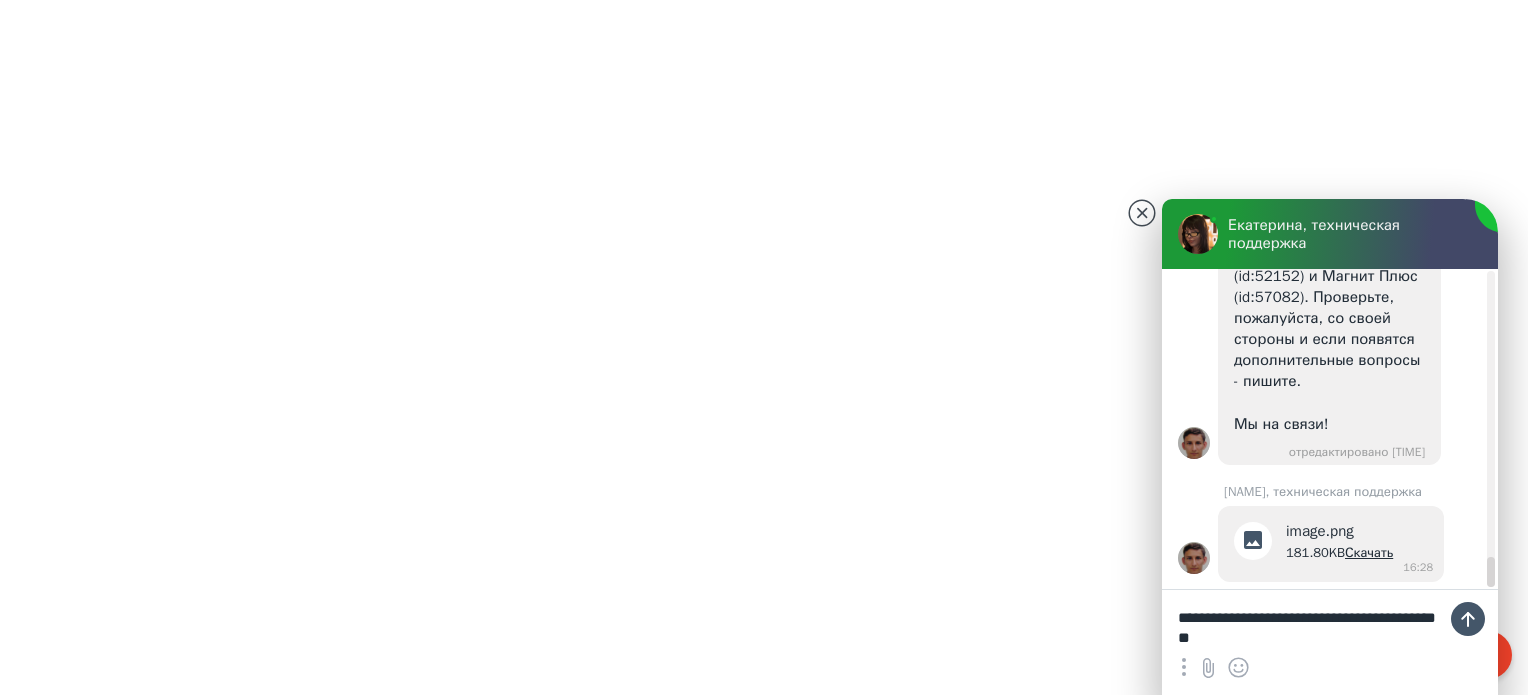 click on "**********" at bounding box center [1330, 620] 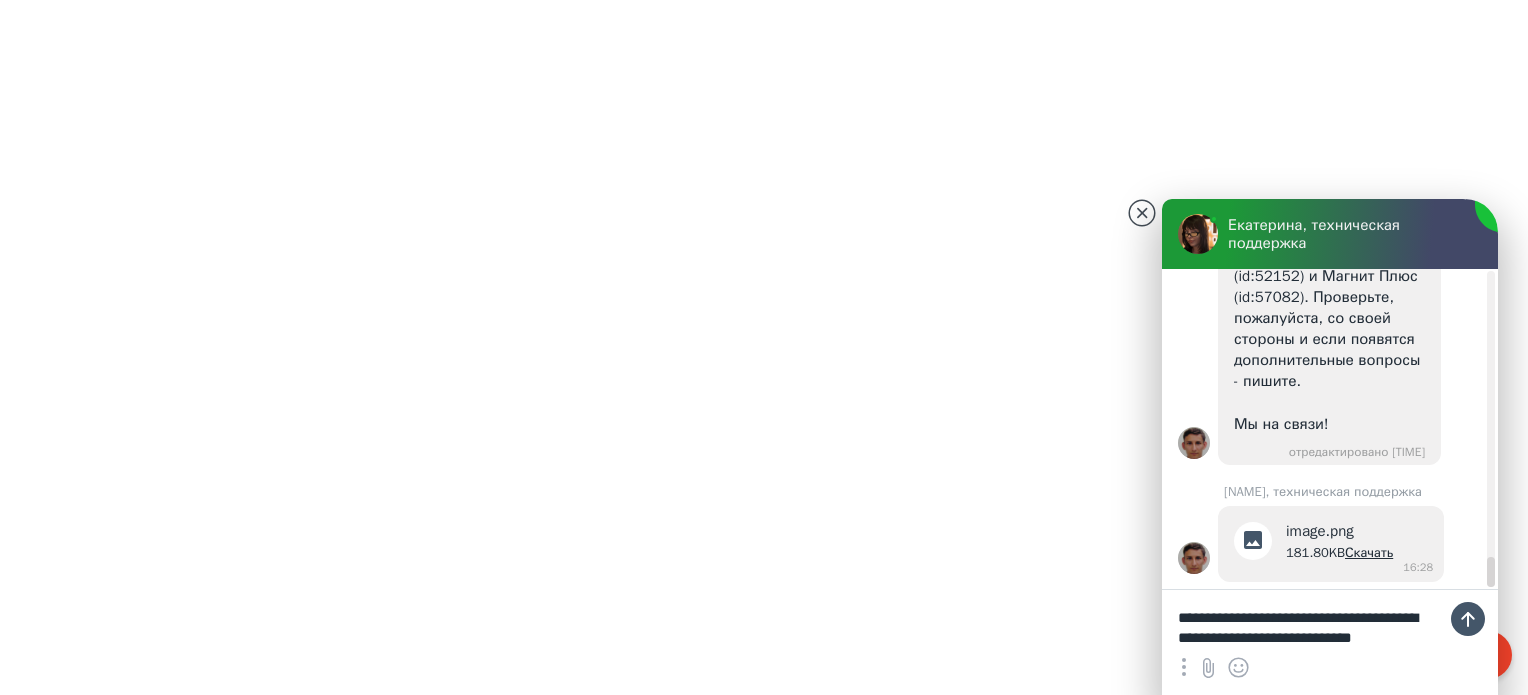 scroll, scrollTop: 0, scrollLeft: 0, axis: both 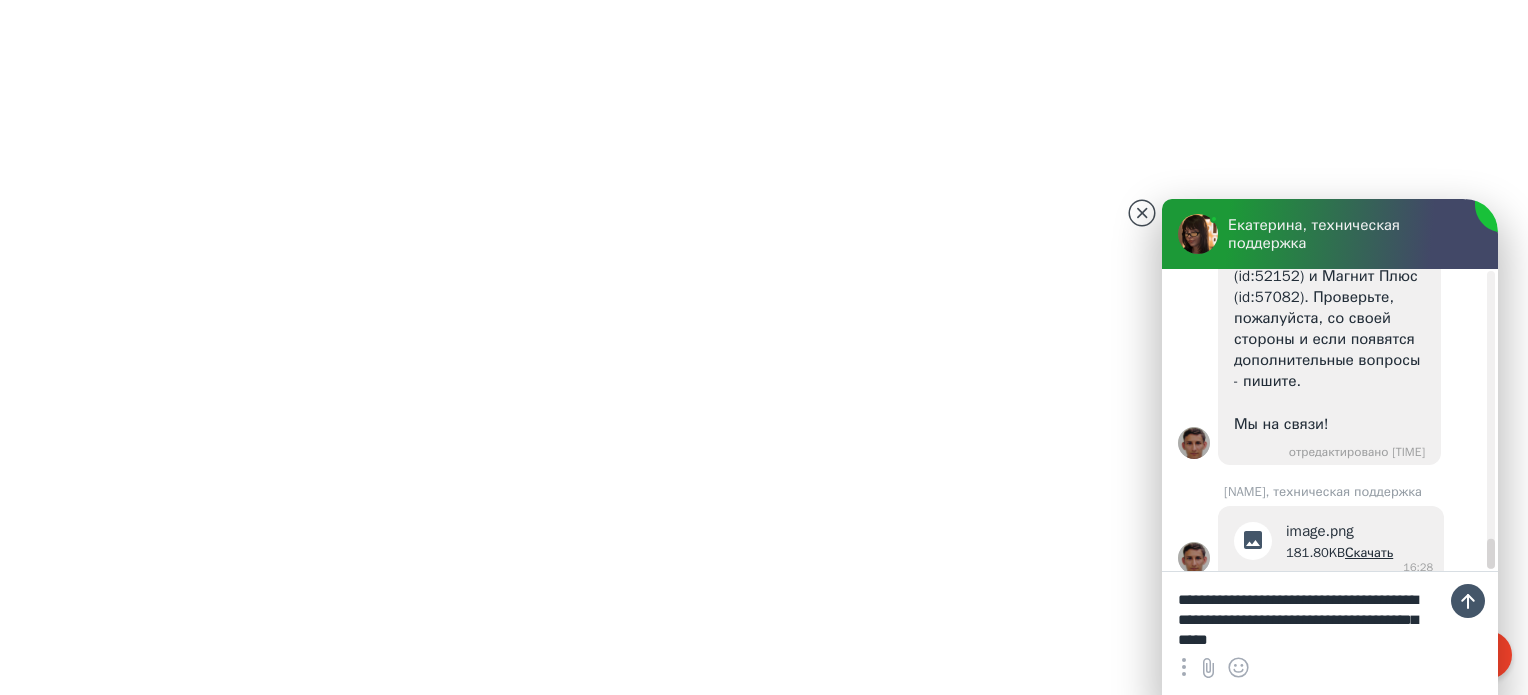 type on "**********" 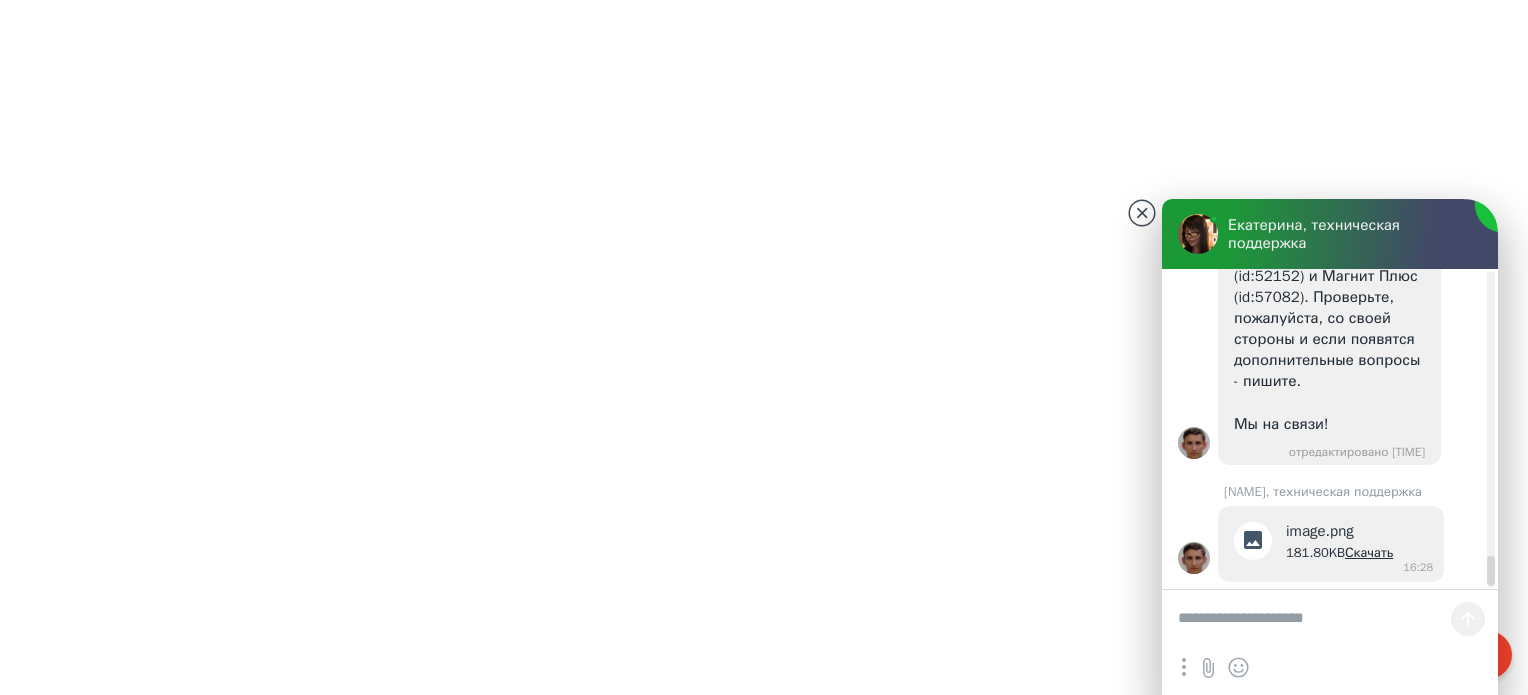 scroll, scrollTop: 14674, scrollLeft: 0, axis: vertical 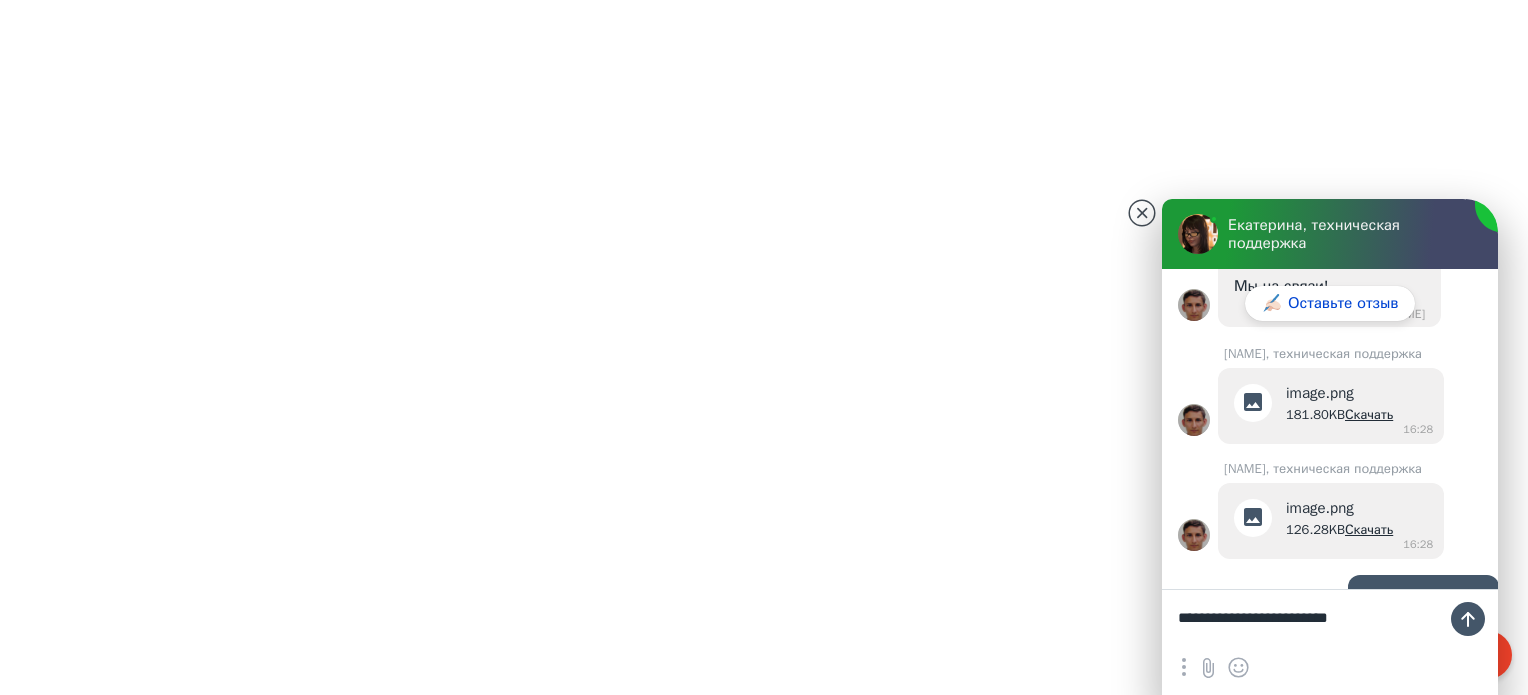 type on "**********" 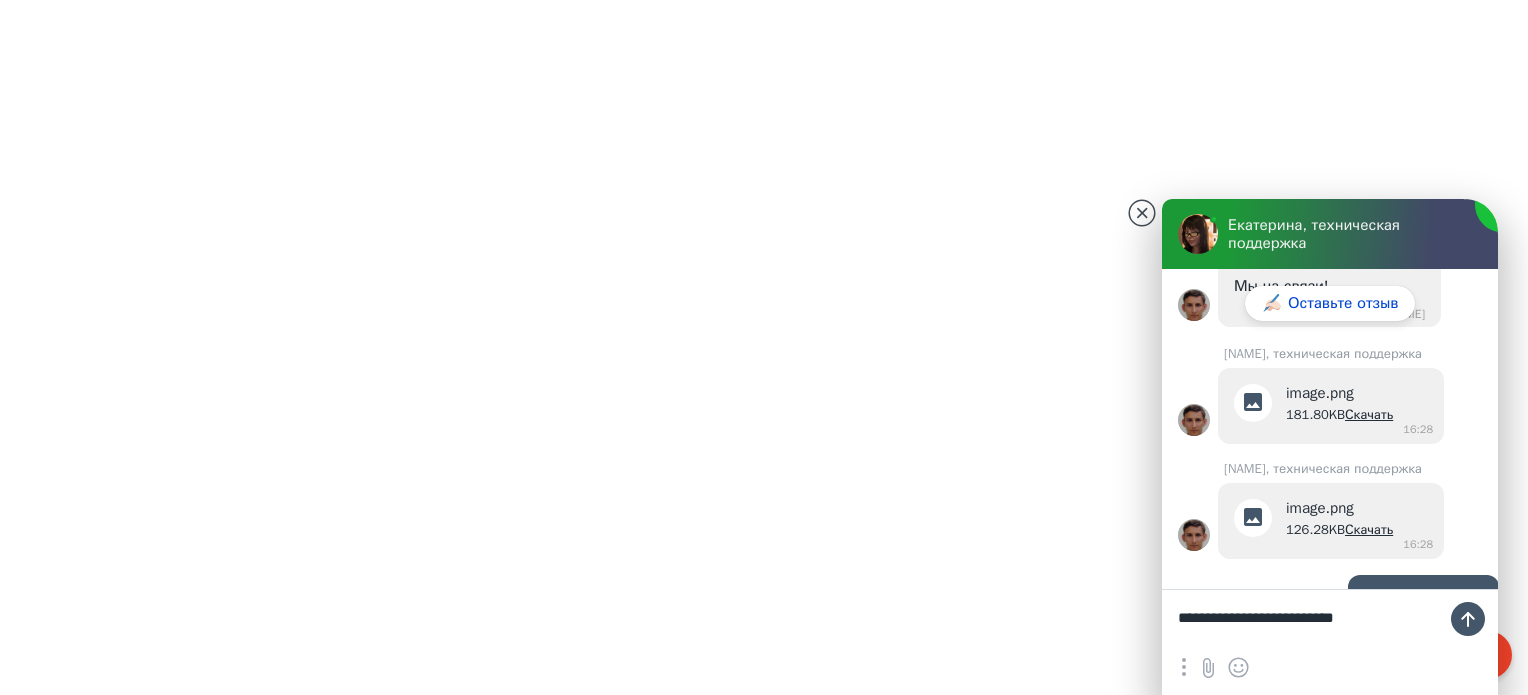 type 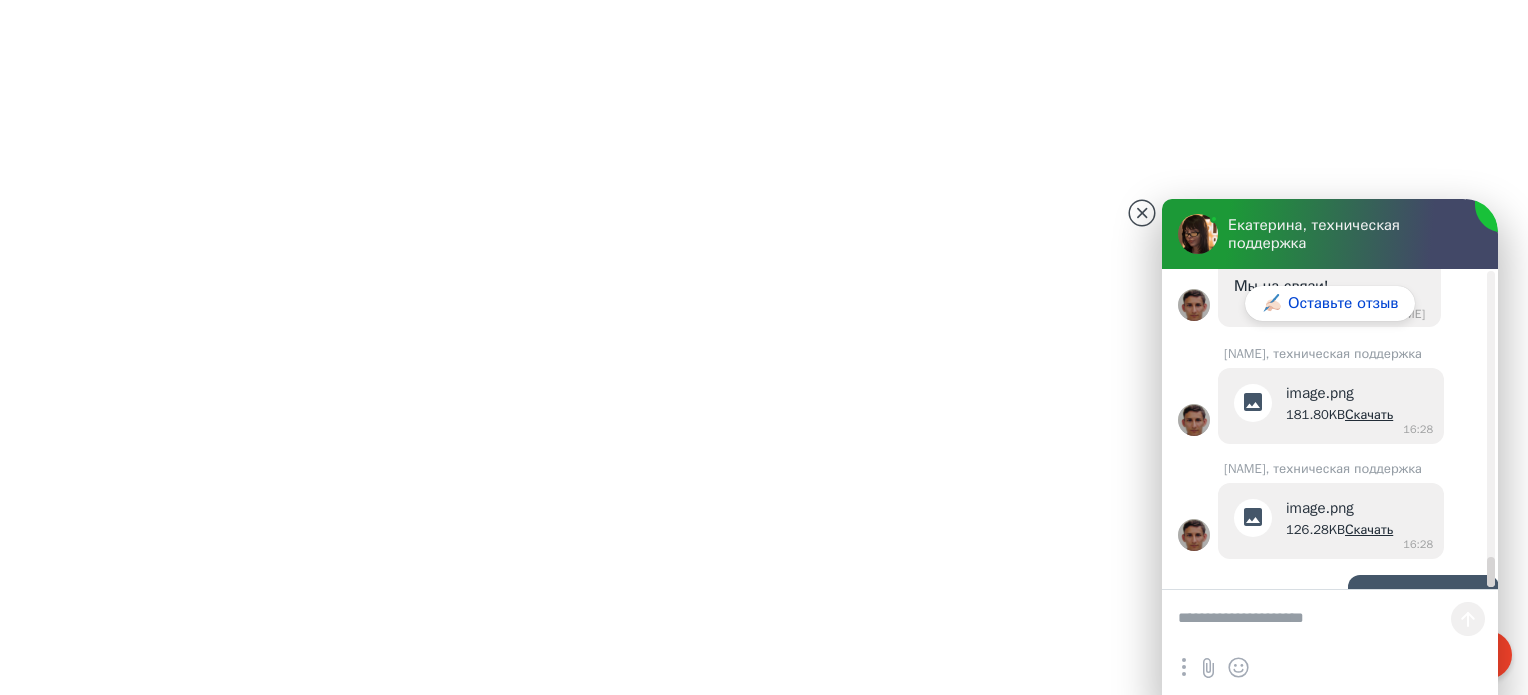 scroll, scrollTop: 14736, scrollLeft: 0, axis: vertical 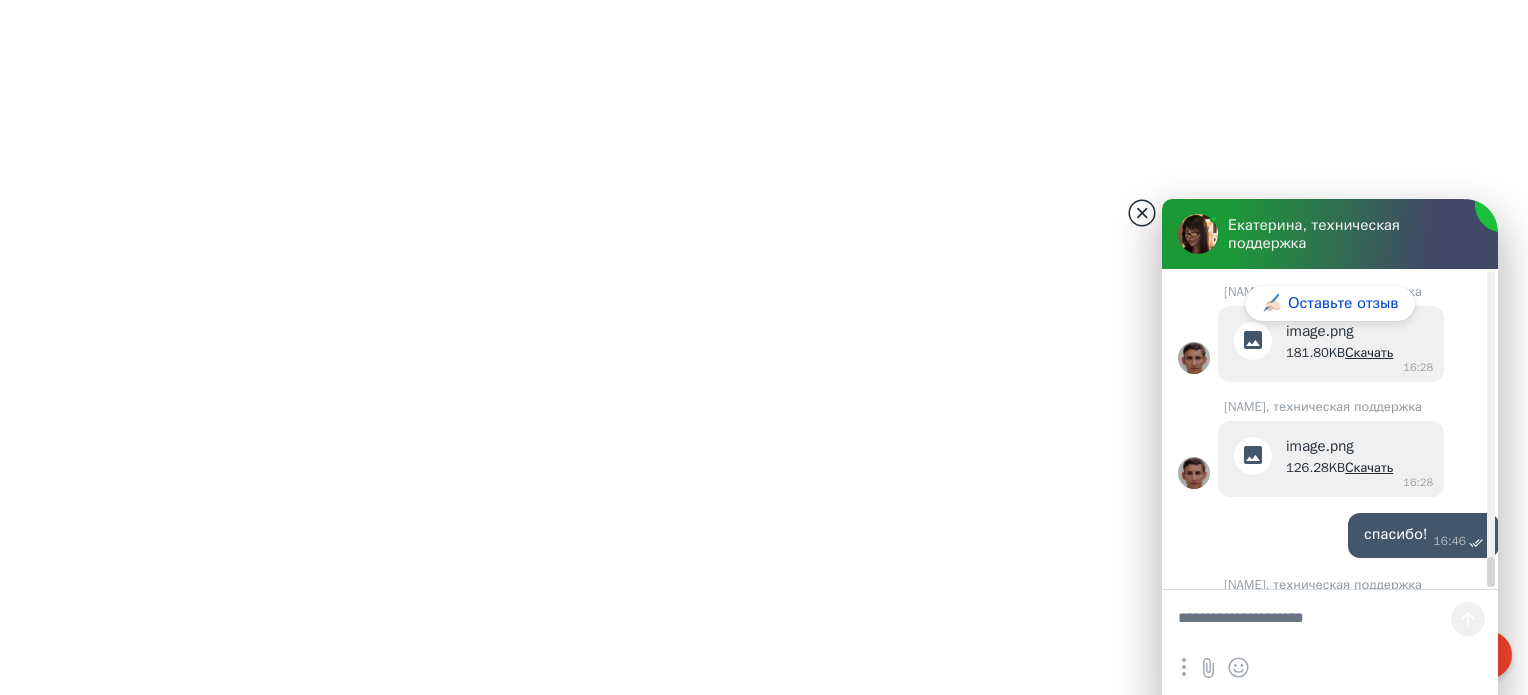 click at bounding box center [1142, 213] 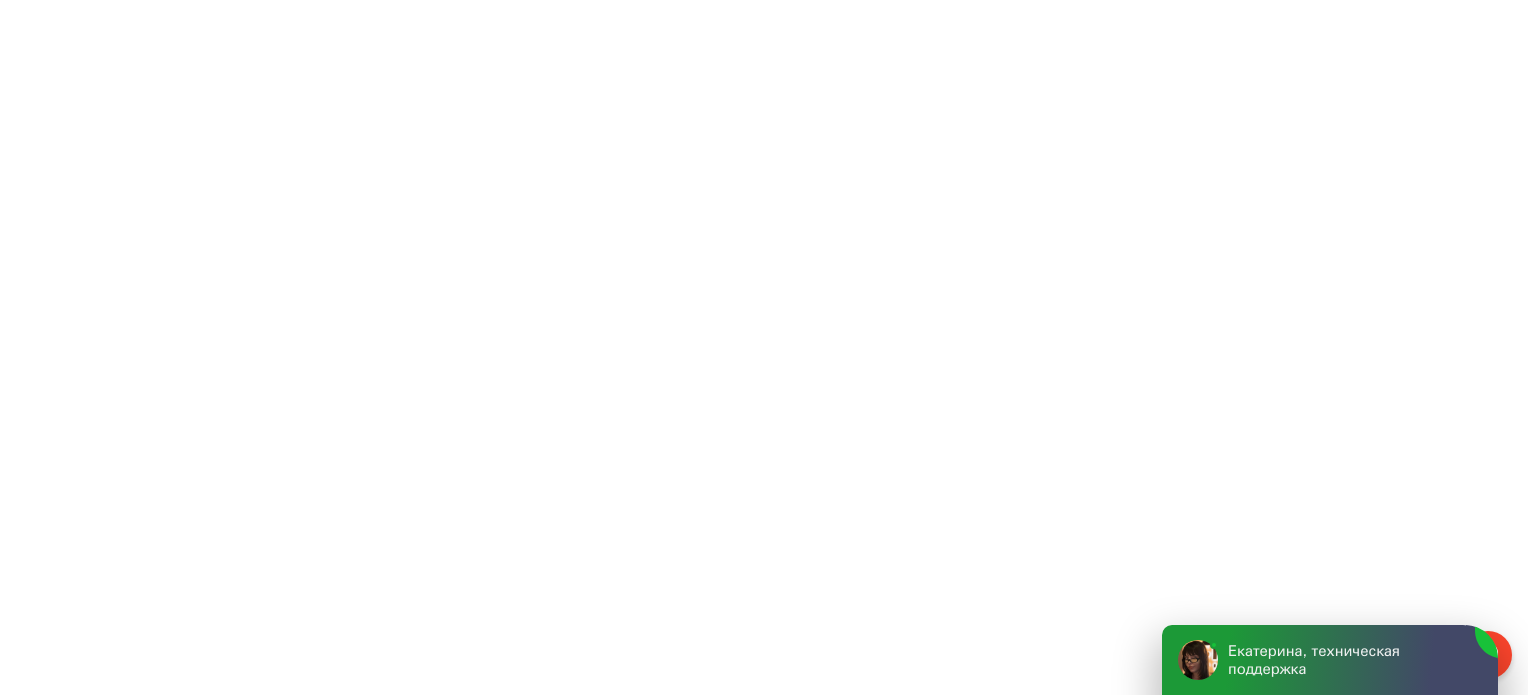 scroll, scrollTop: 0, scrollLeft: 0, axis: both 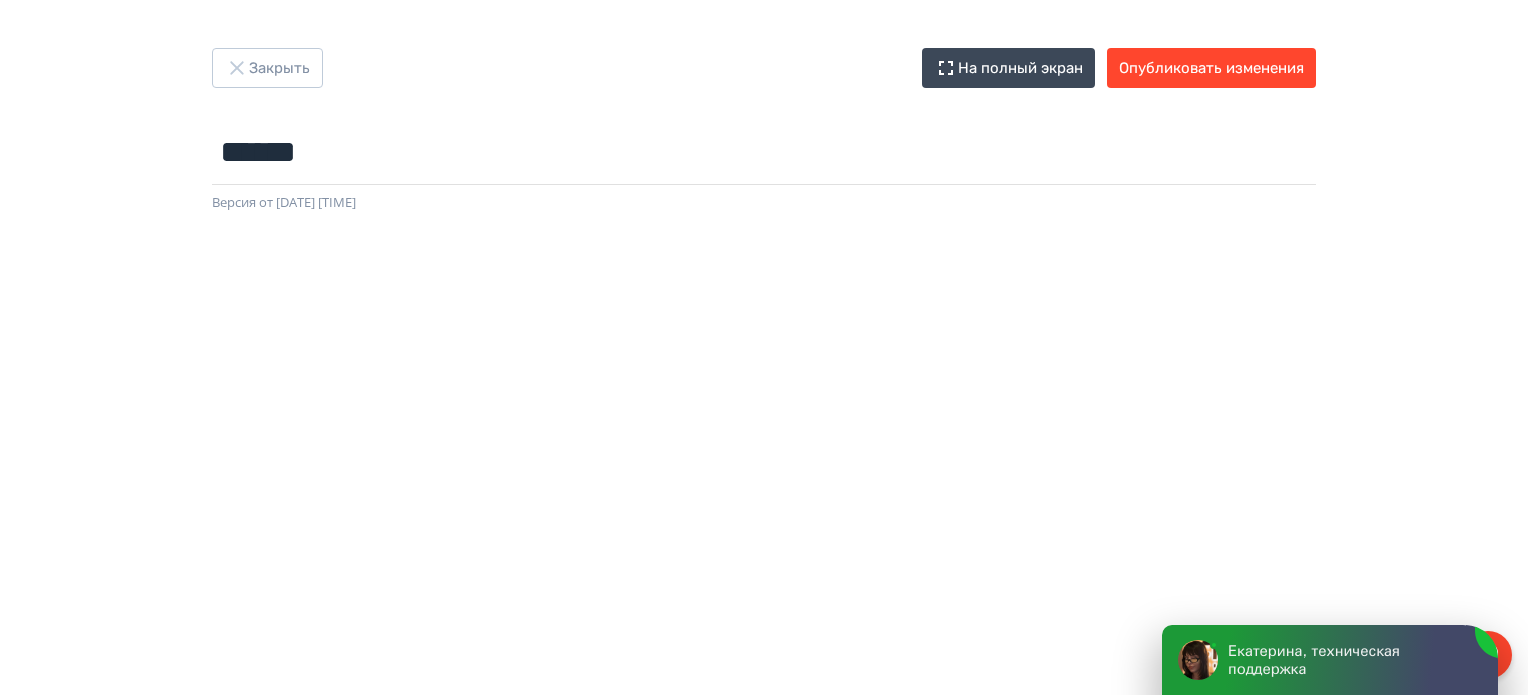 click on "Екатерина, техническая поддержка" at bounding box center (1348, 660) 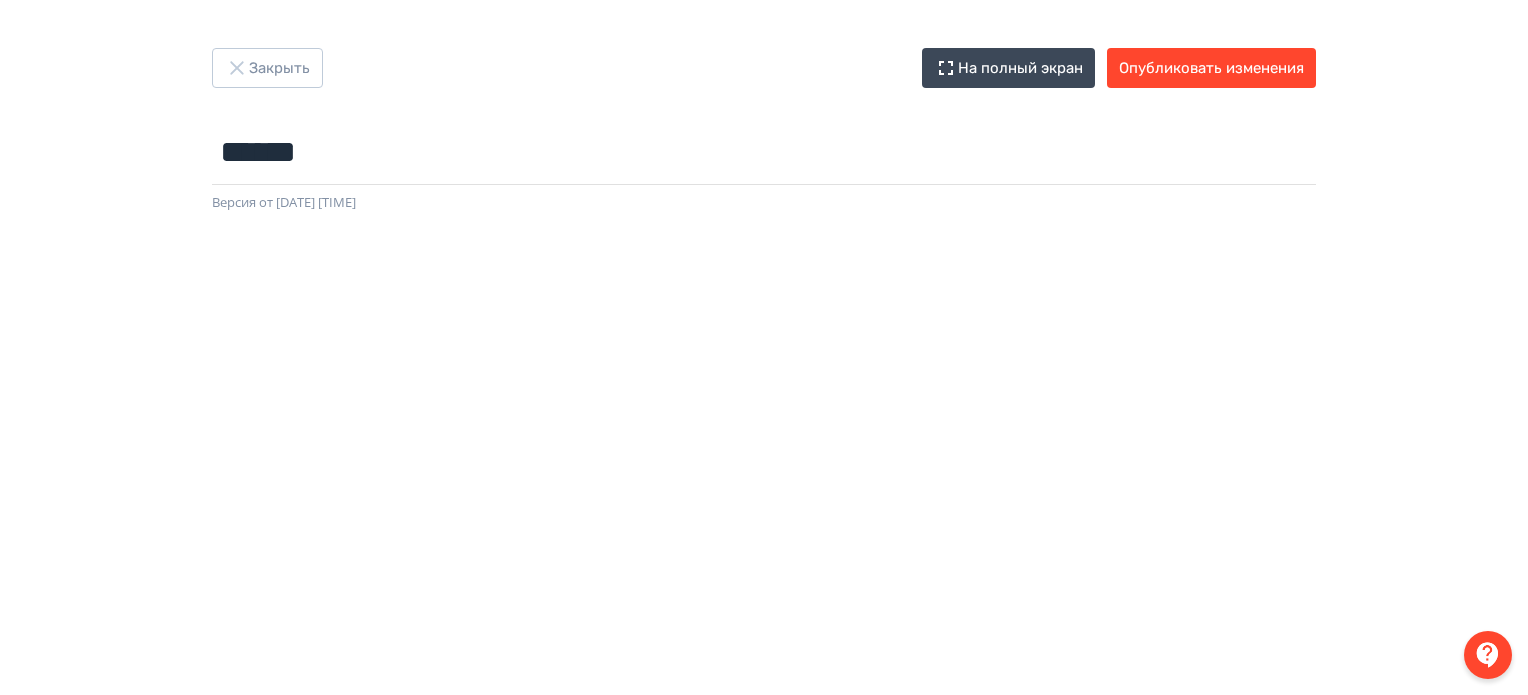 click at bounding box center (1488, 655) 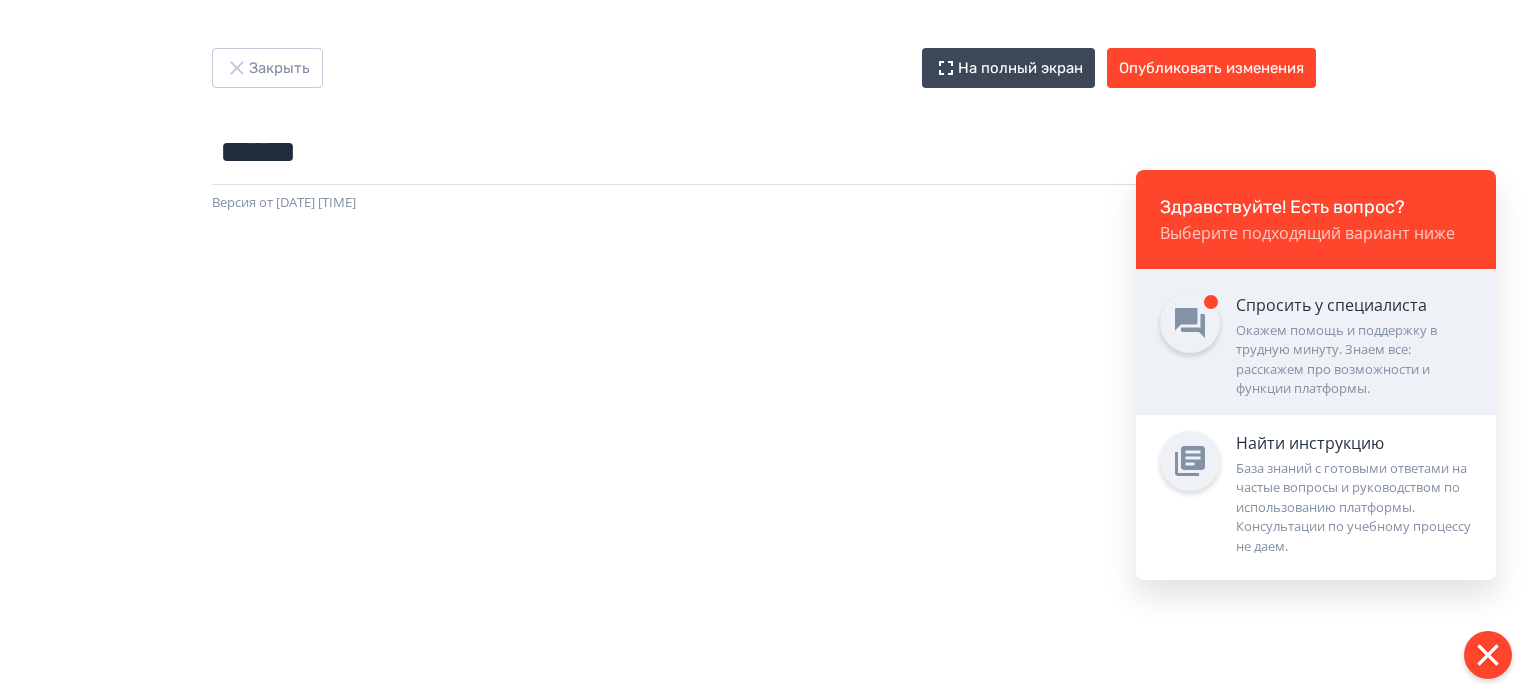 click on "Окажем помощь и поддержку в трудную минуту. Знаем все: расскажем про возможности и функции платформы." at bounding box center [1354, 360] 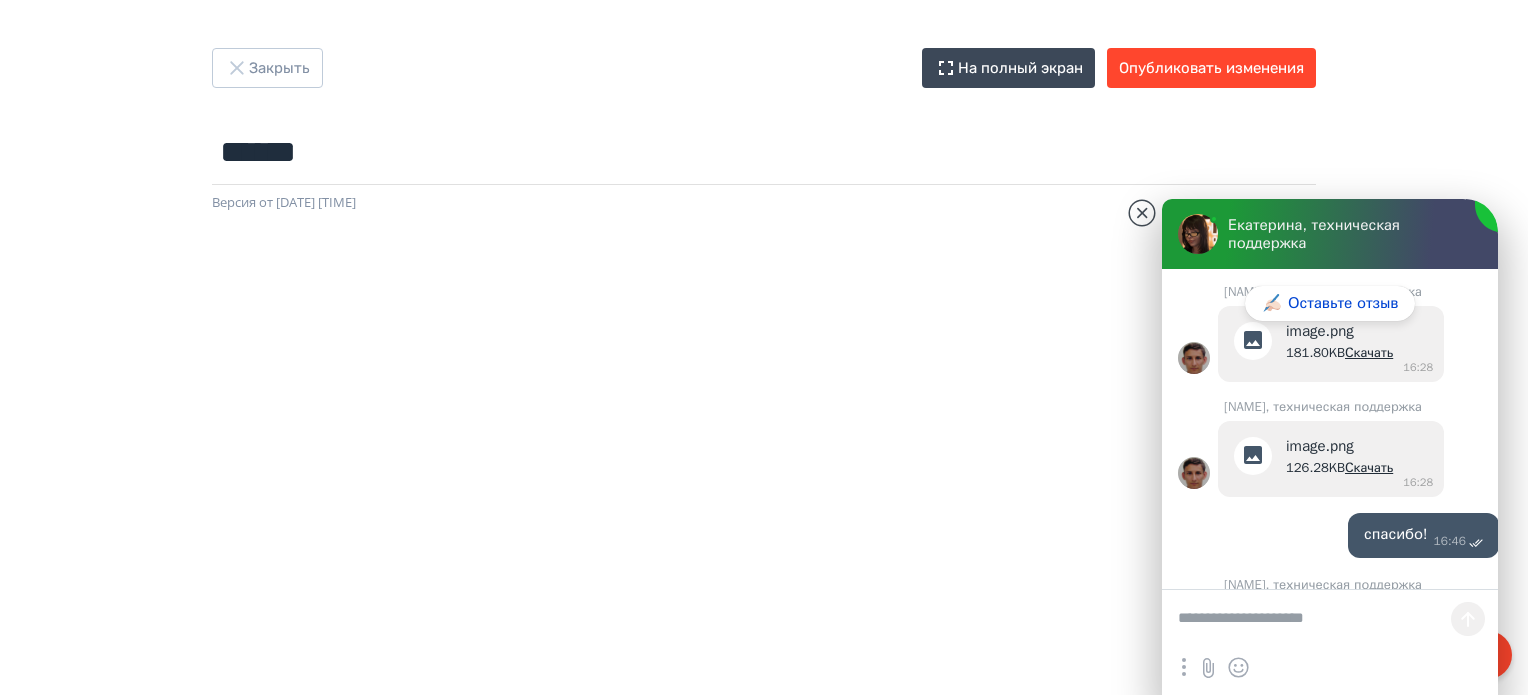 click at bounding box center [1330, 620] 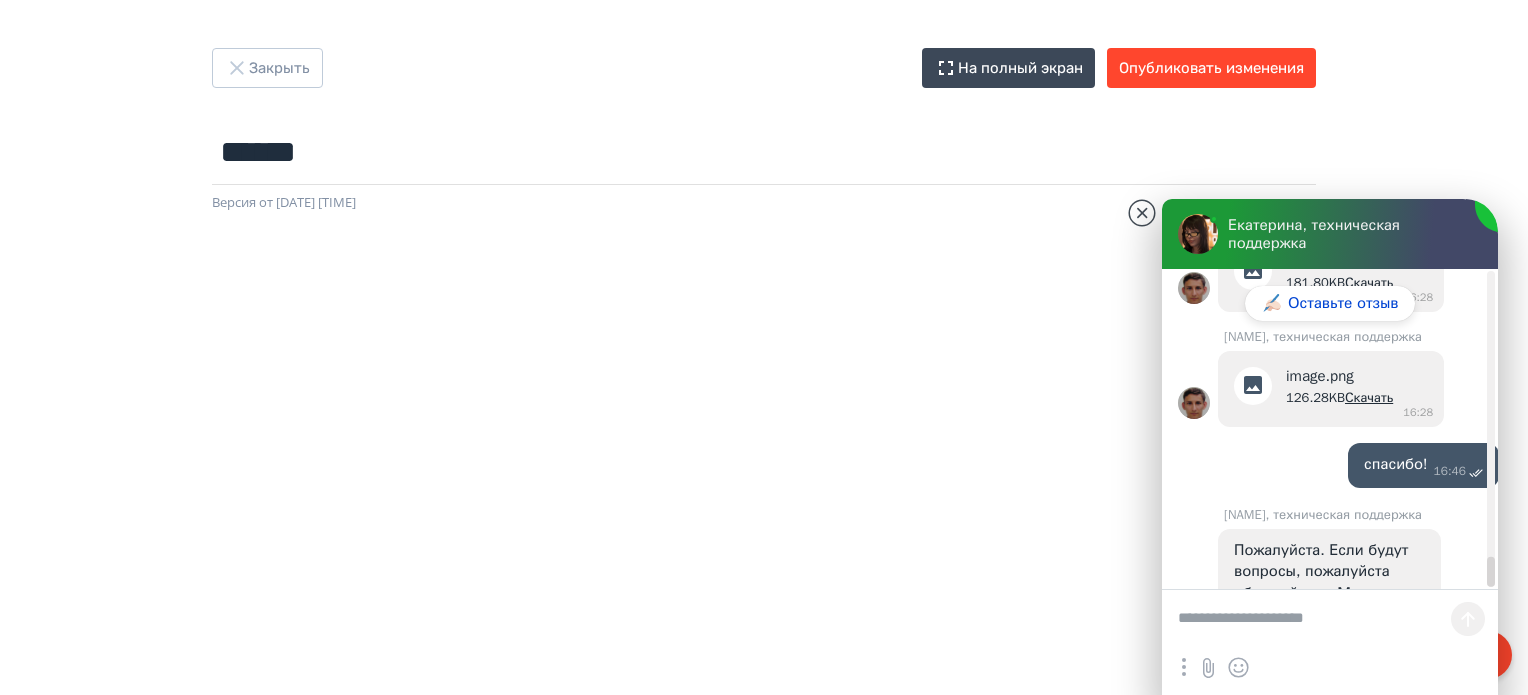 scroll, scrollTop: 14832, scrollLeft: 0, axis: vertical 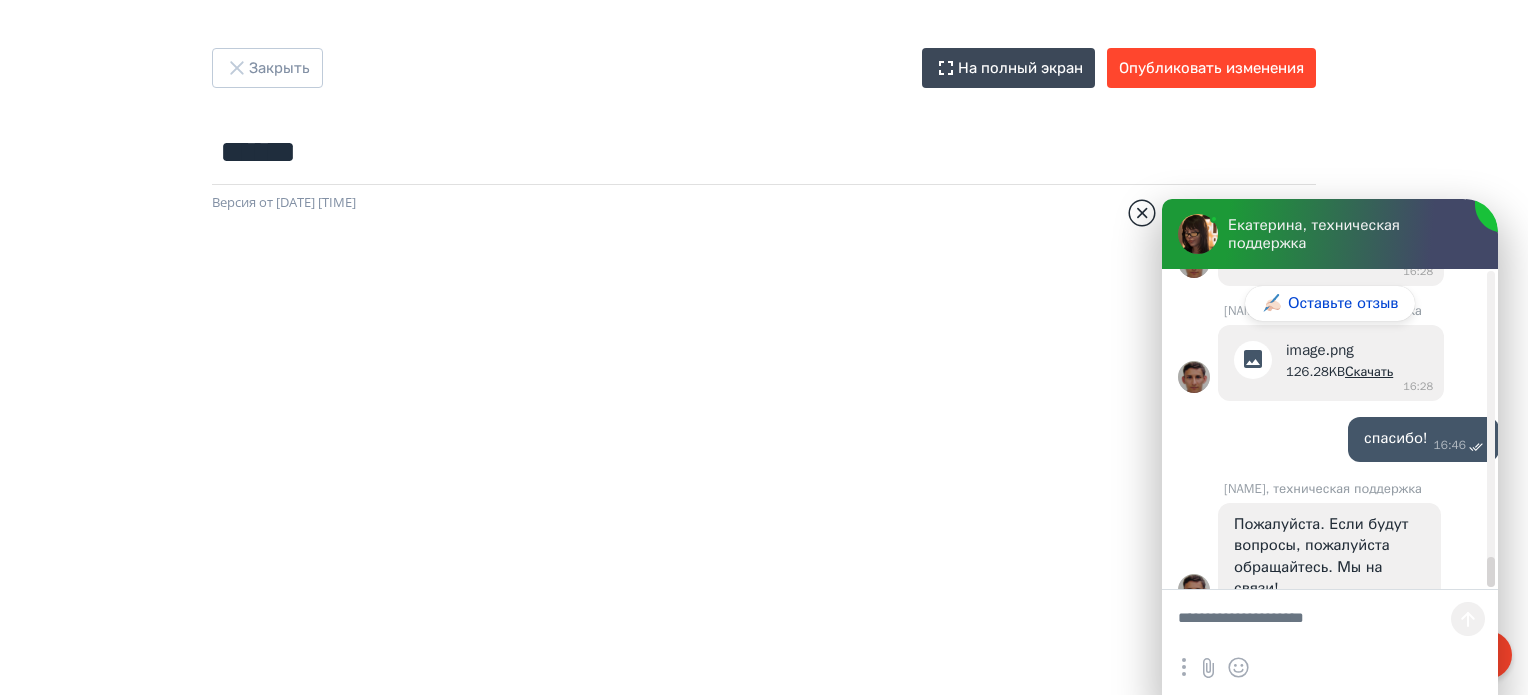 click at bounding box center [1142, 213] 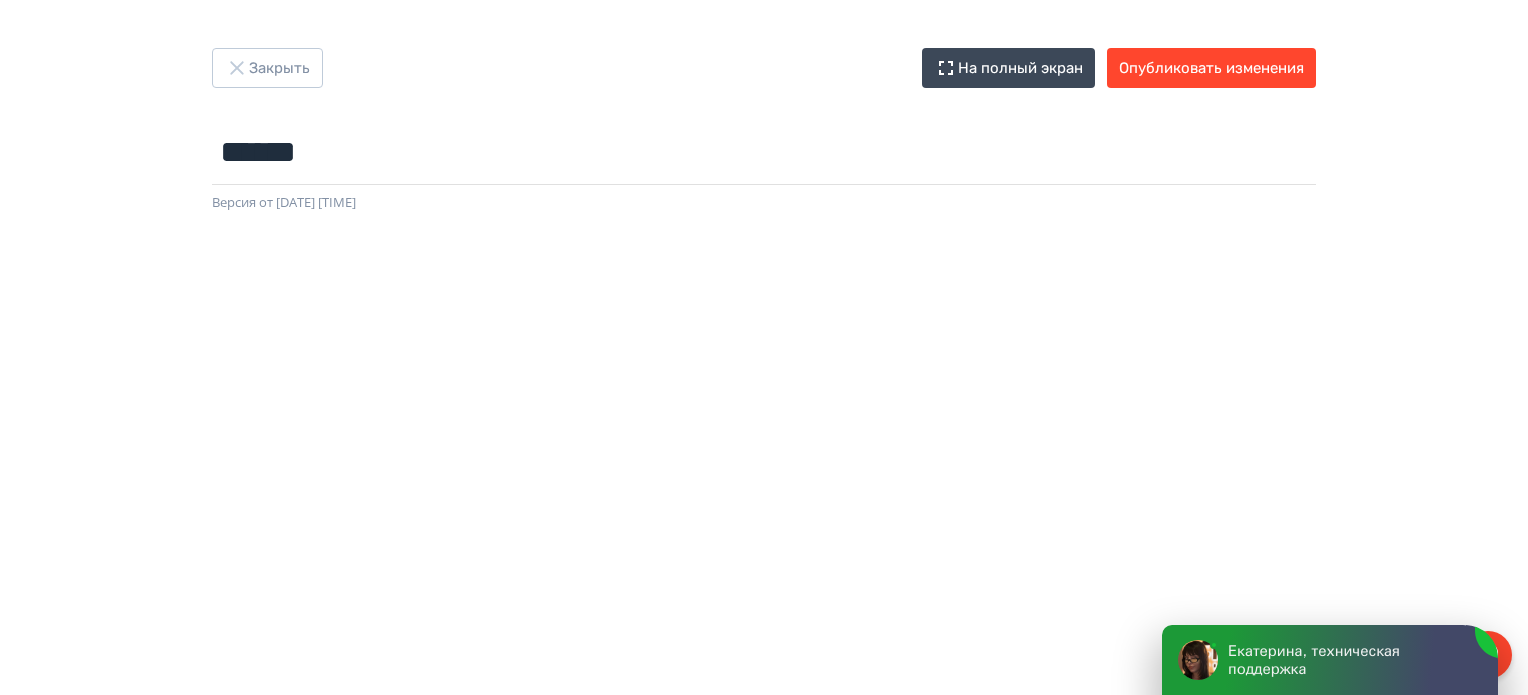 scroll, scrollTop: 456, scrollLeft: 0, axis: vertical 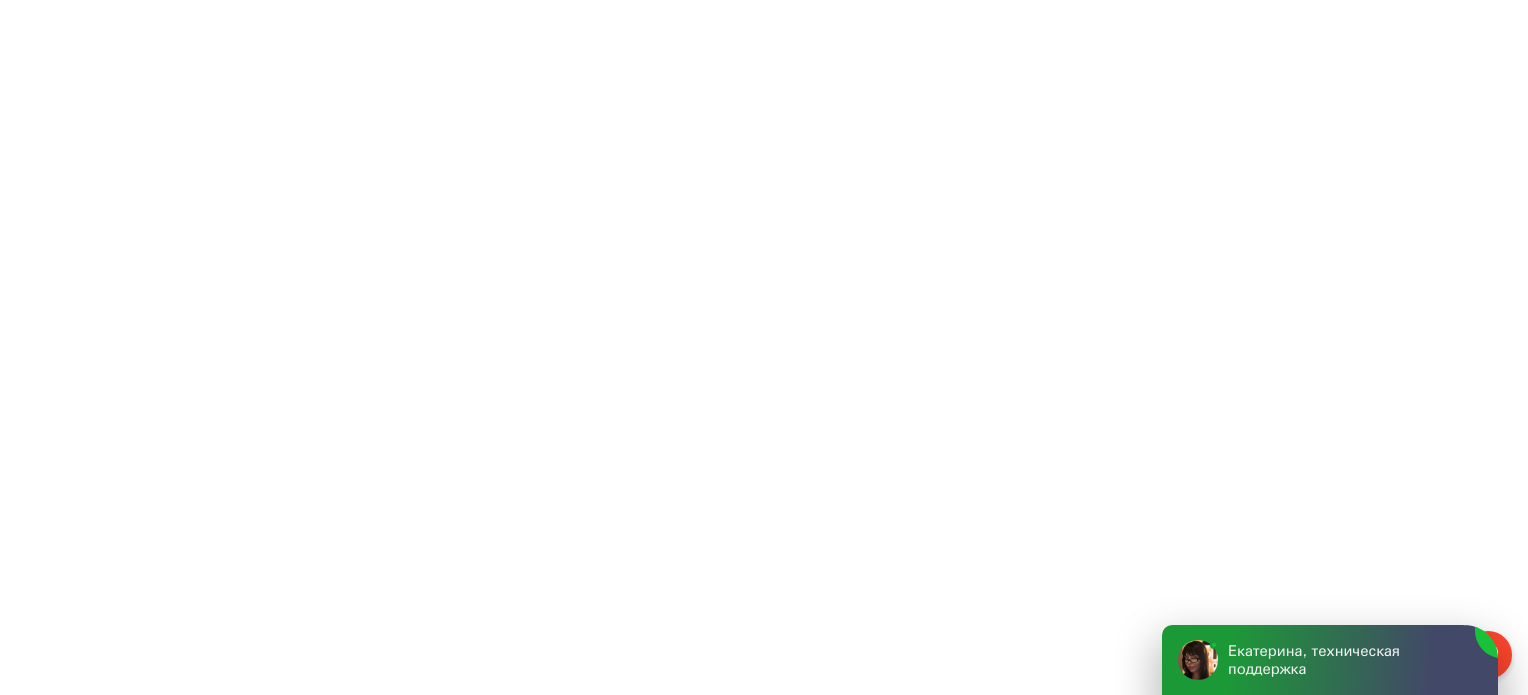 click on "Екатерина, техническая поддержка" at bounding box center (1348, 660) 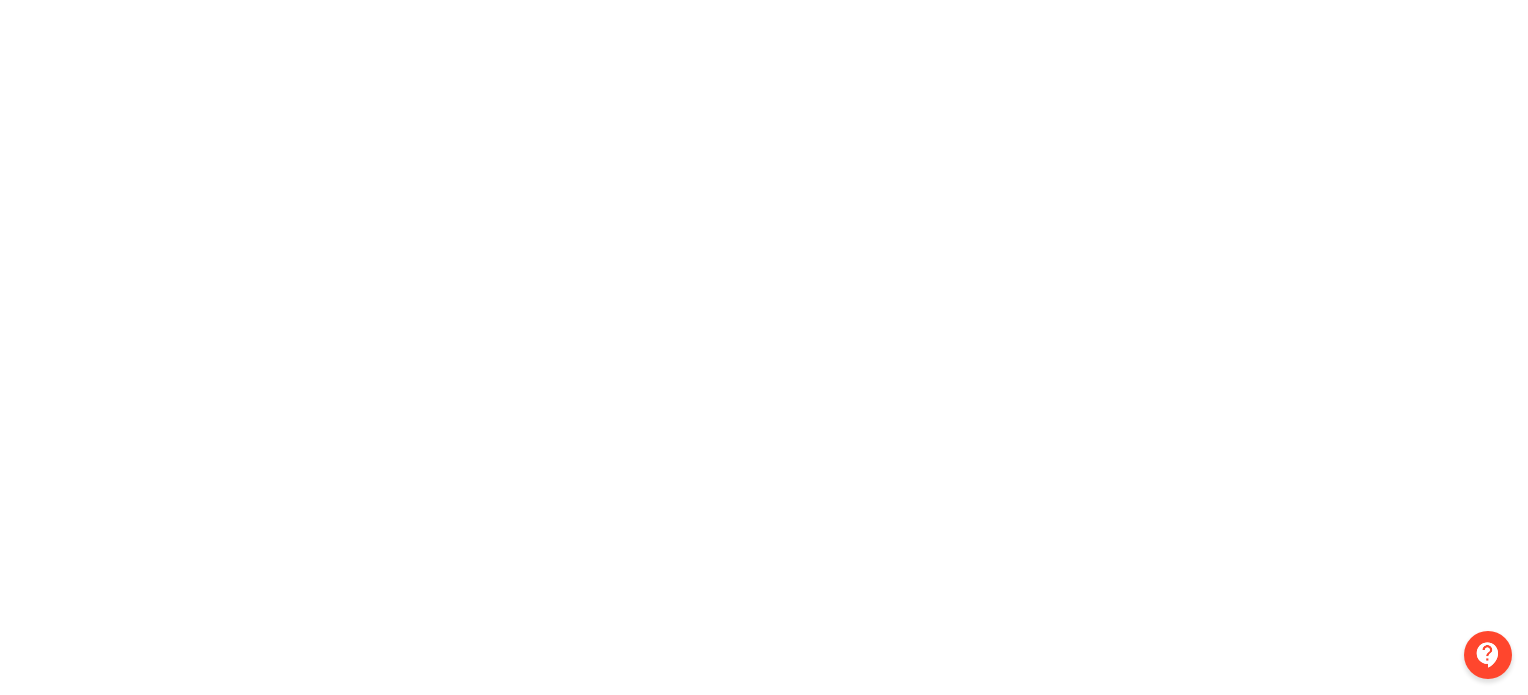 click at bounding box center (1488, 655) 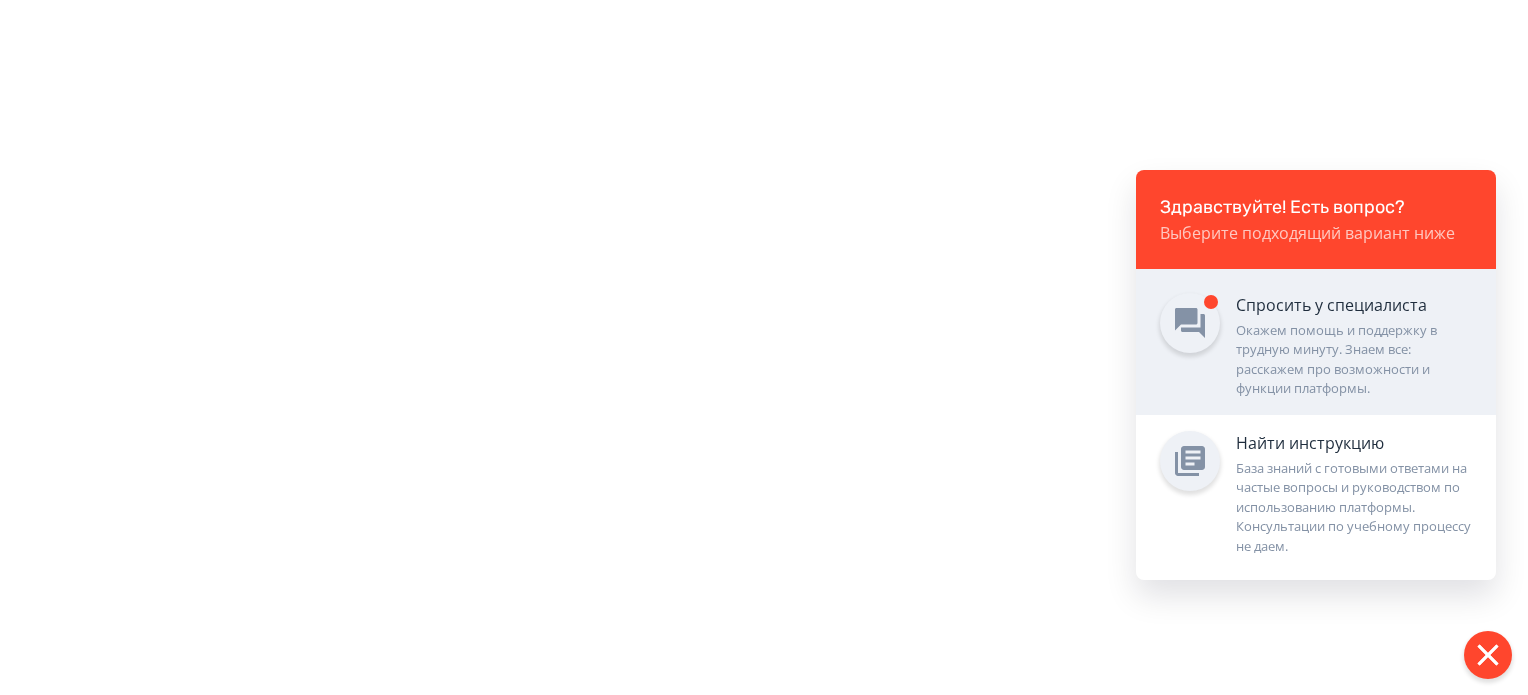 click on "Окажем помощь и поддержку в трудную минуту. Знаем все: расскажем про возможности и функции платформы." at bounding box center [1354, 360] 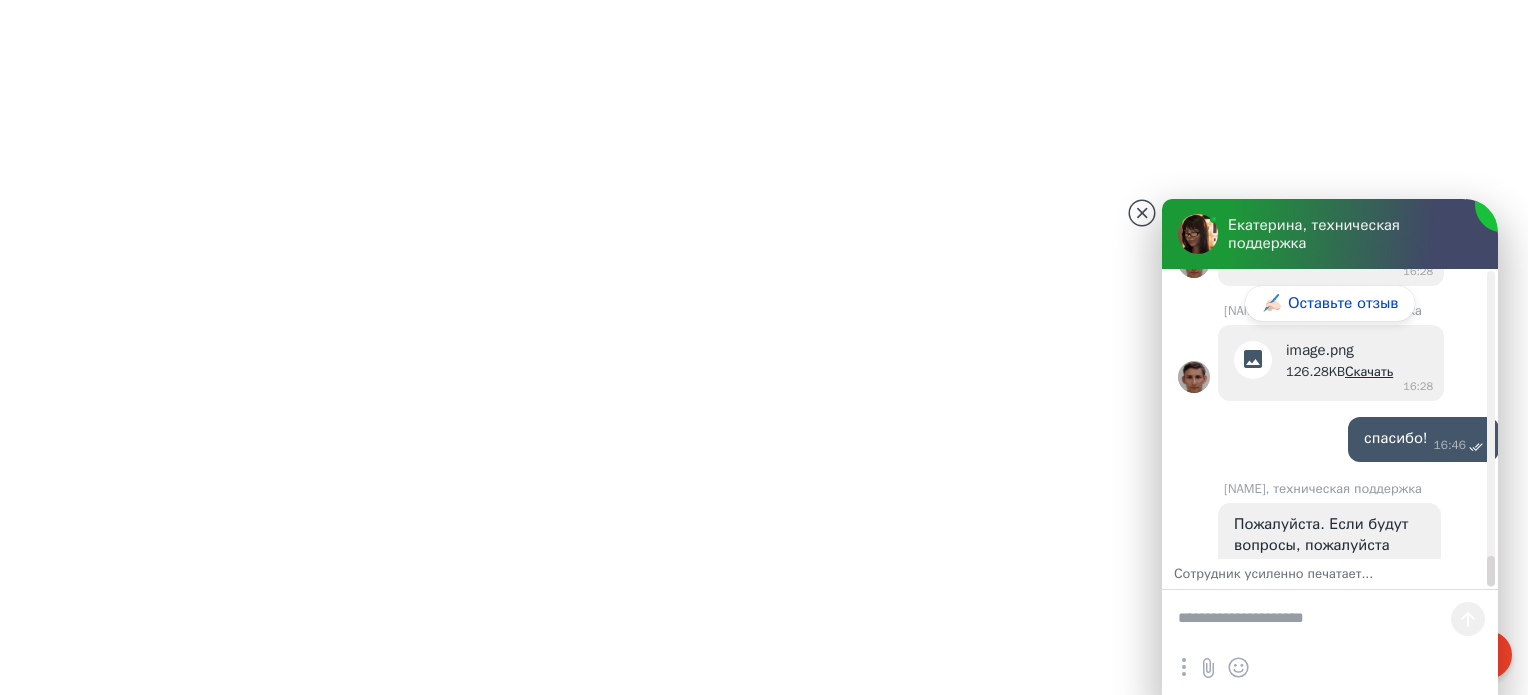 click at bounding box center [1330, 620] 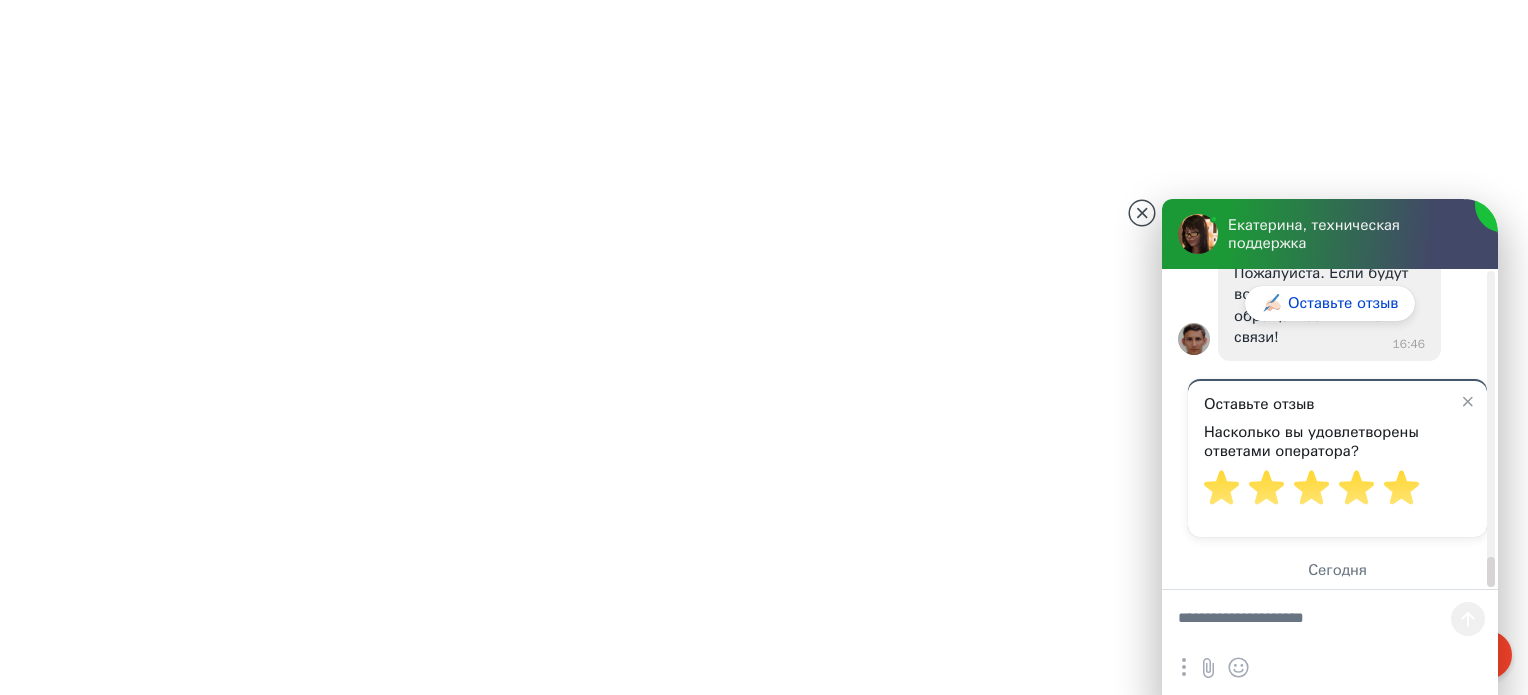 scroll, scrollTop: 15147, scrollLeft: 0, axis: vertical 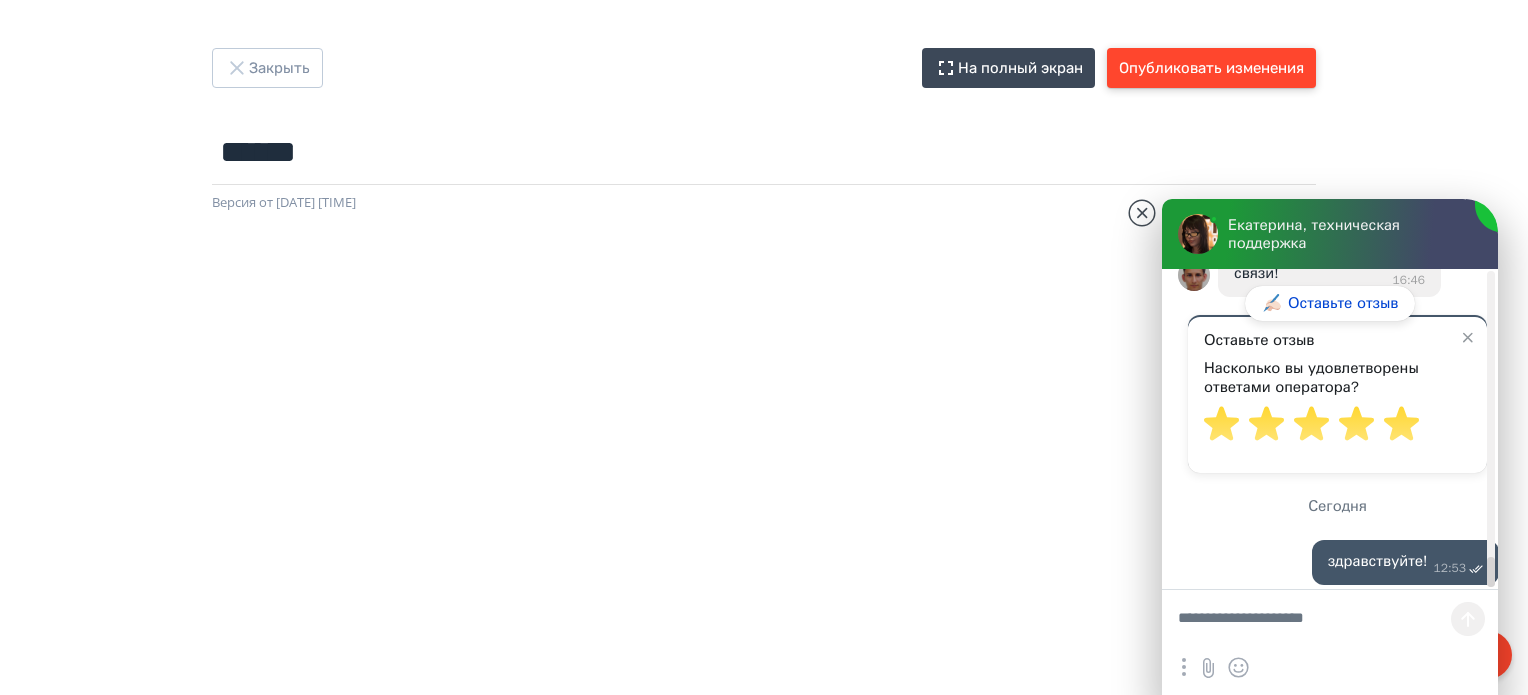 click on "Опубликовать изменения" at bounding box center [1211, 68] 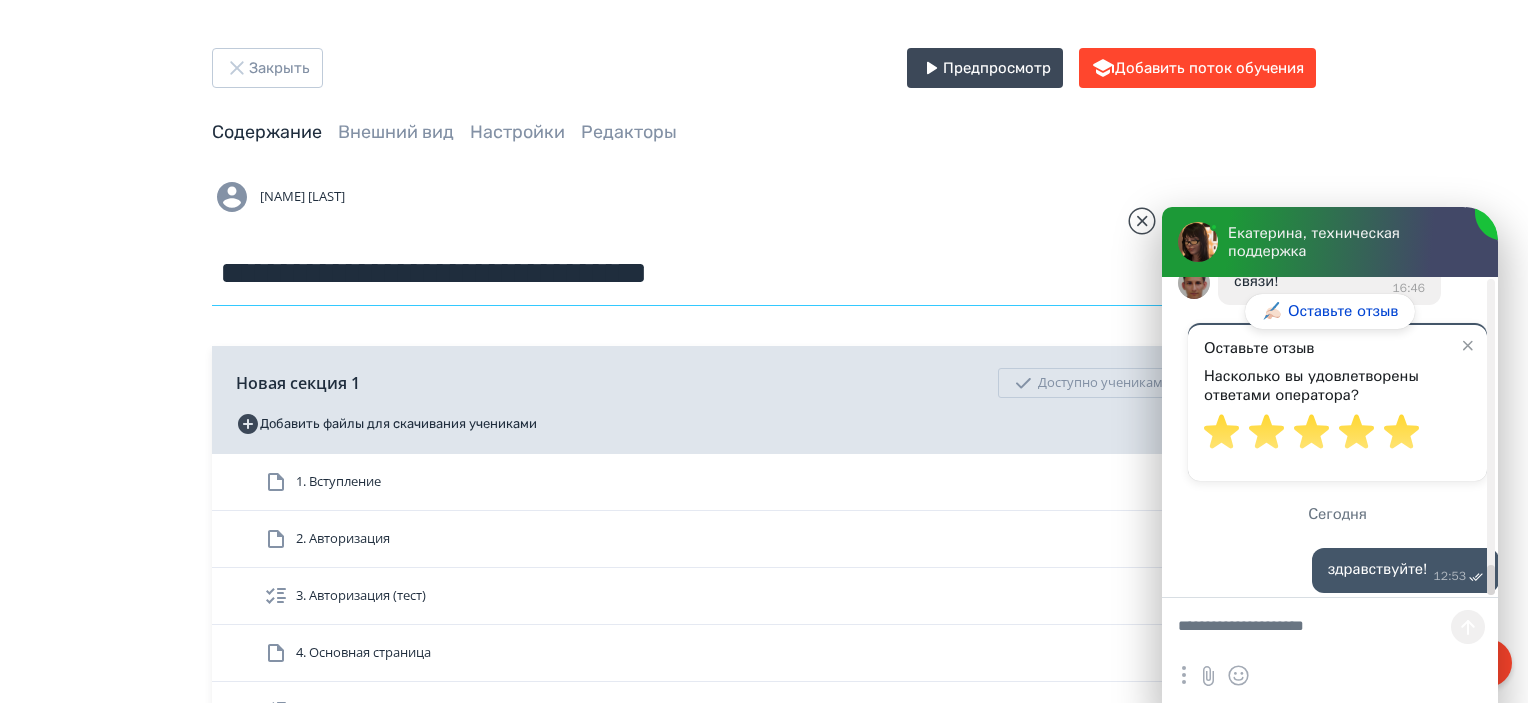 click on "**********" at bounding box center [764, 273] 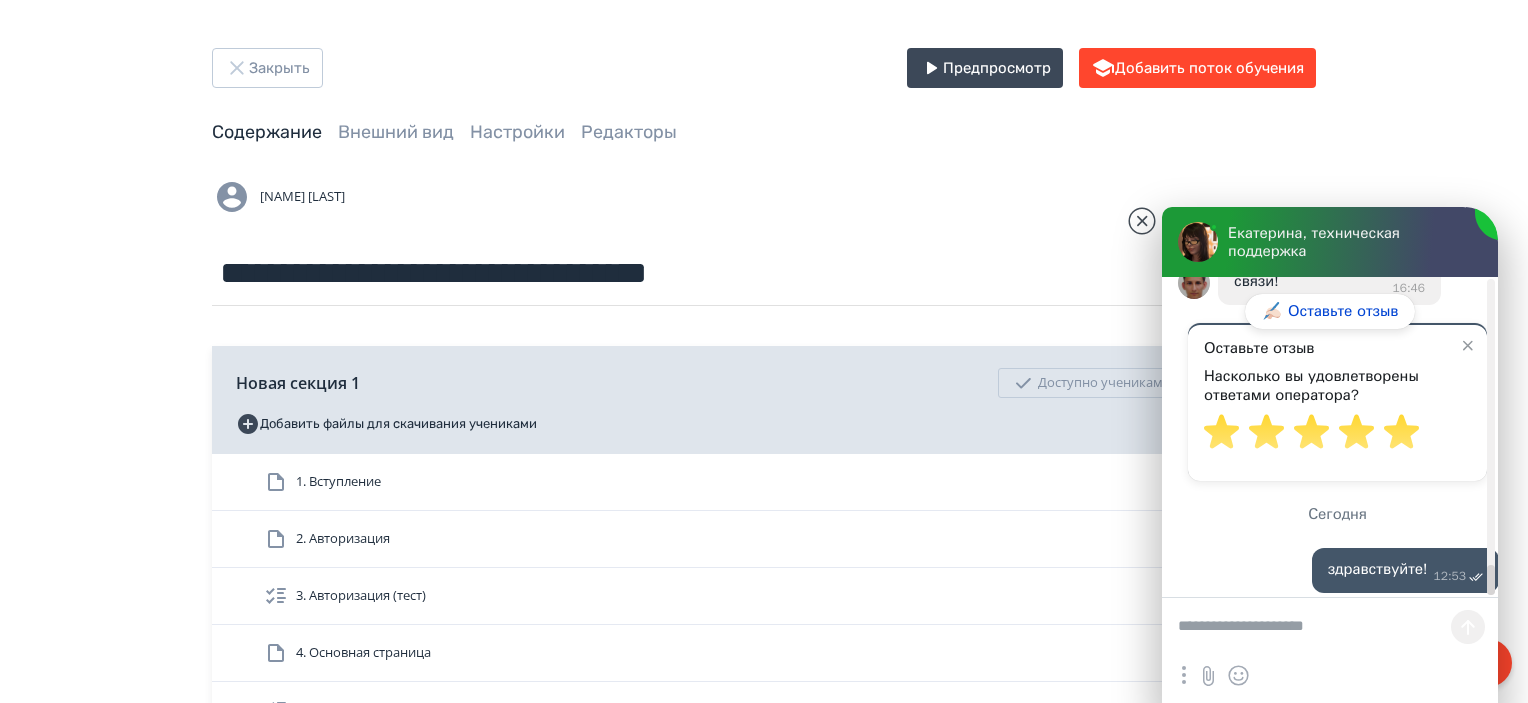 click at bounding box center (1330, 628) 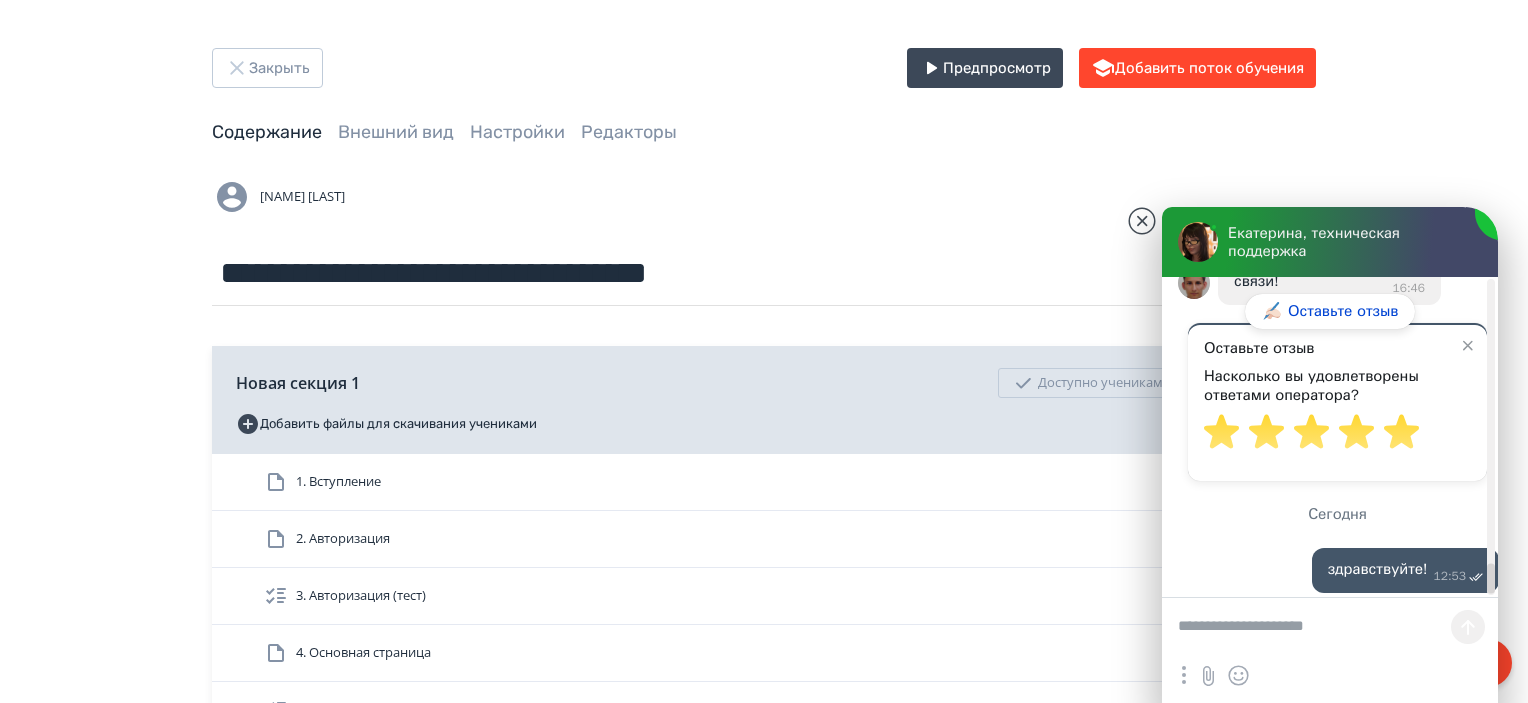 scroll, scrollTop: 15229, scrollLeft: 0, axis: vertical 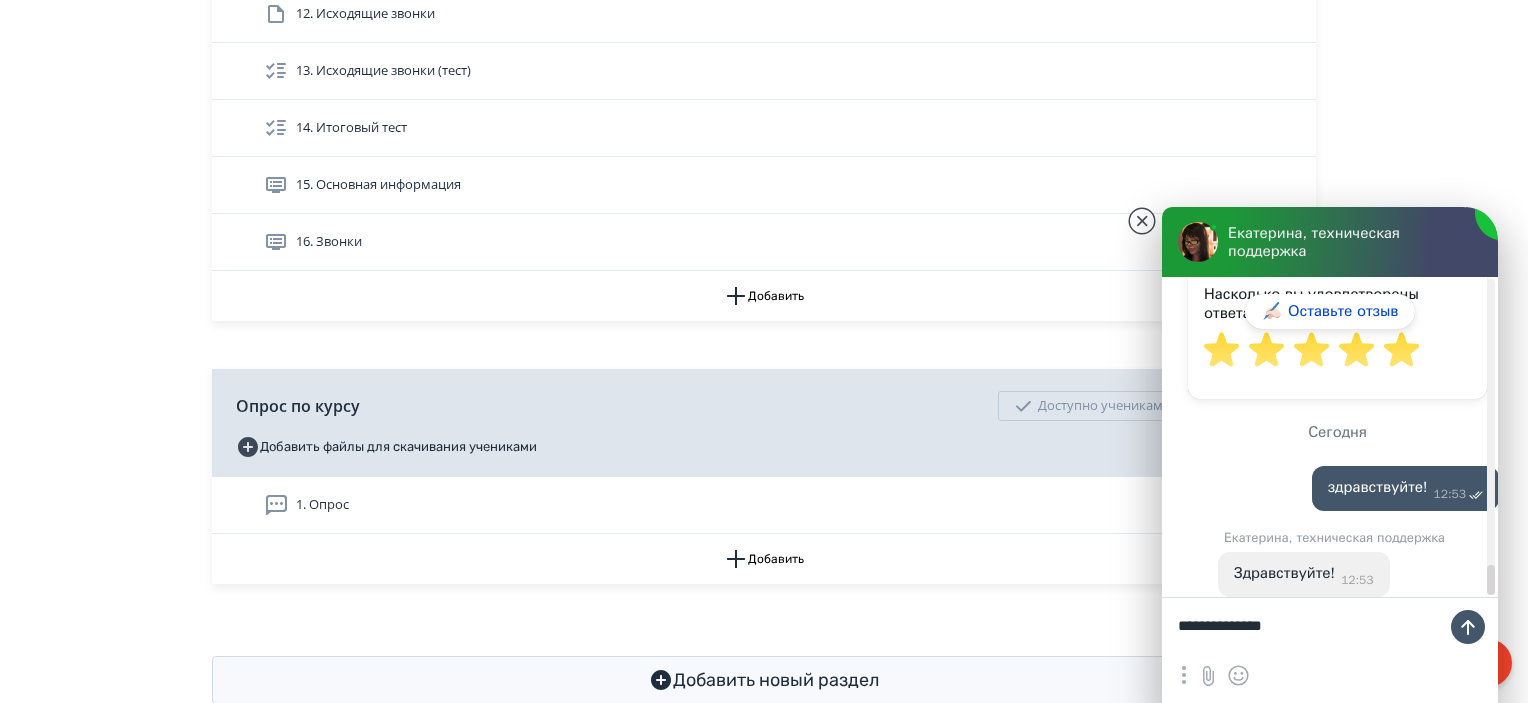 click on "**********" at bounding box center (1330, 628) 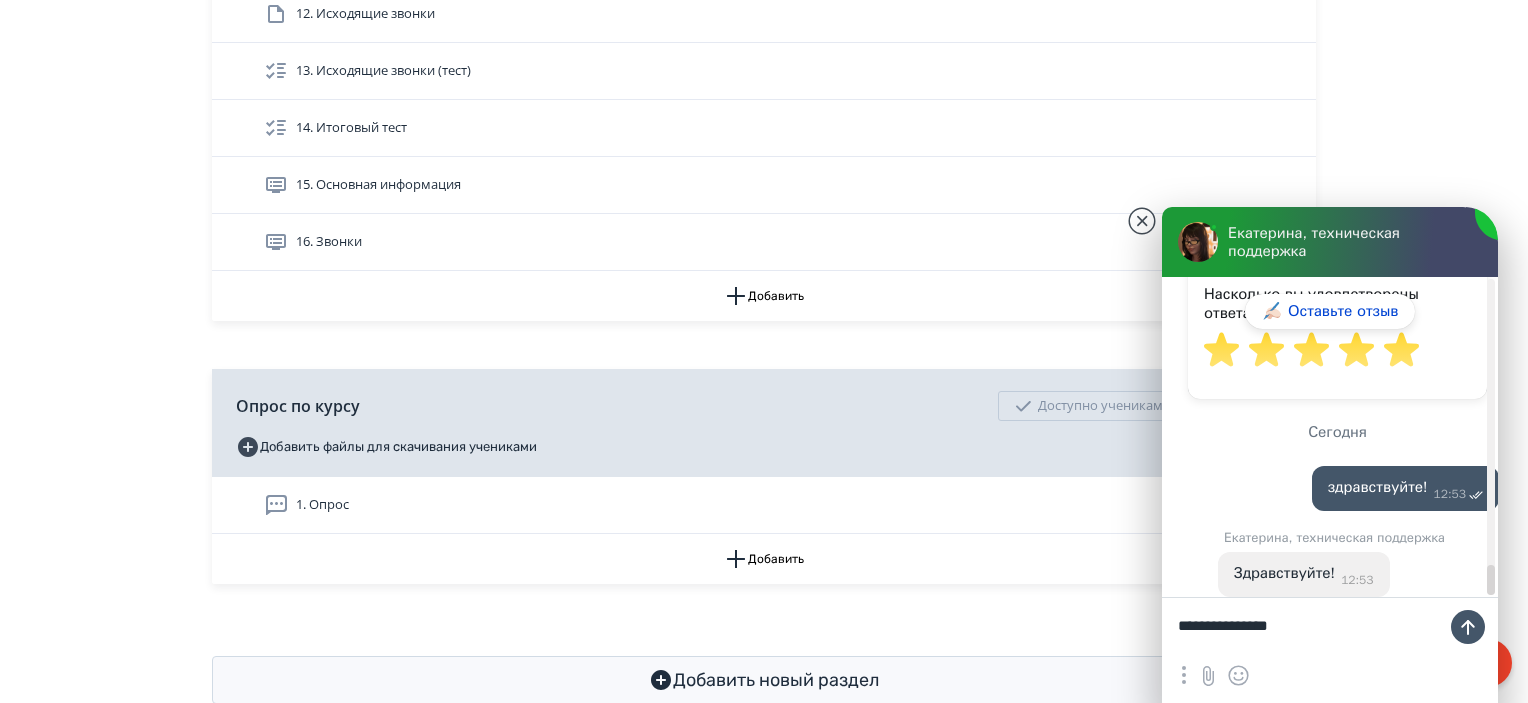click on "**********" at bounding box center [1330, 628] 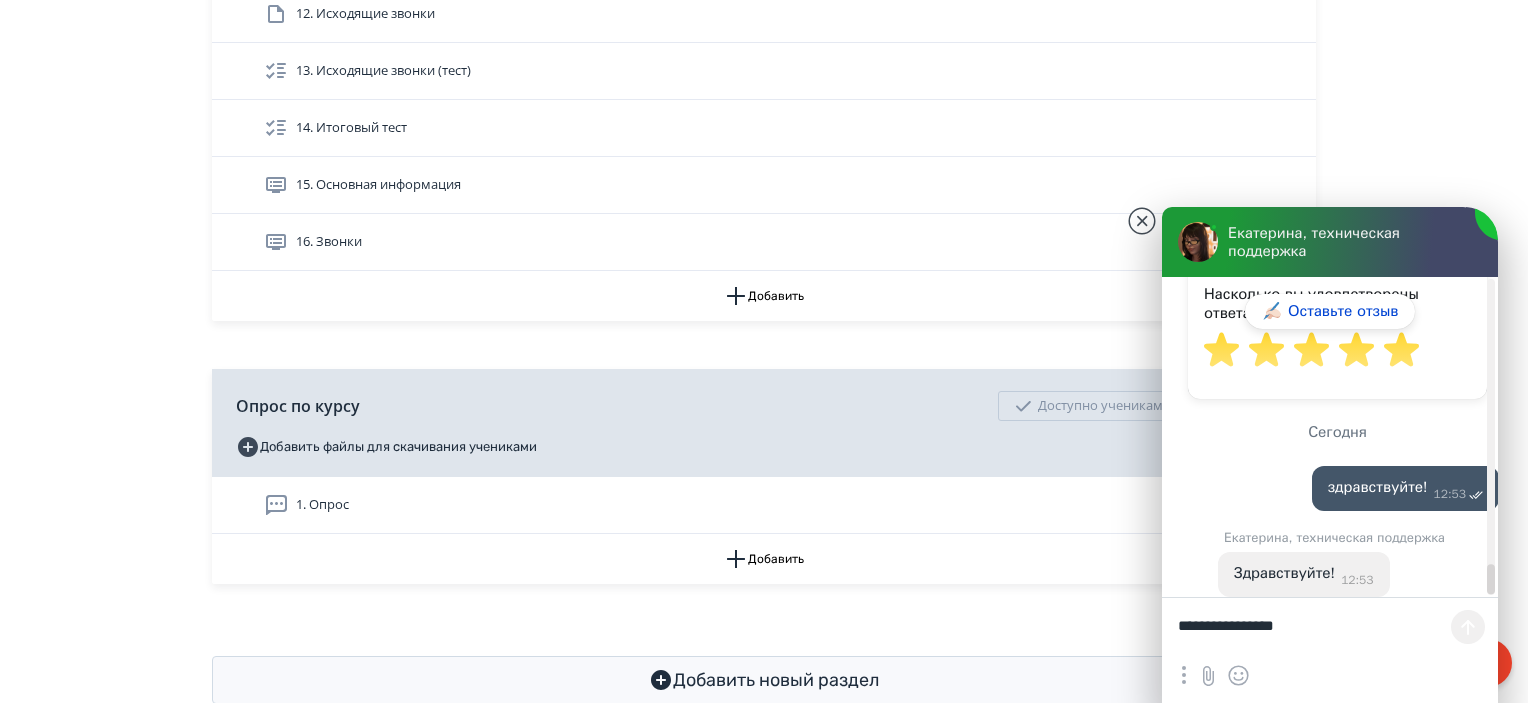 type 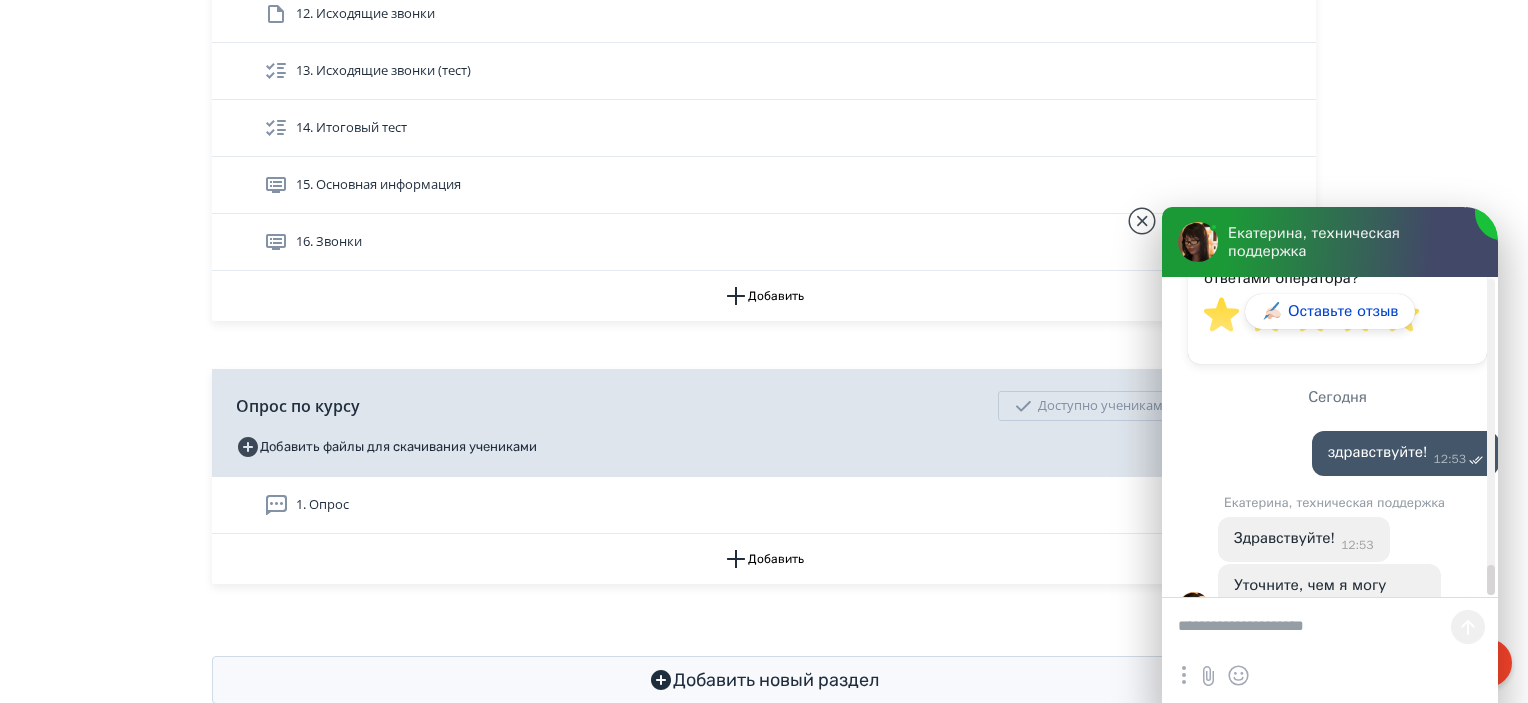 scroll, scrollTop: 15275, scrollLeft: 0, axis: vertical 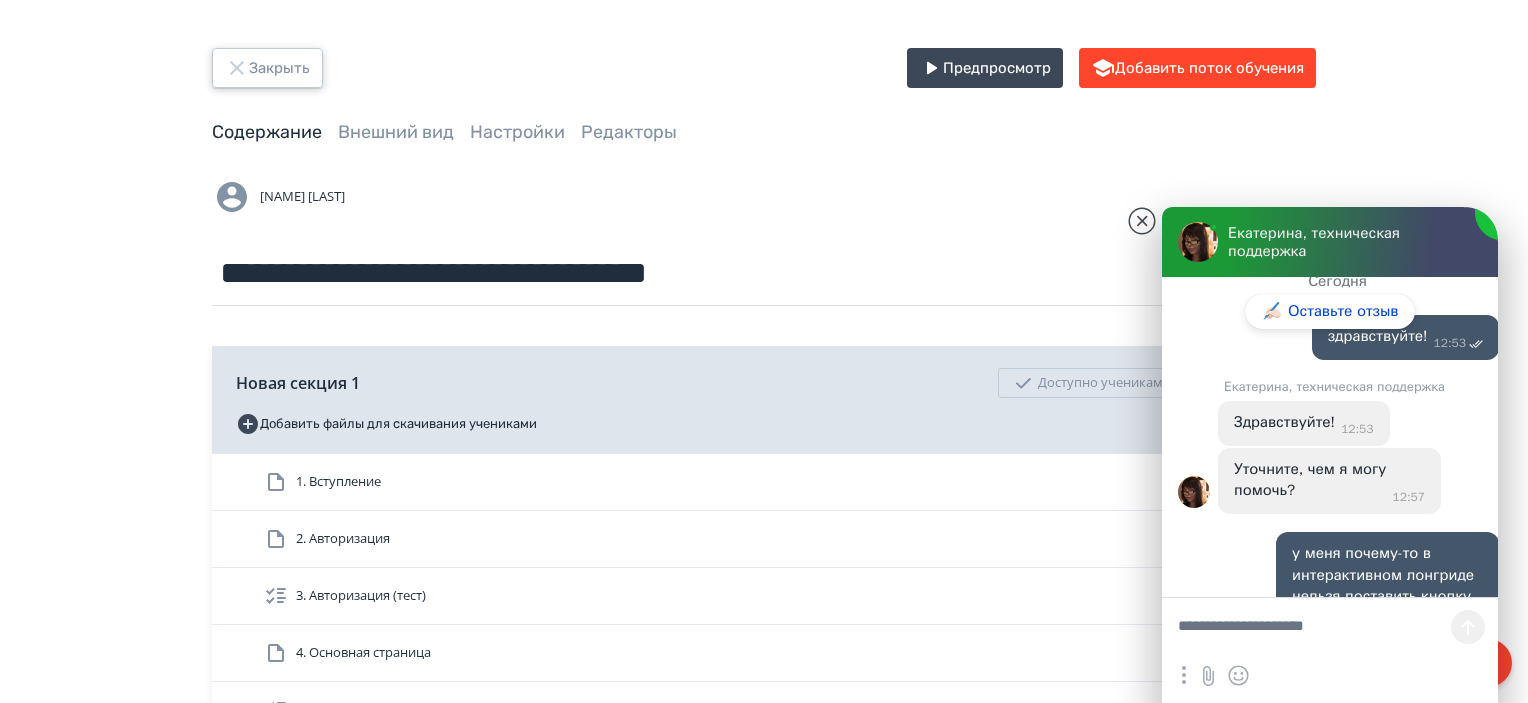 click on "Закрыть" at bounding box center [267, 68] 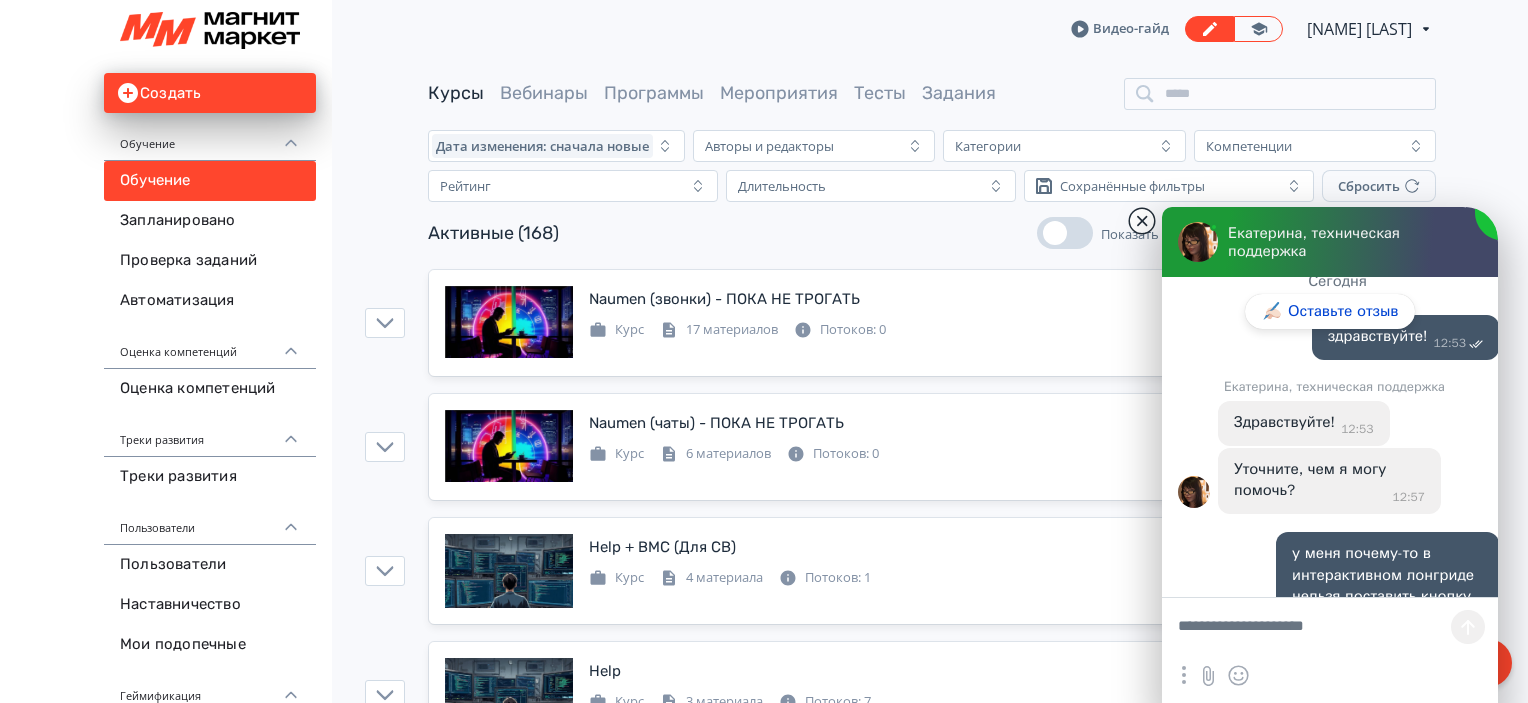 click at bounding box center (1142, 221) 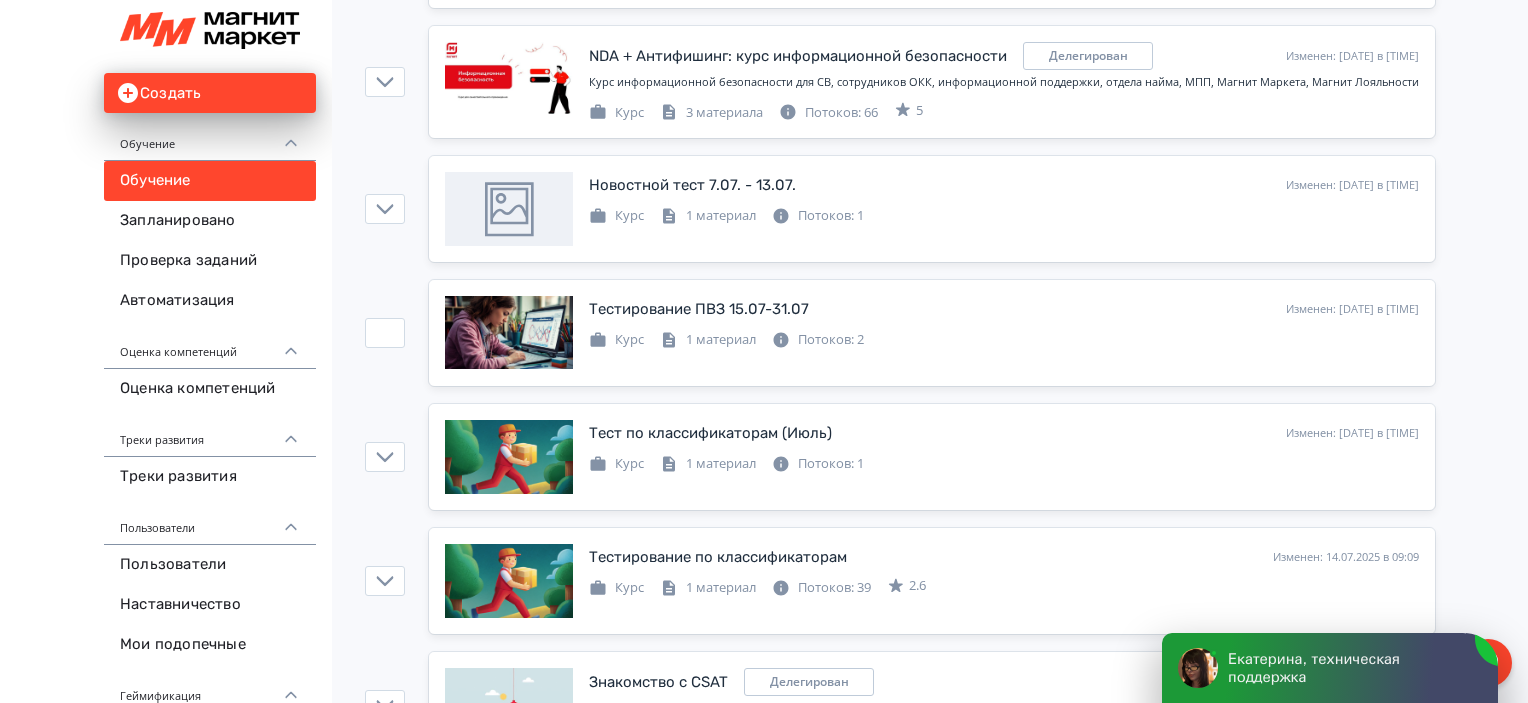 scroll, scrollTop: 1116, scrollLeft: 0, axis: vertical 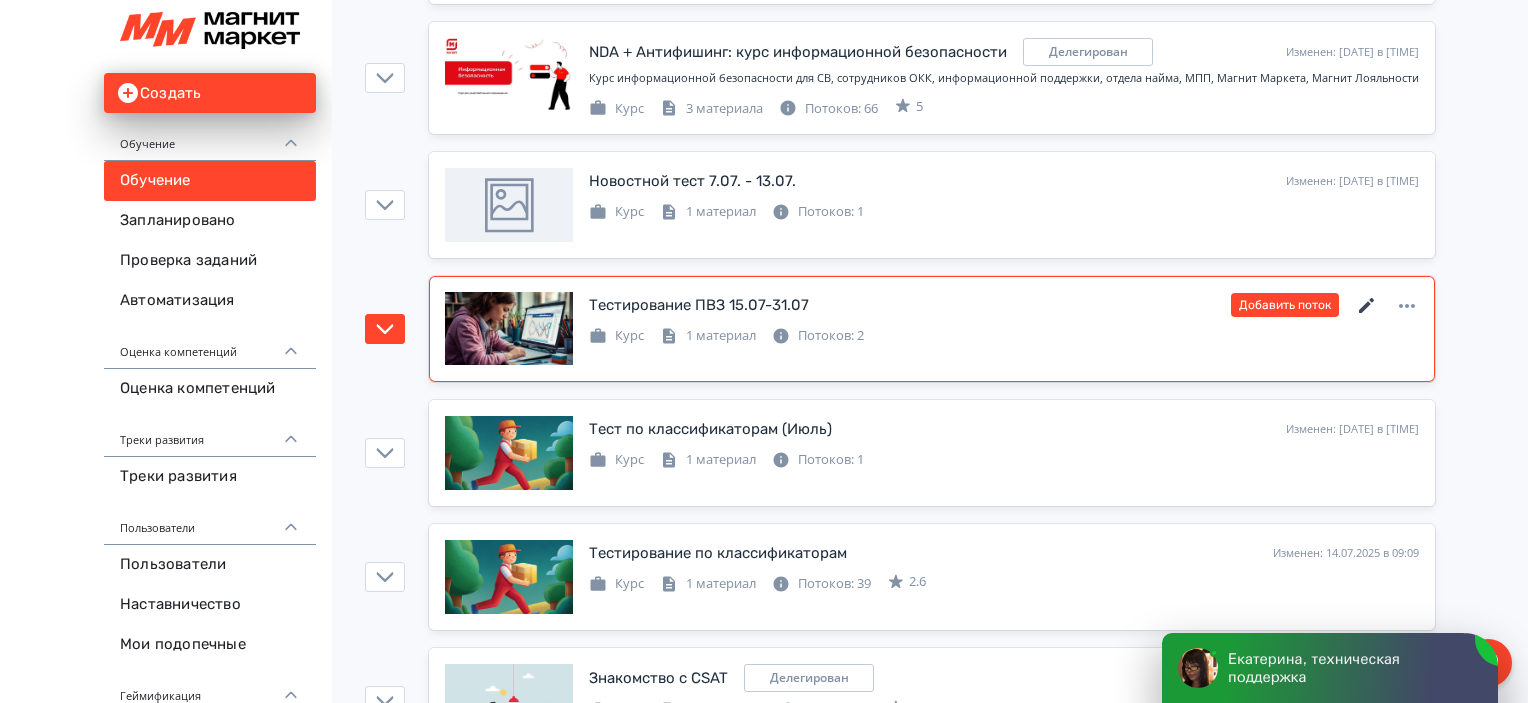 click 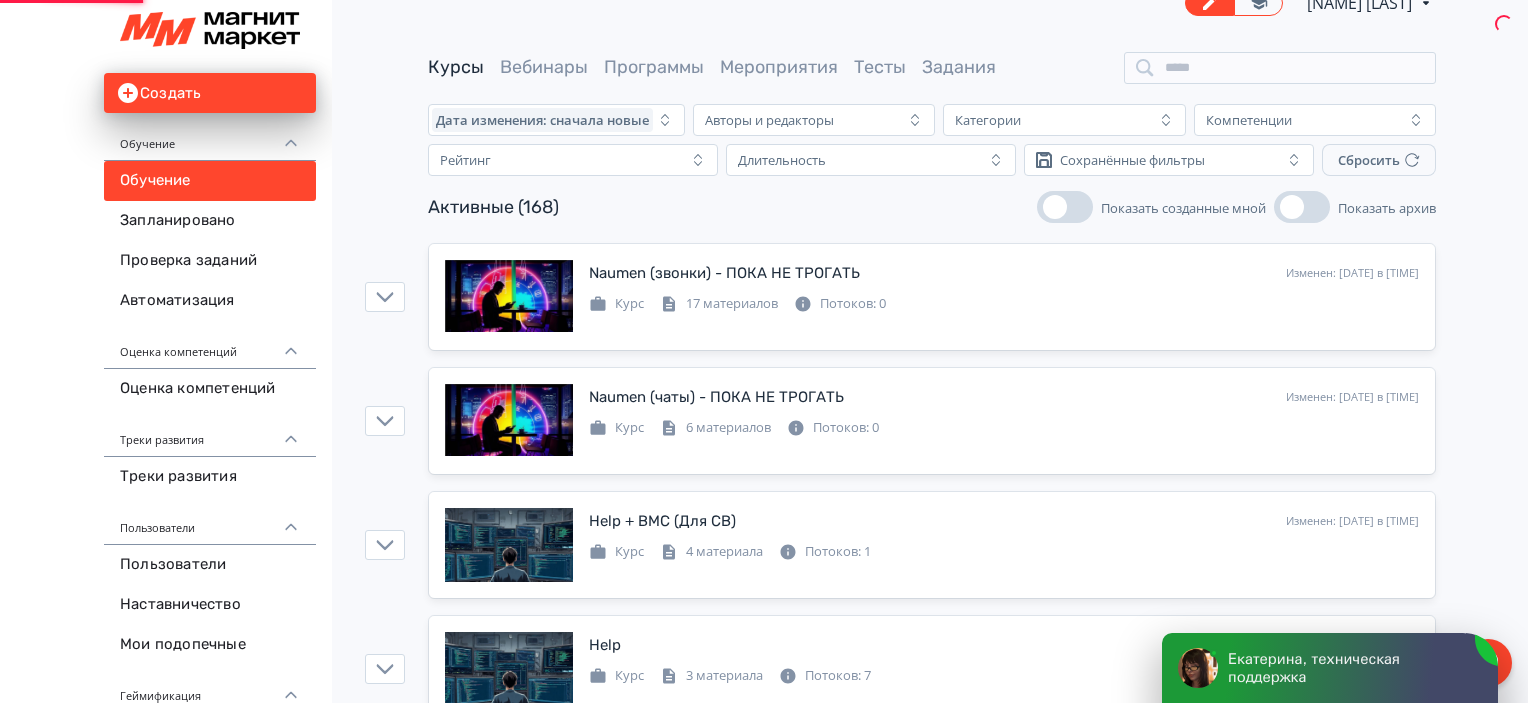 scroll, scrollTop: 0, scrollLeft: 0, axis: both 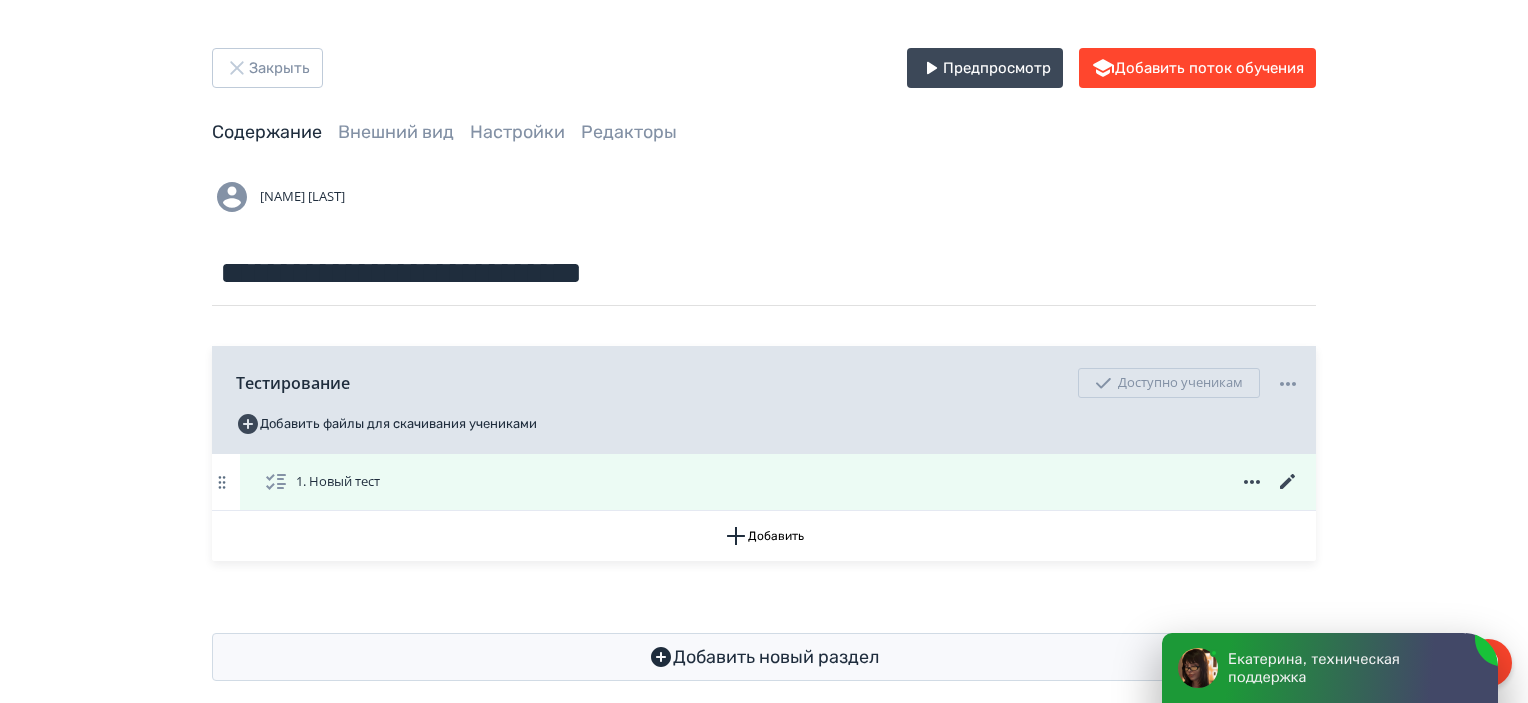 click 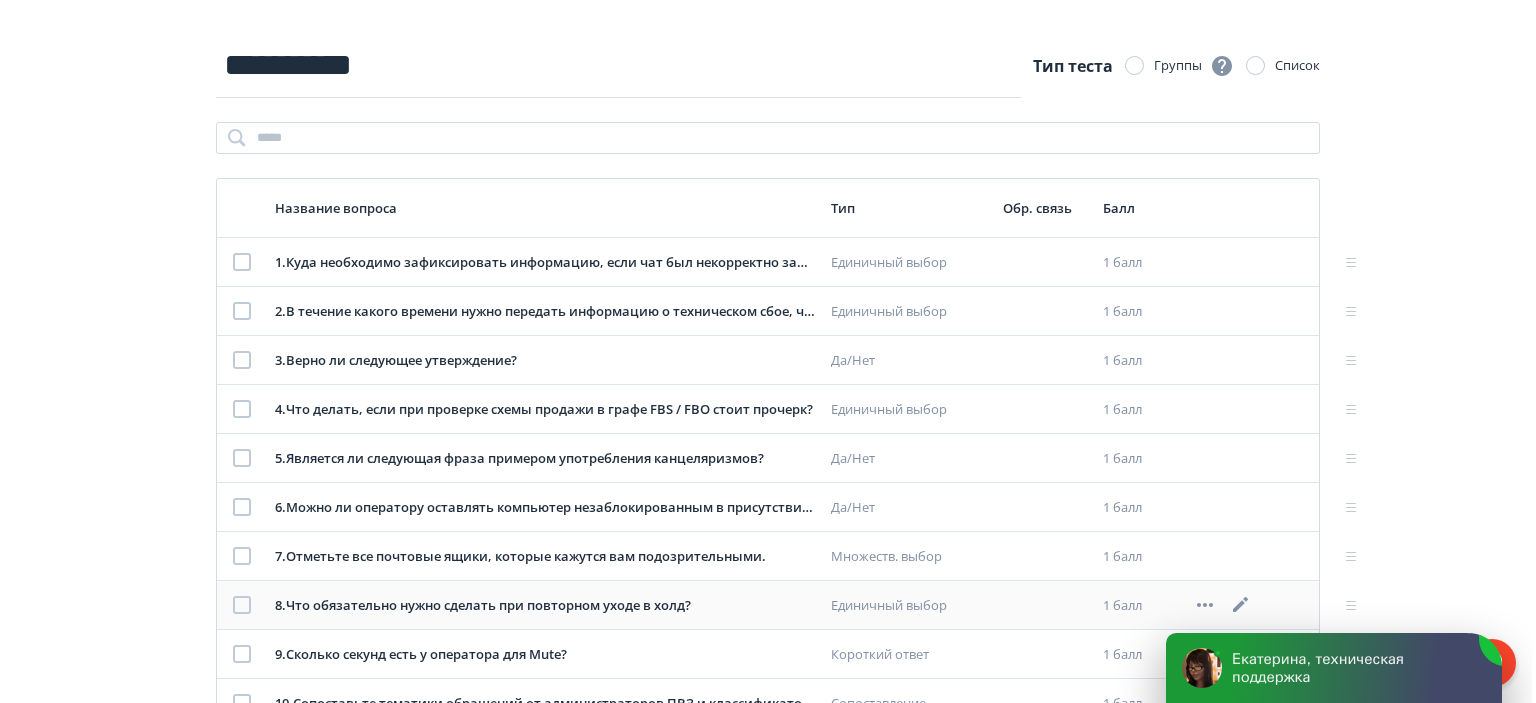 scroll, scrollTop: 264, scrollLeft: 0, axis: vertical 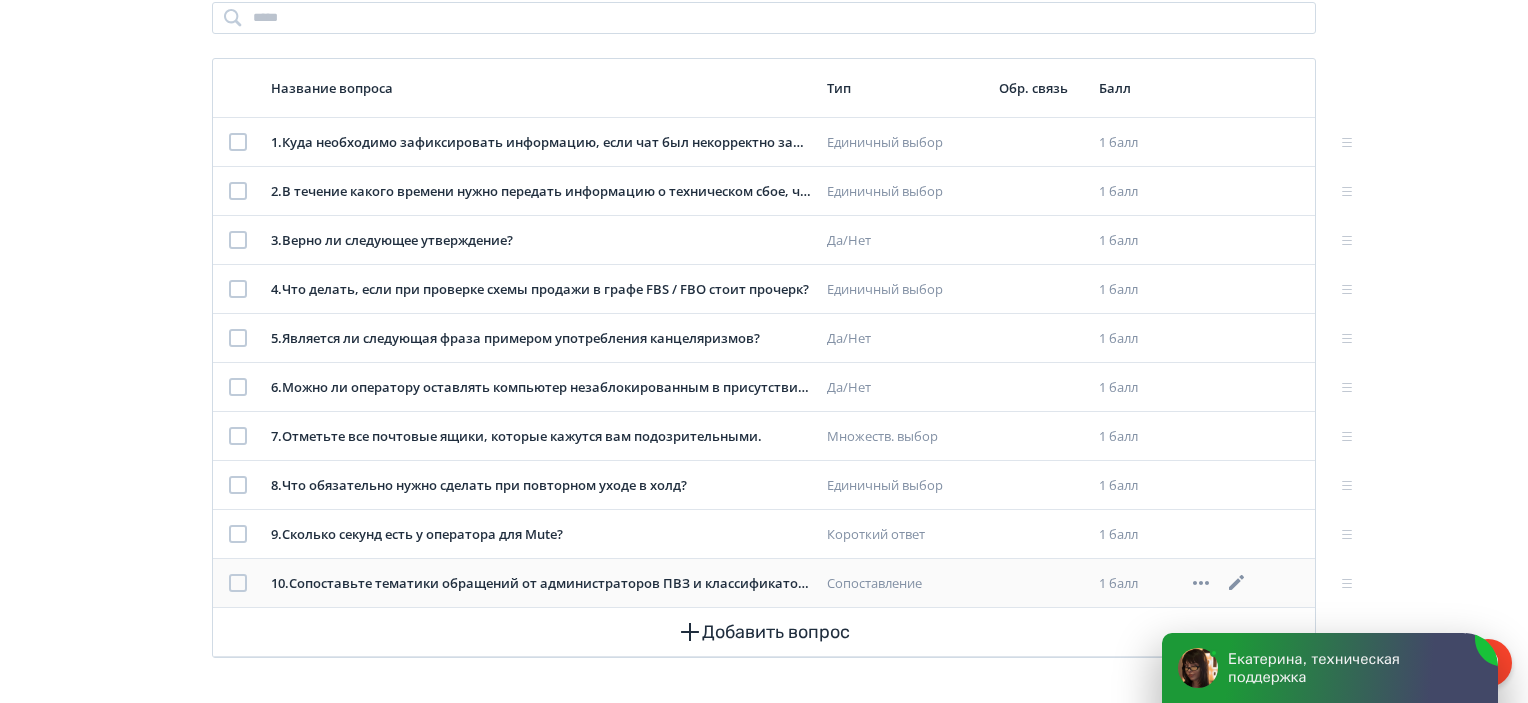 click 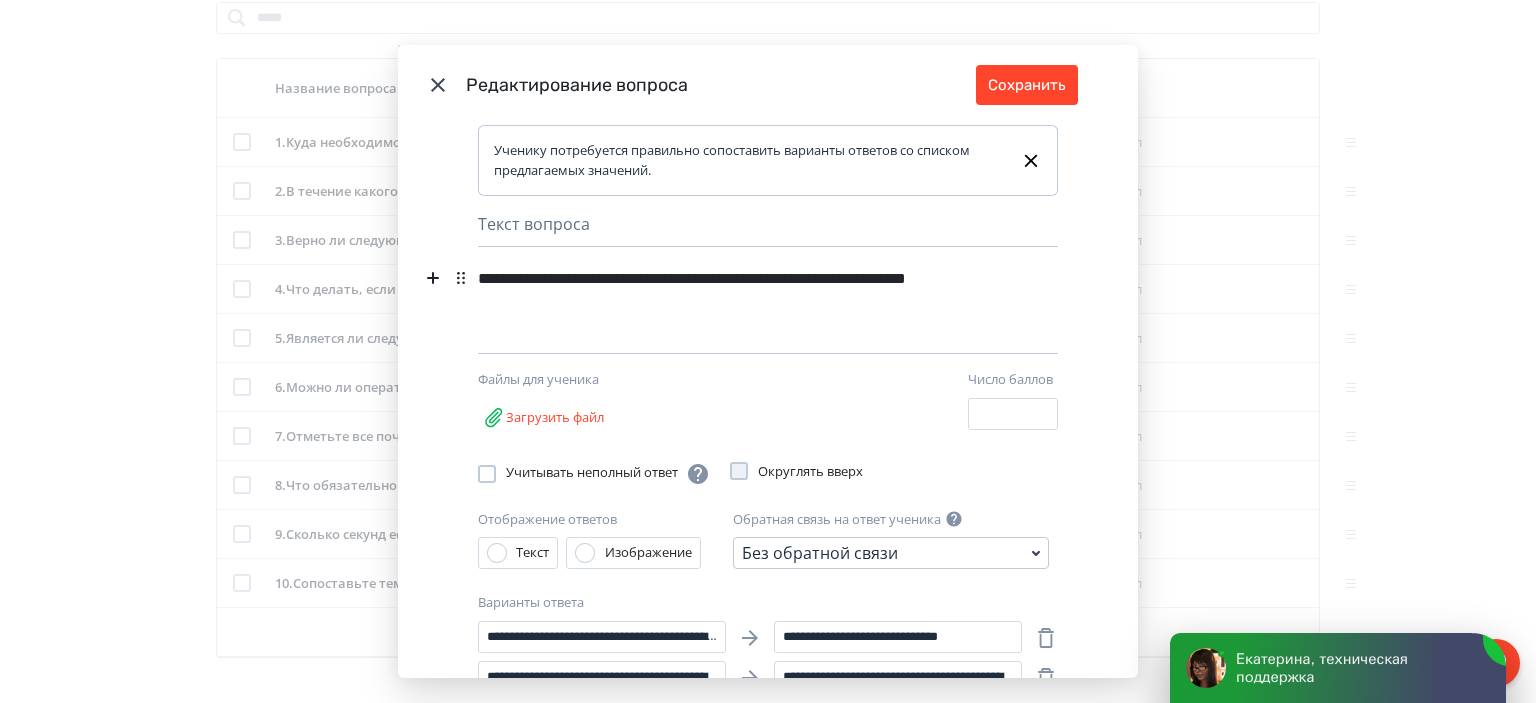 click on "**********" at bounding box center [733, 291] 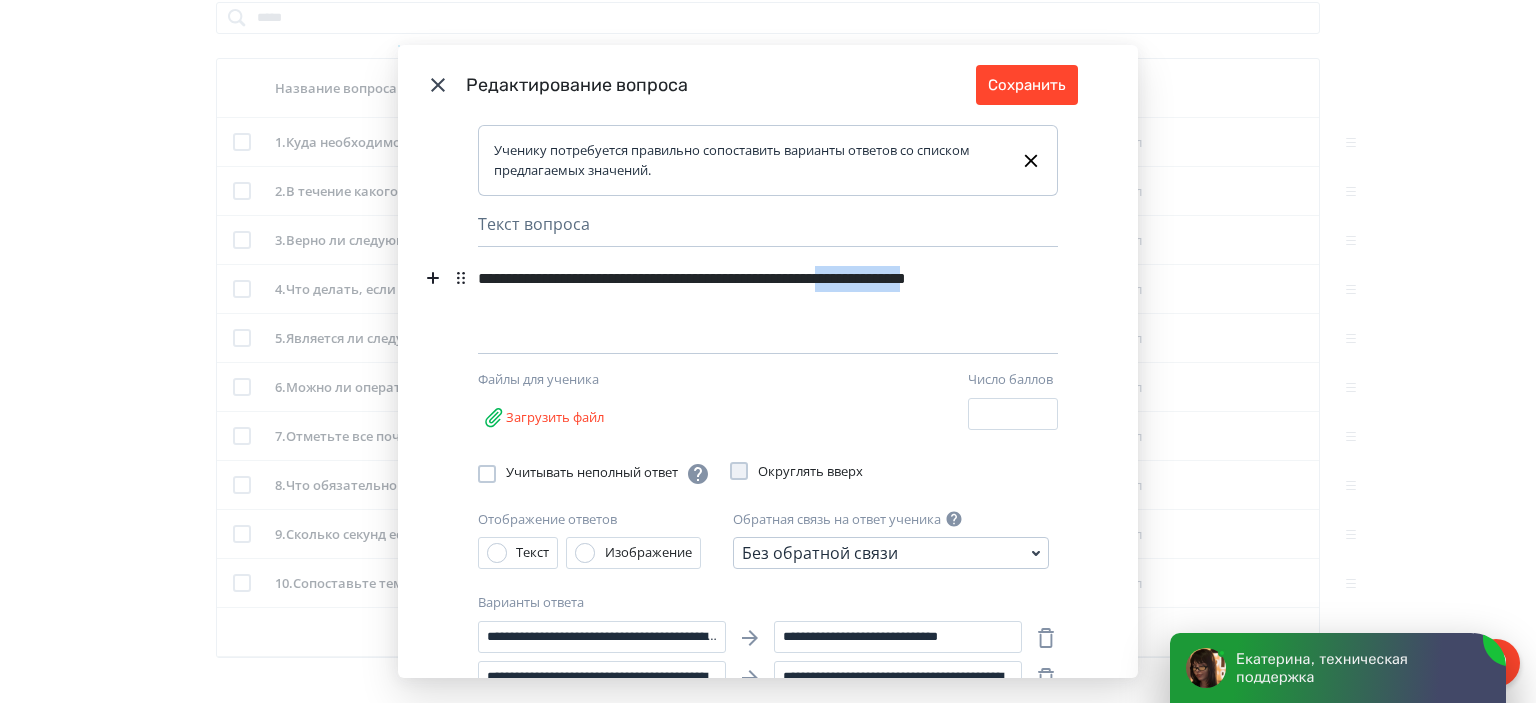 click on "**********" at bounding box center [733, 291] 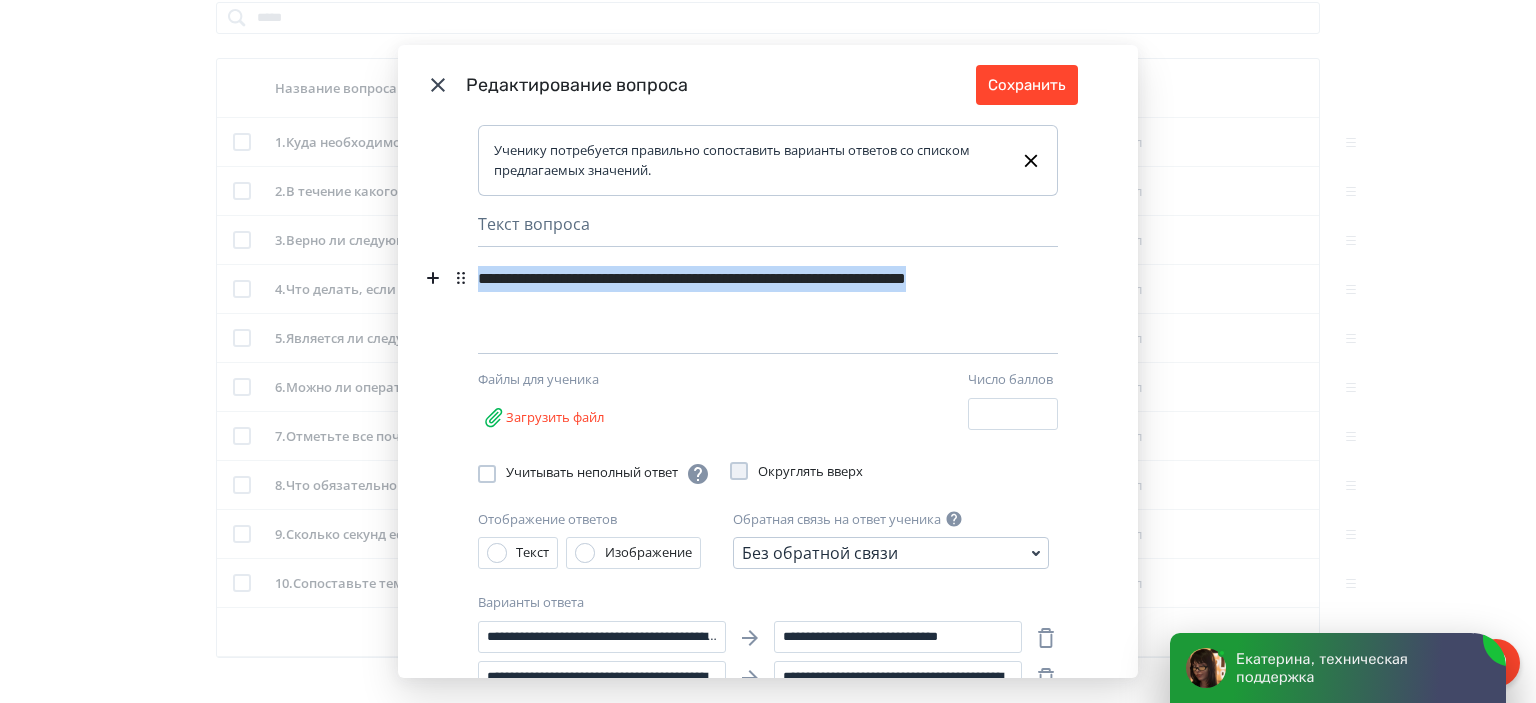 click on "**********" at bounding box center [733, 291] 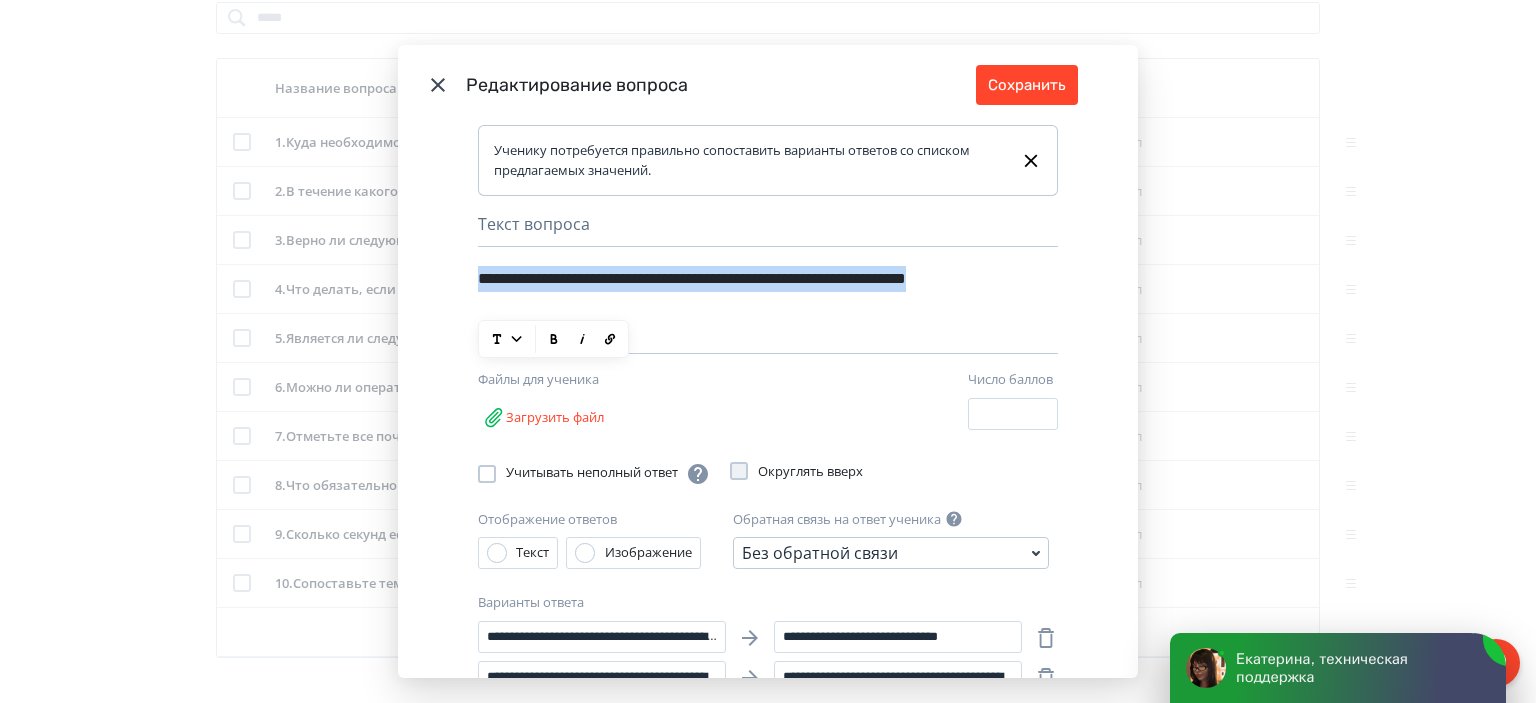 paste 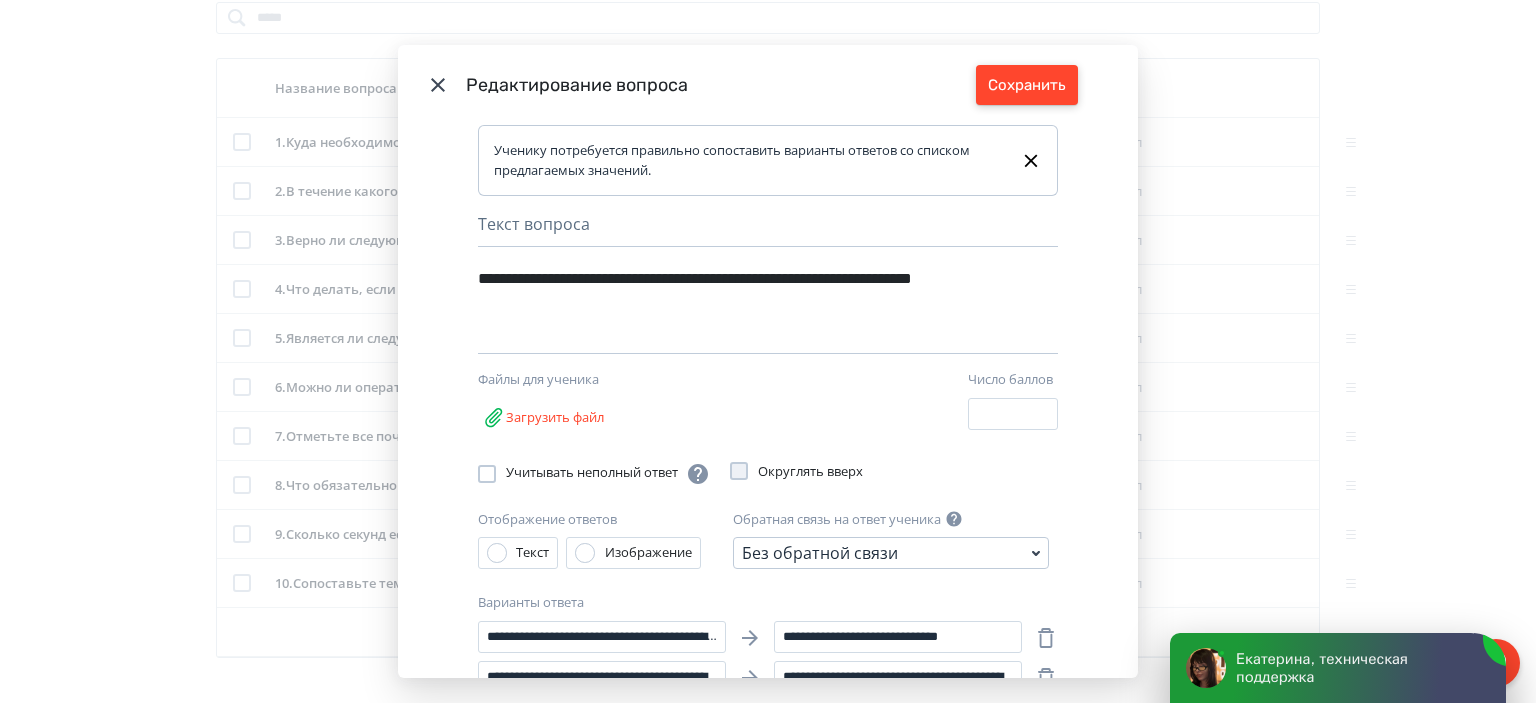 click on "Сохранить" at bounding box center (1027, 85) 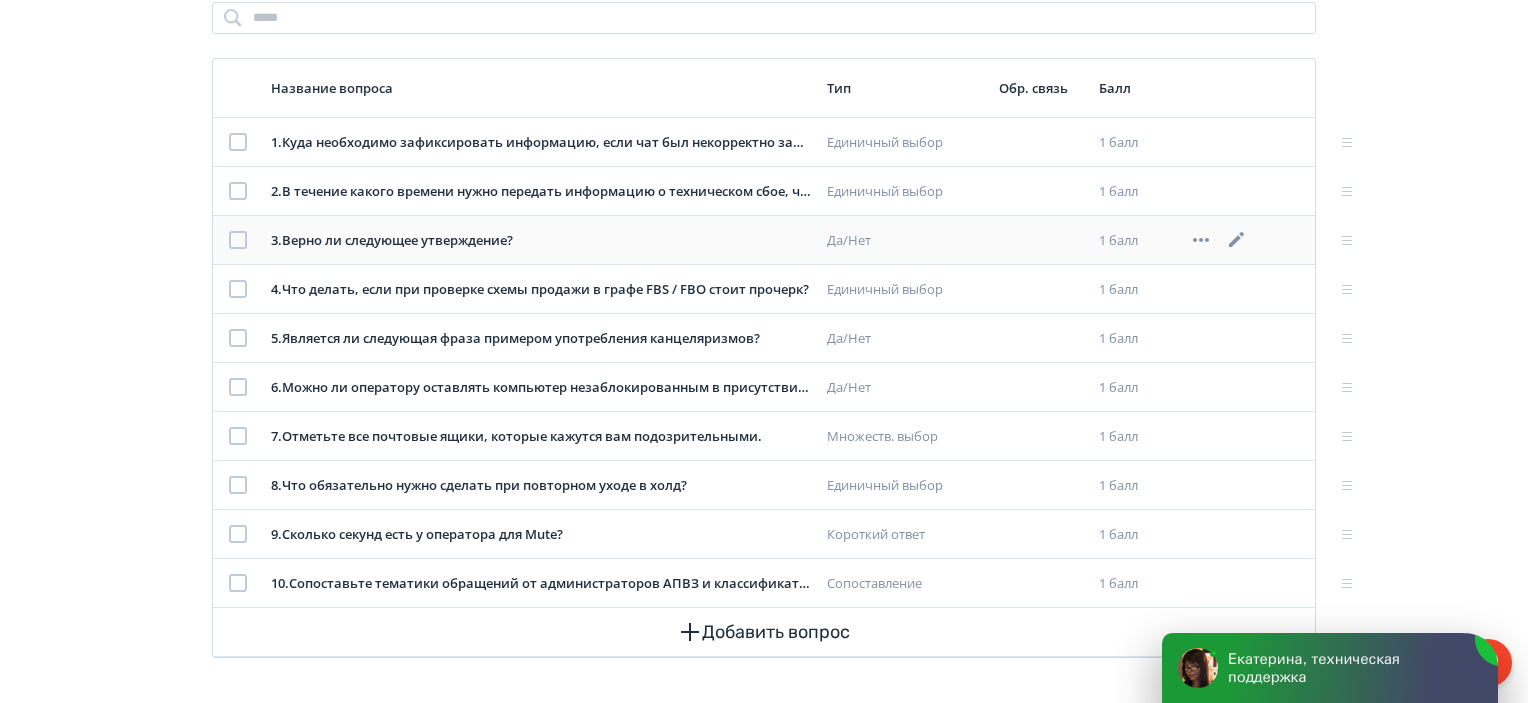 click 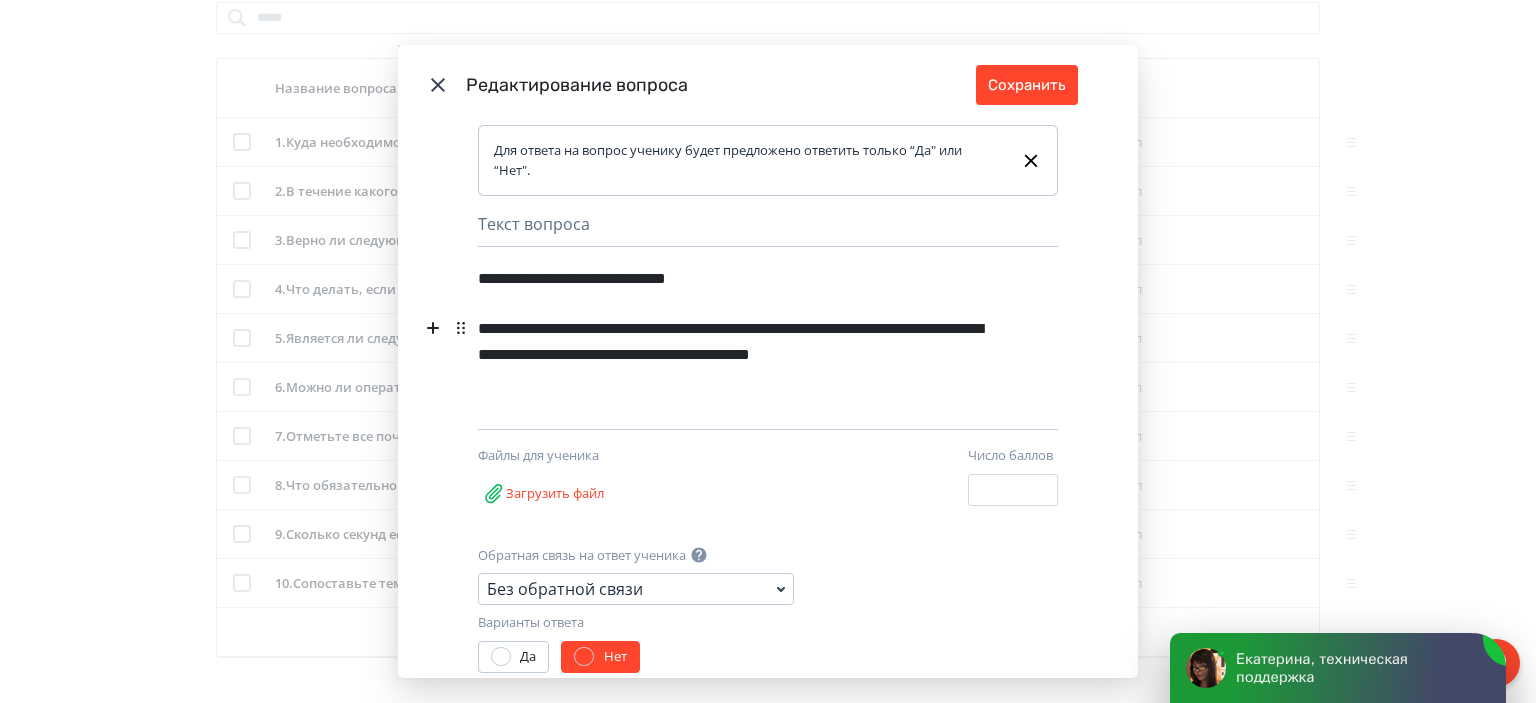 click on "**********" at bounding box center (733, 355) 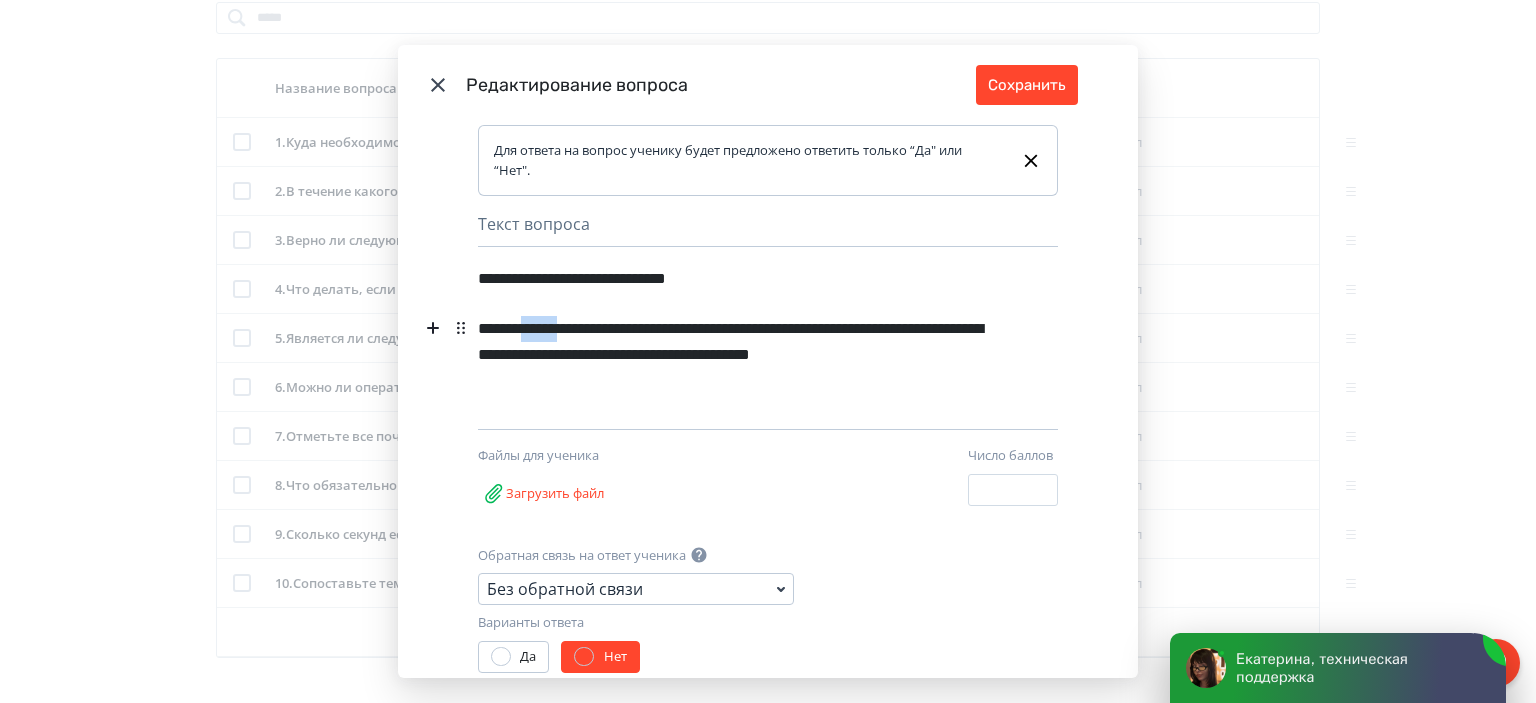 click on "**********" at bounding box center [733, 355] 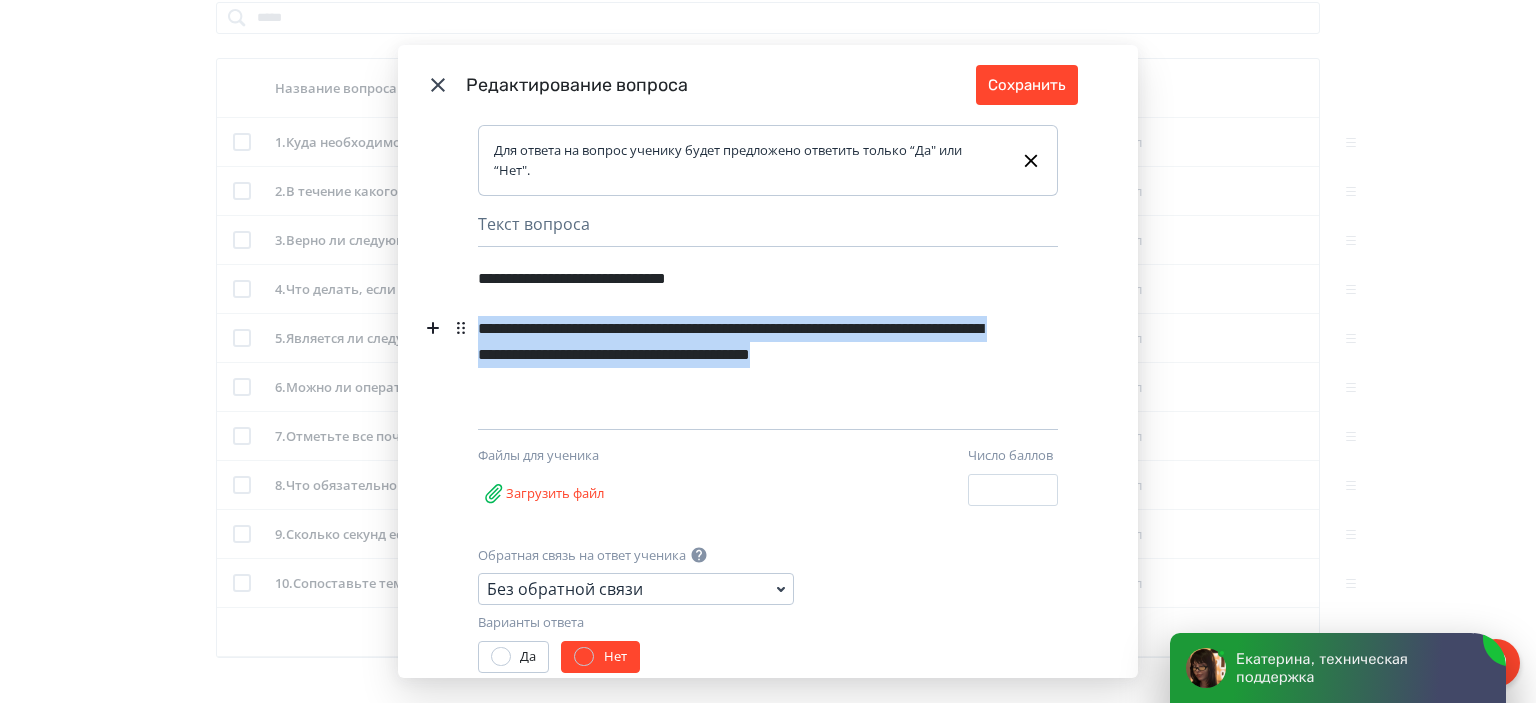 click on "**********" at bounding box center (733, 355) 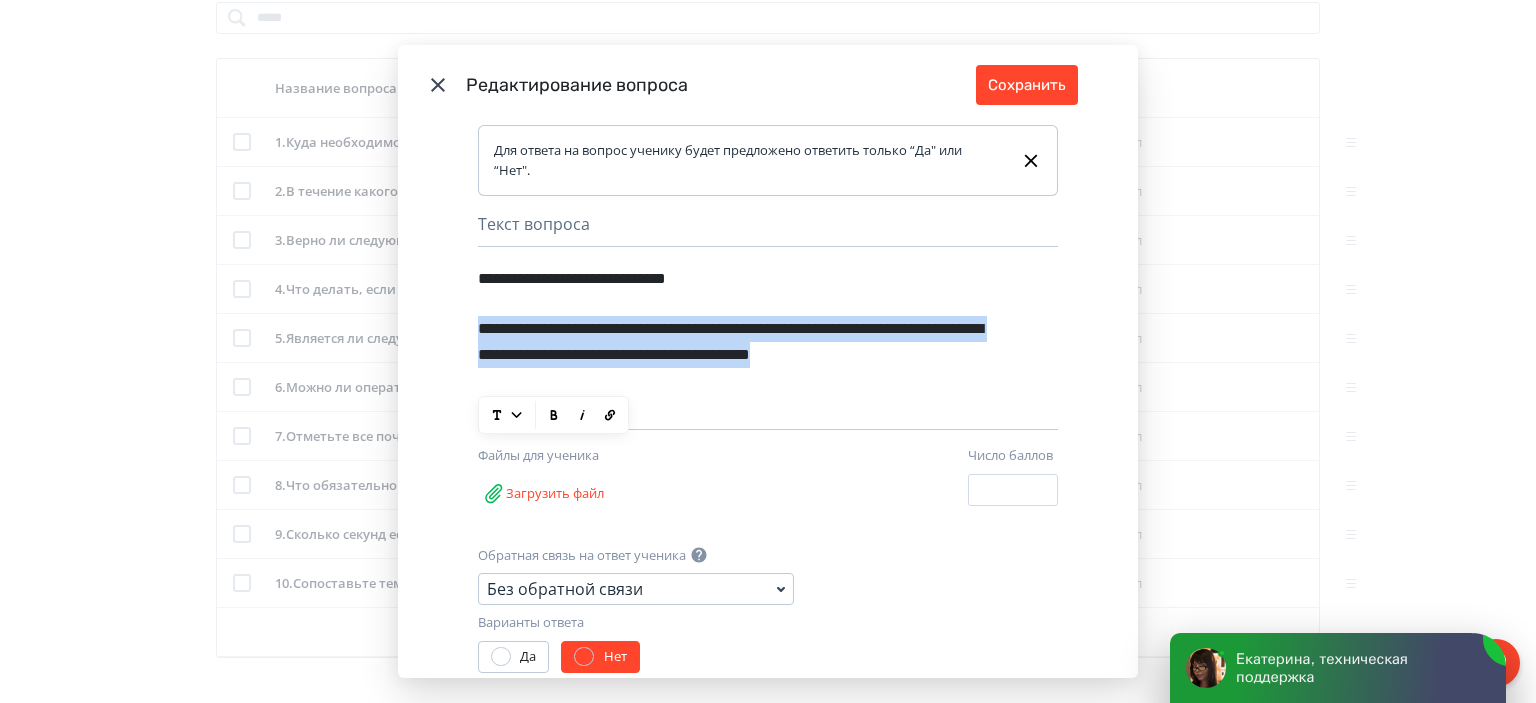 paste 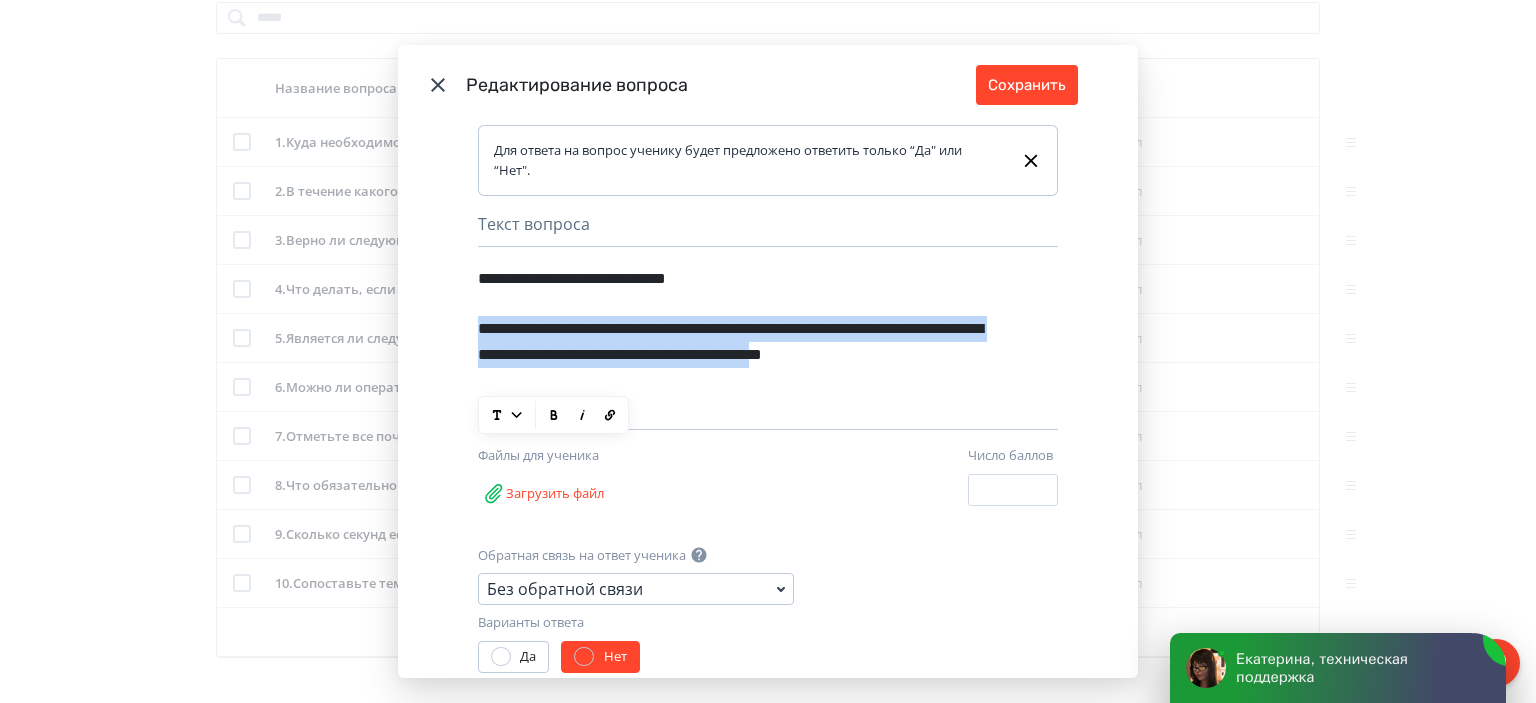 type 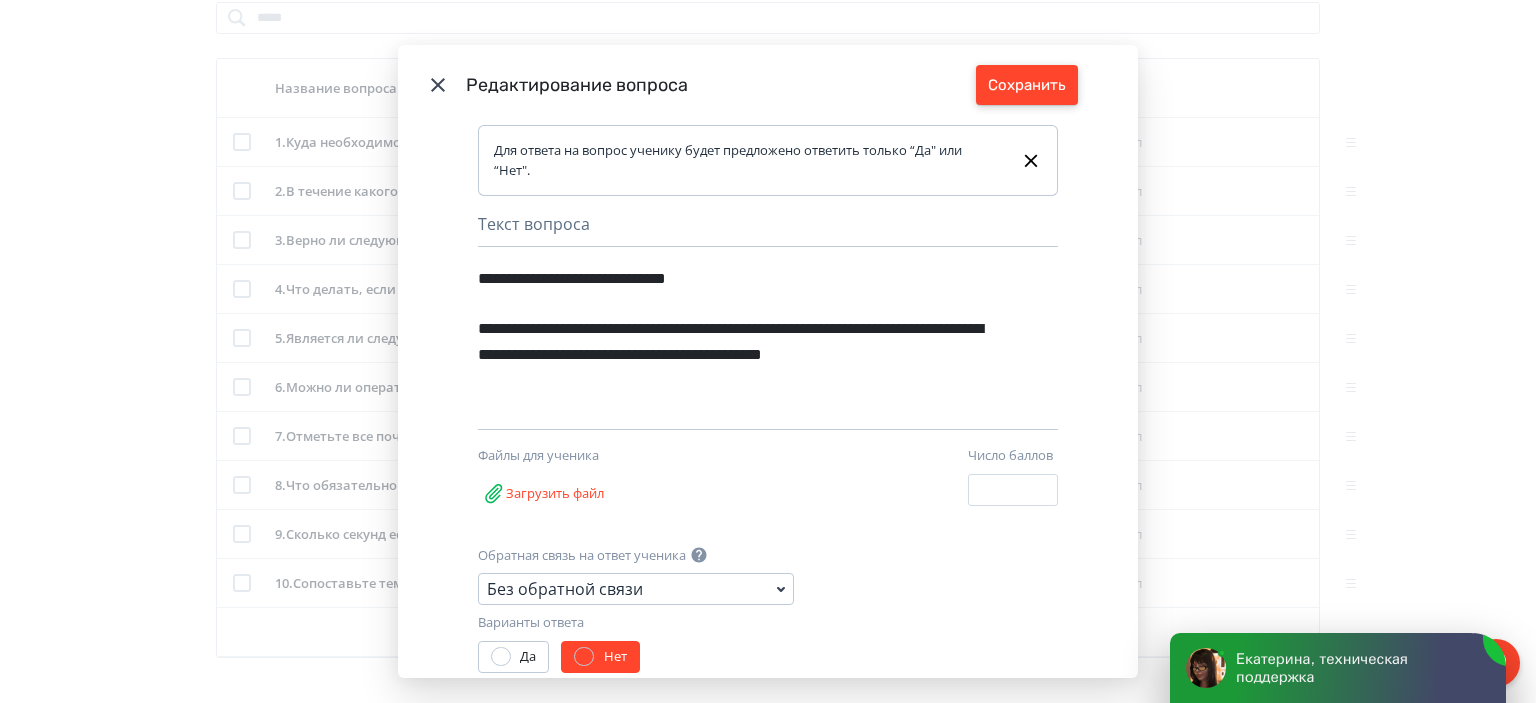 click on "Сохранить" at bounding box center (1027, 85) 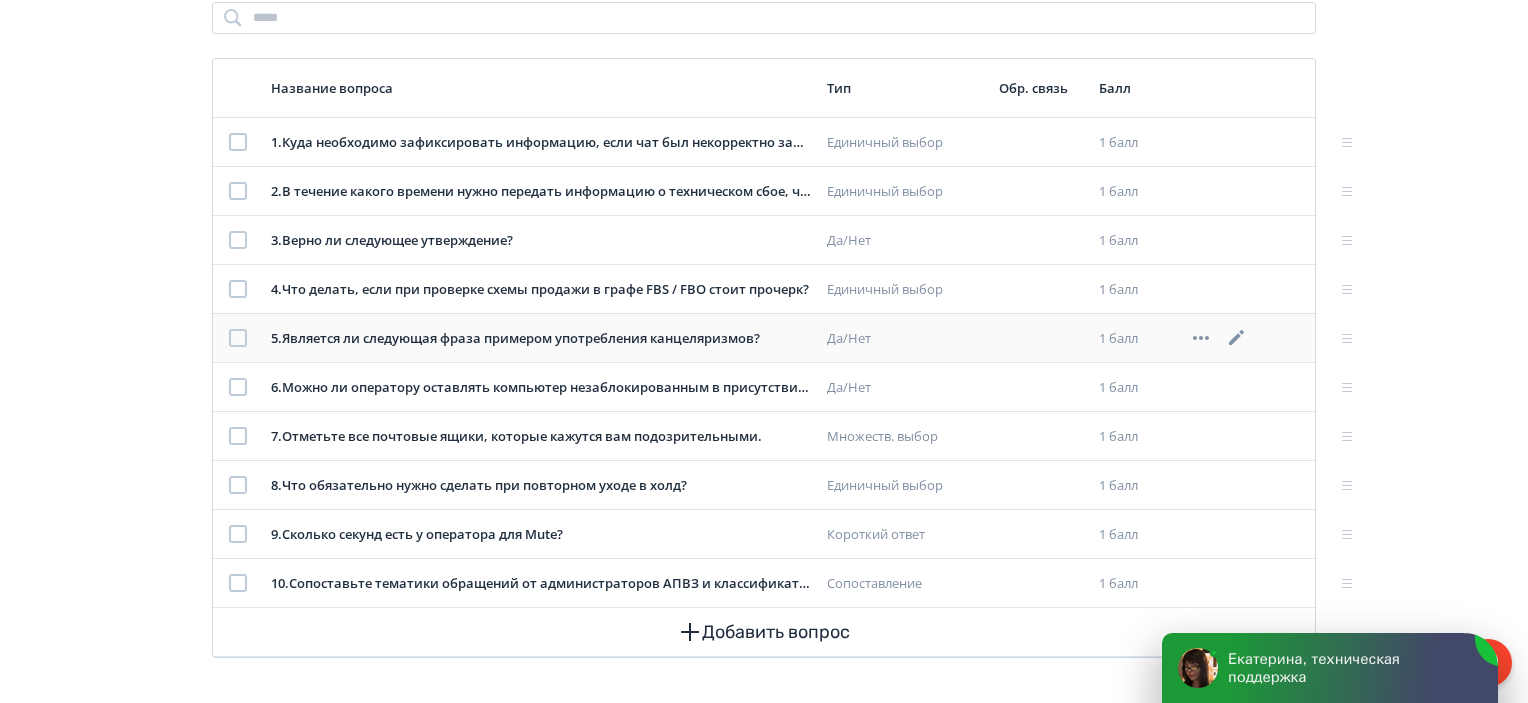 click 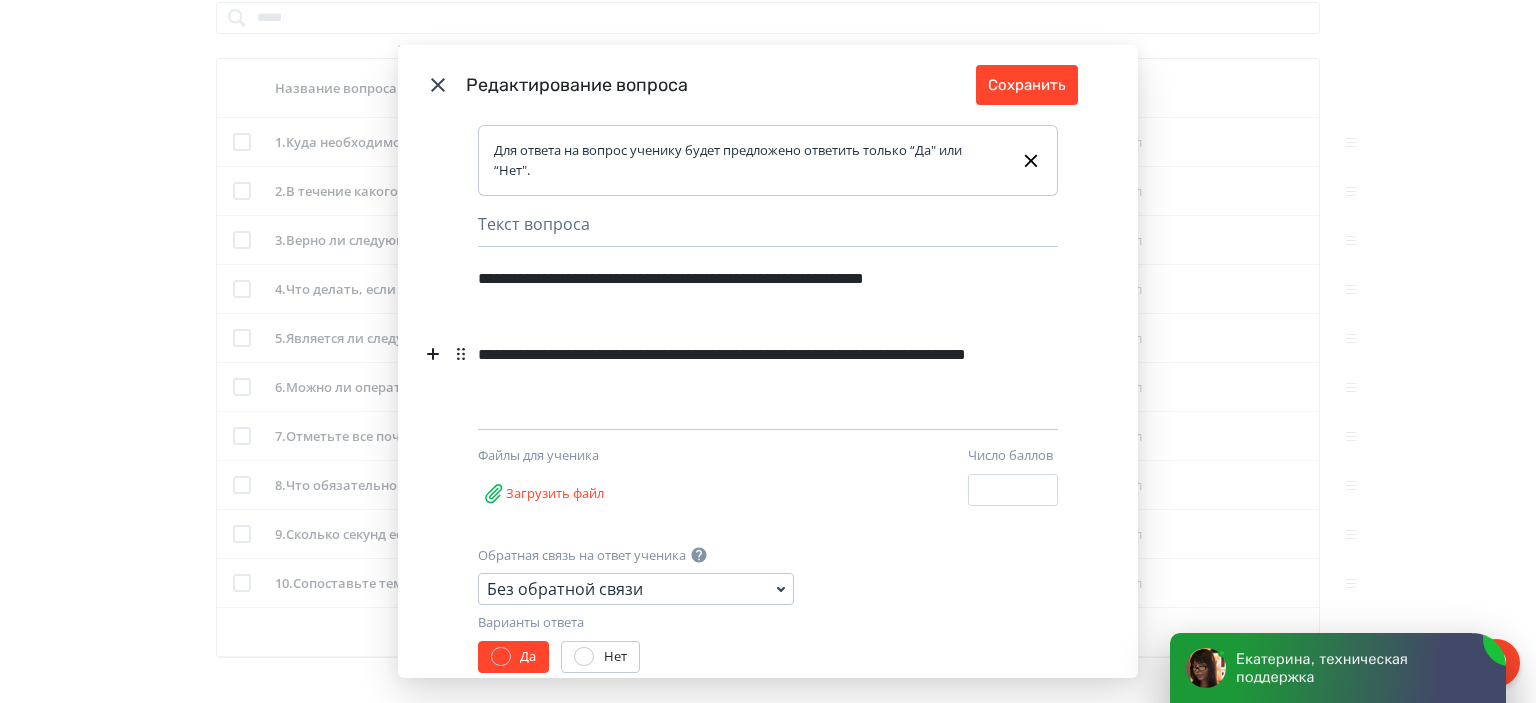click on "**********" at bounding box center [733, 367] 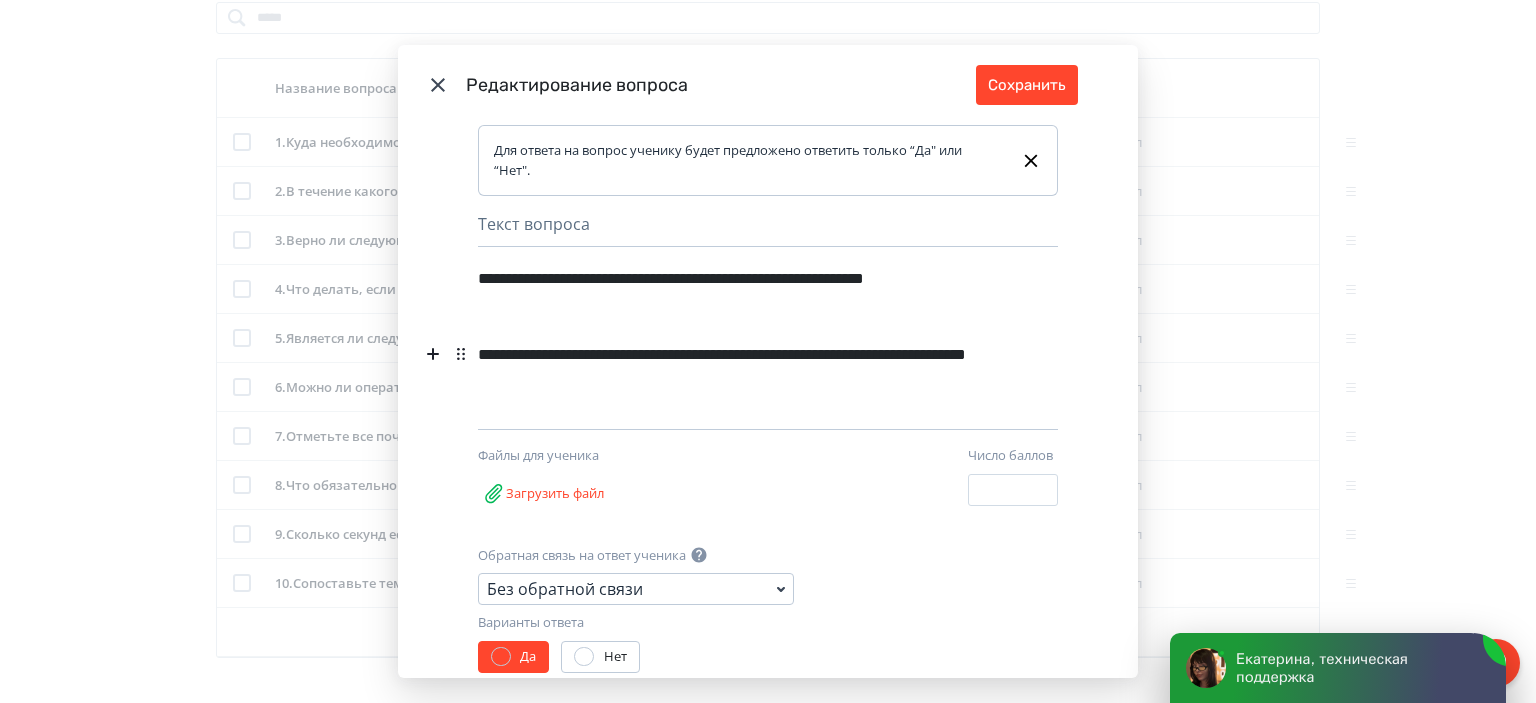 type 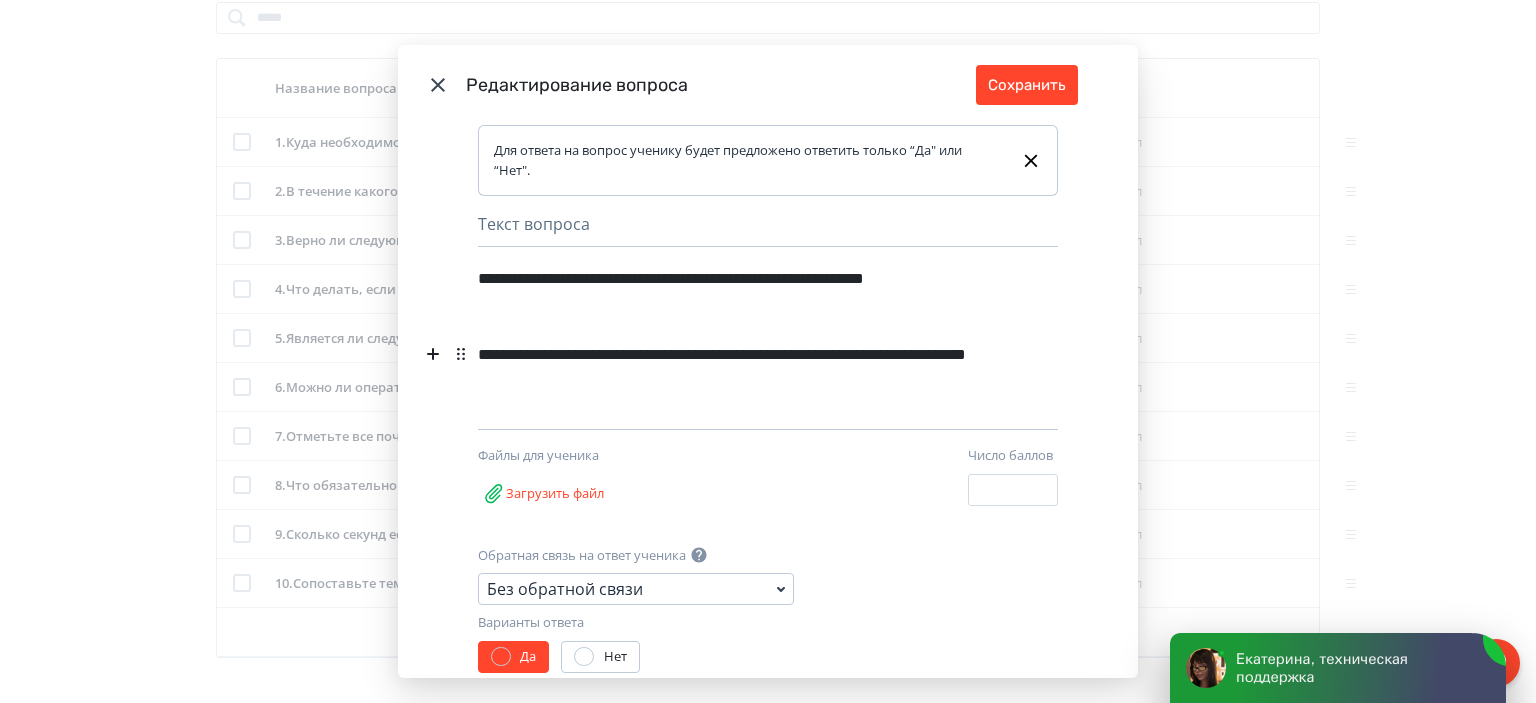 click on "**********" at bounding box center (733, 367) 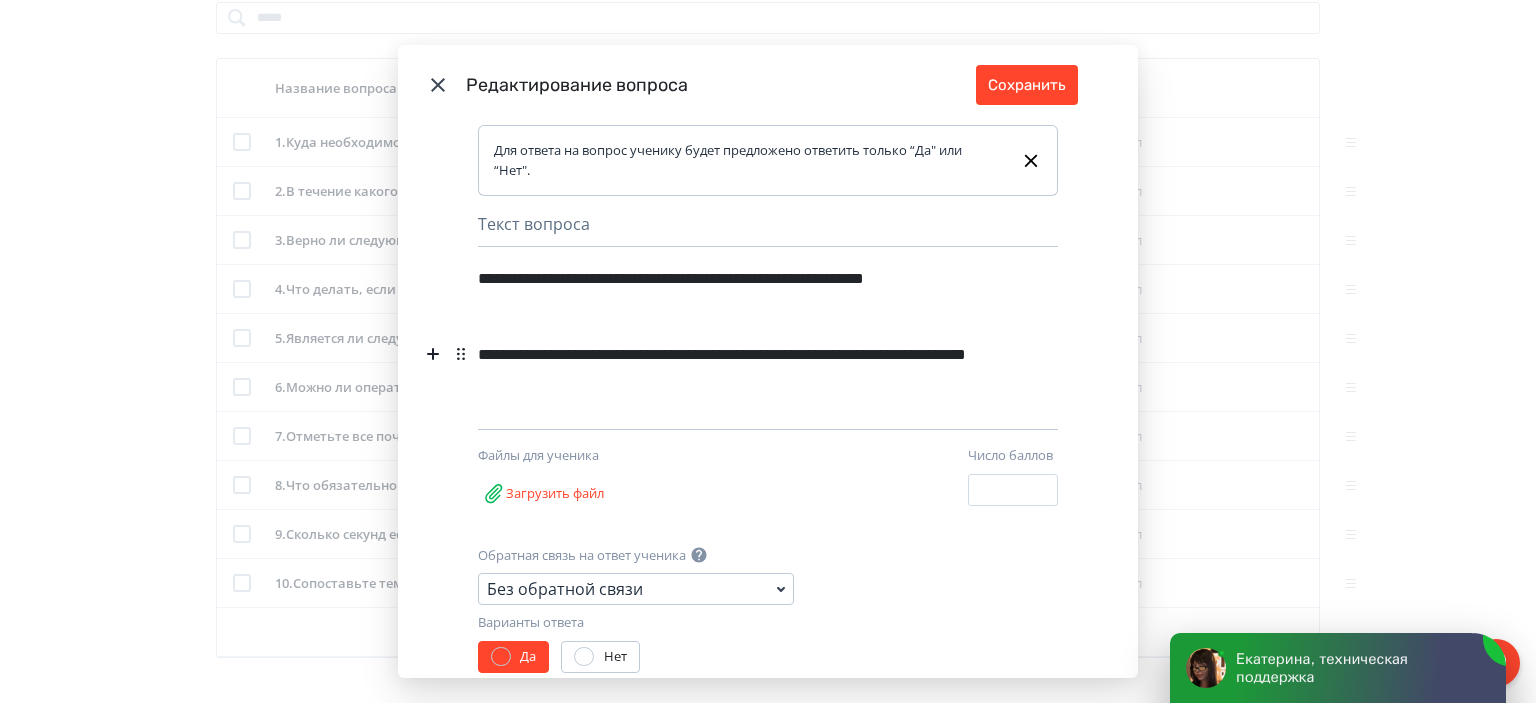 click on "**********" at bounding box center [733, 367] 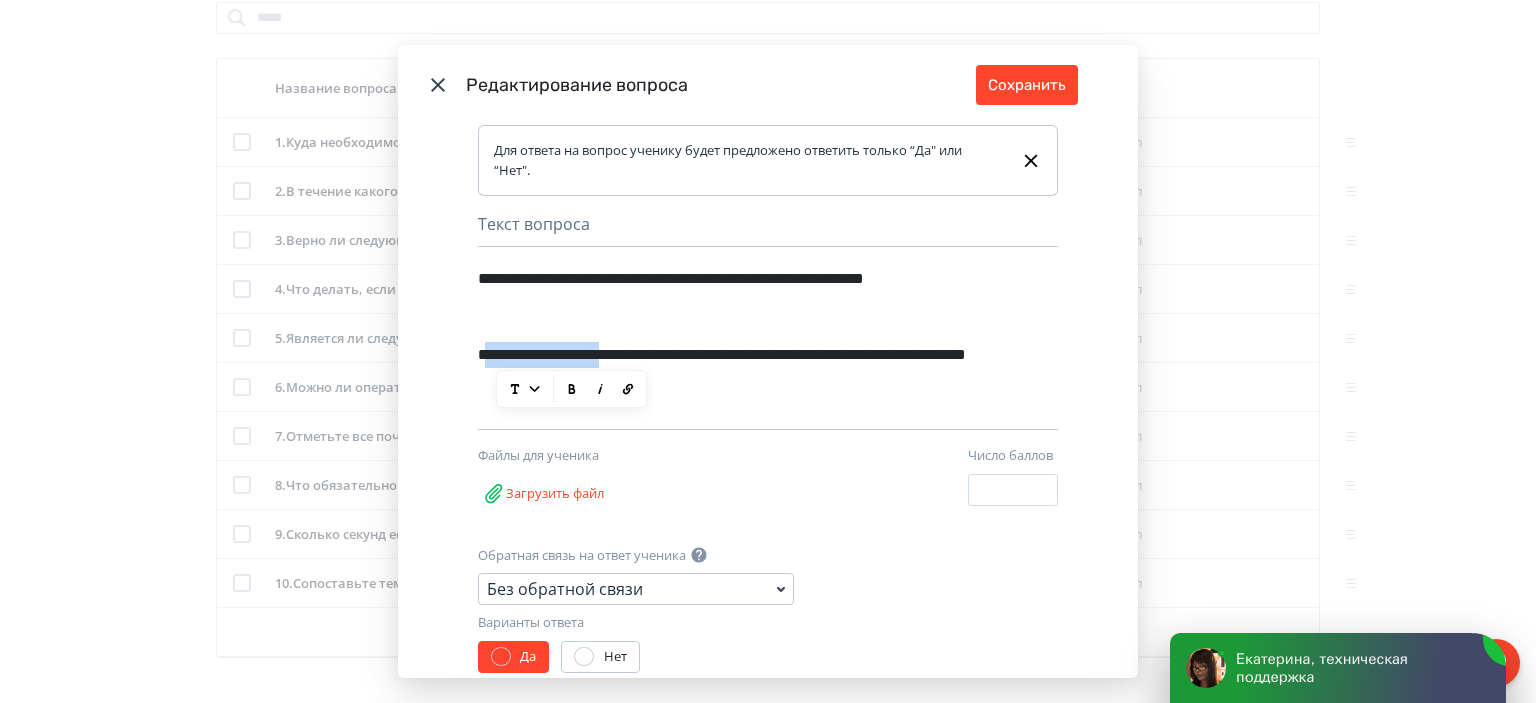 drag, startPoint x: 656, startPoint y: 357, endPoint x: 484, endPoint y: 355, distance: 172.01163 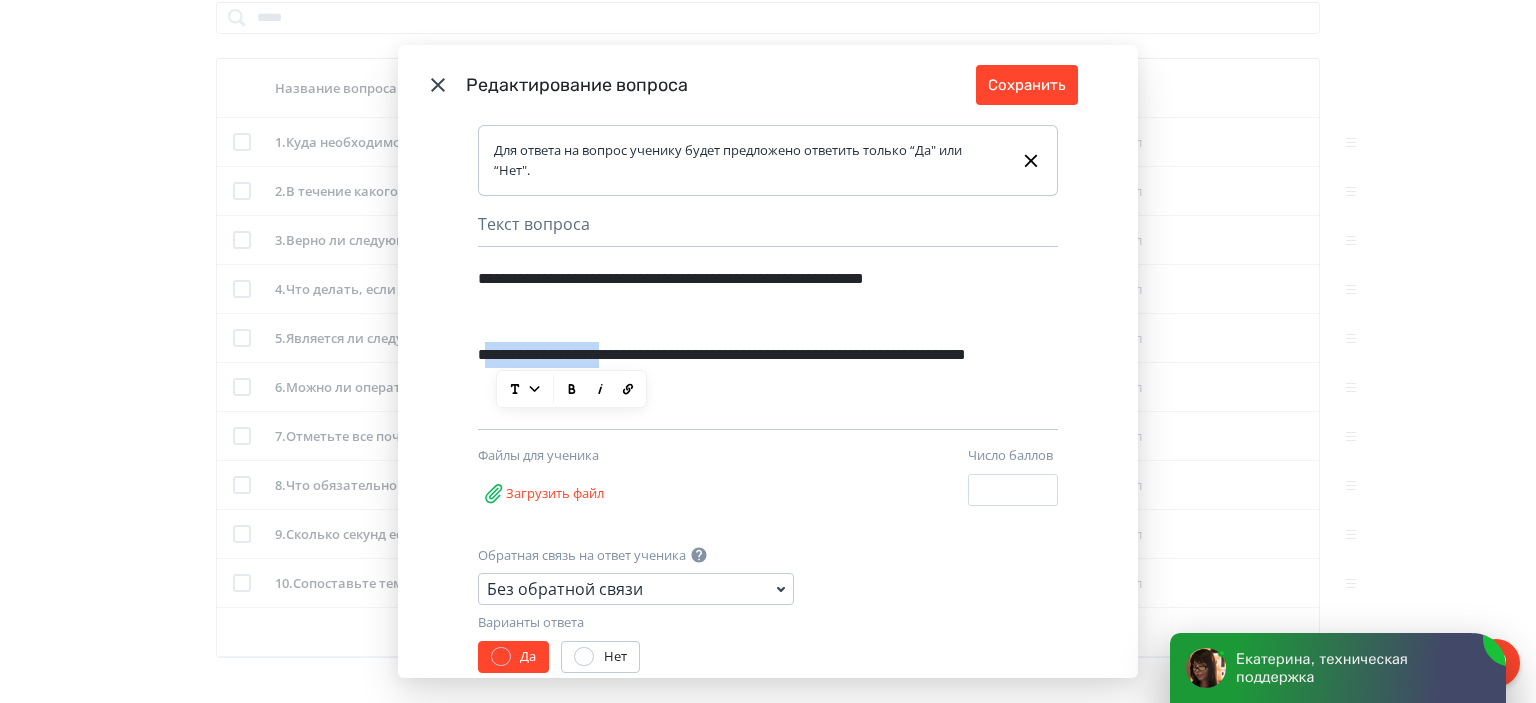 click on "**********" at bounding box center [733, 367] 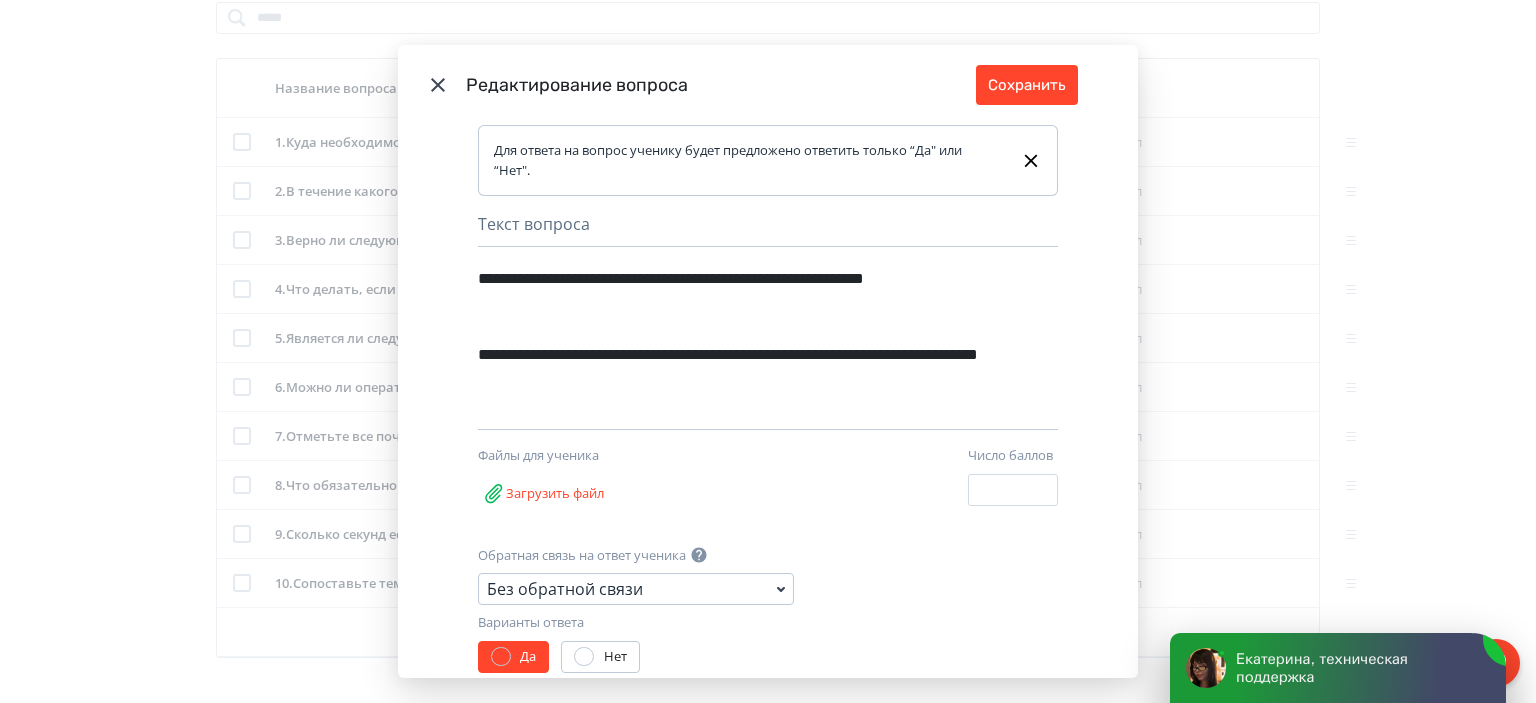 click on "Екатерина, техническая поддержка" at bounding box center [1356, 668] 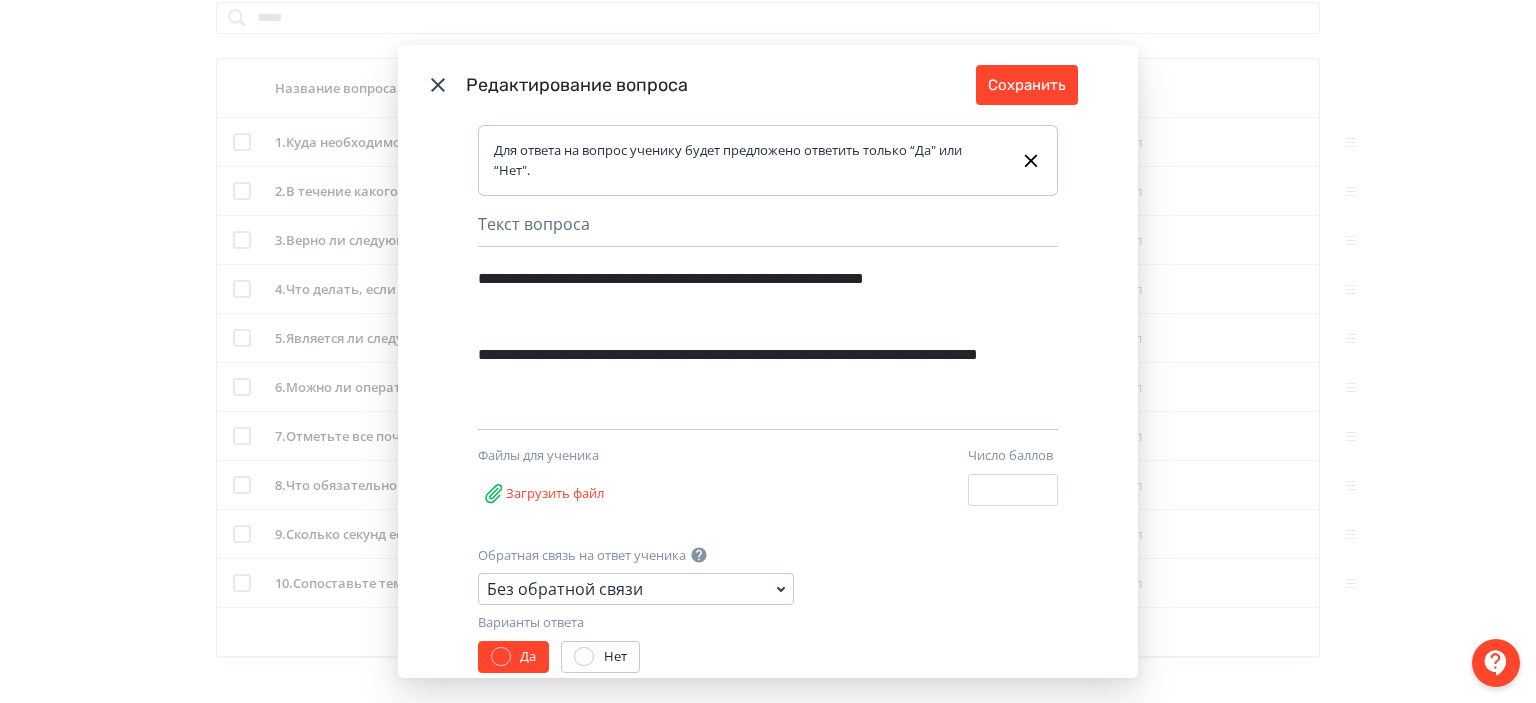 click at bounding box center [1496, 663] 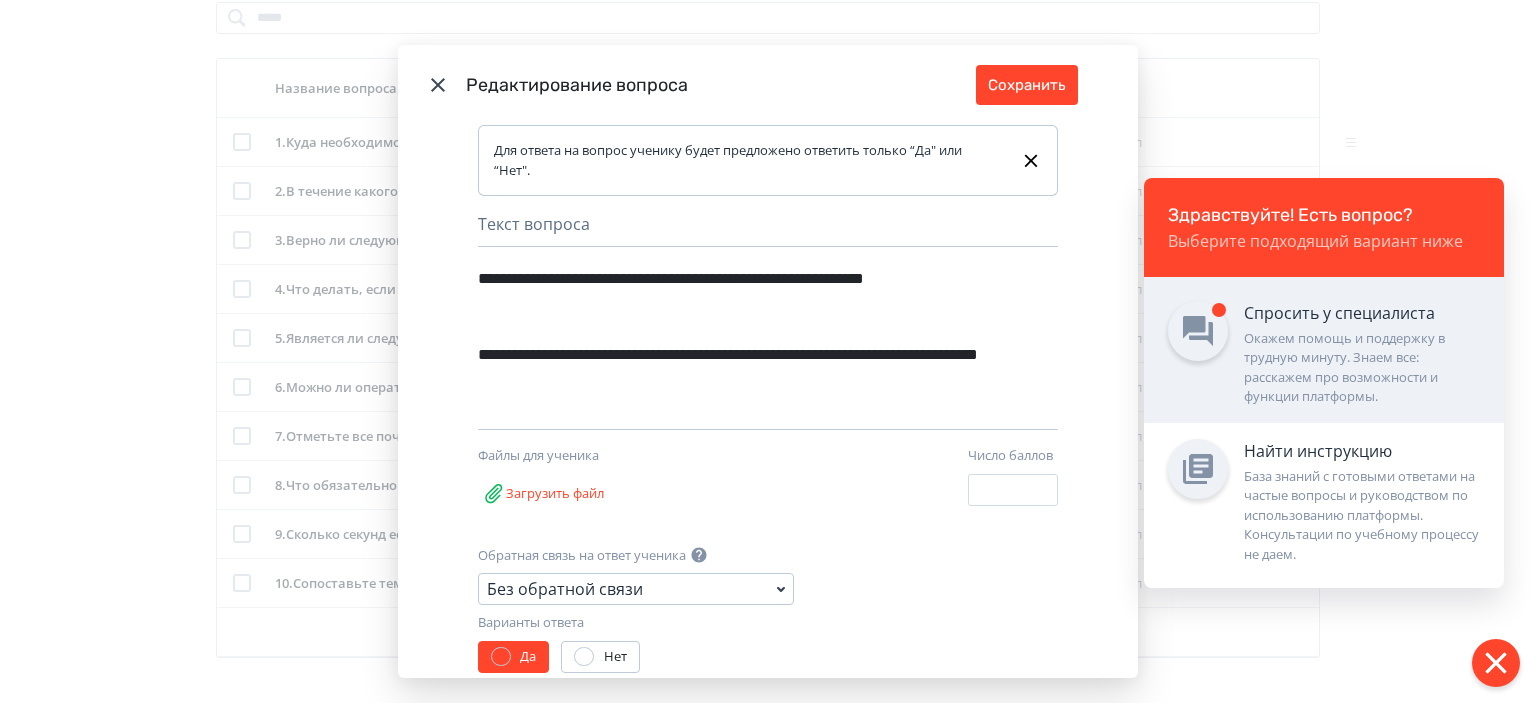 click on "Окажем помощь и поддержку в трудную минуту. Знаем все: расскажем про возможности и функции платформы." at bounding box center (1362, 368) 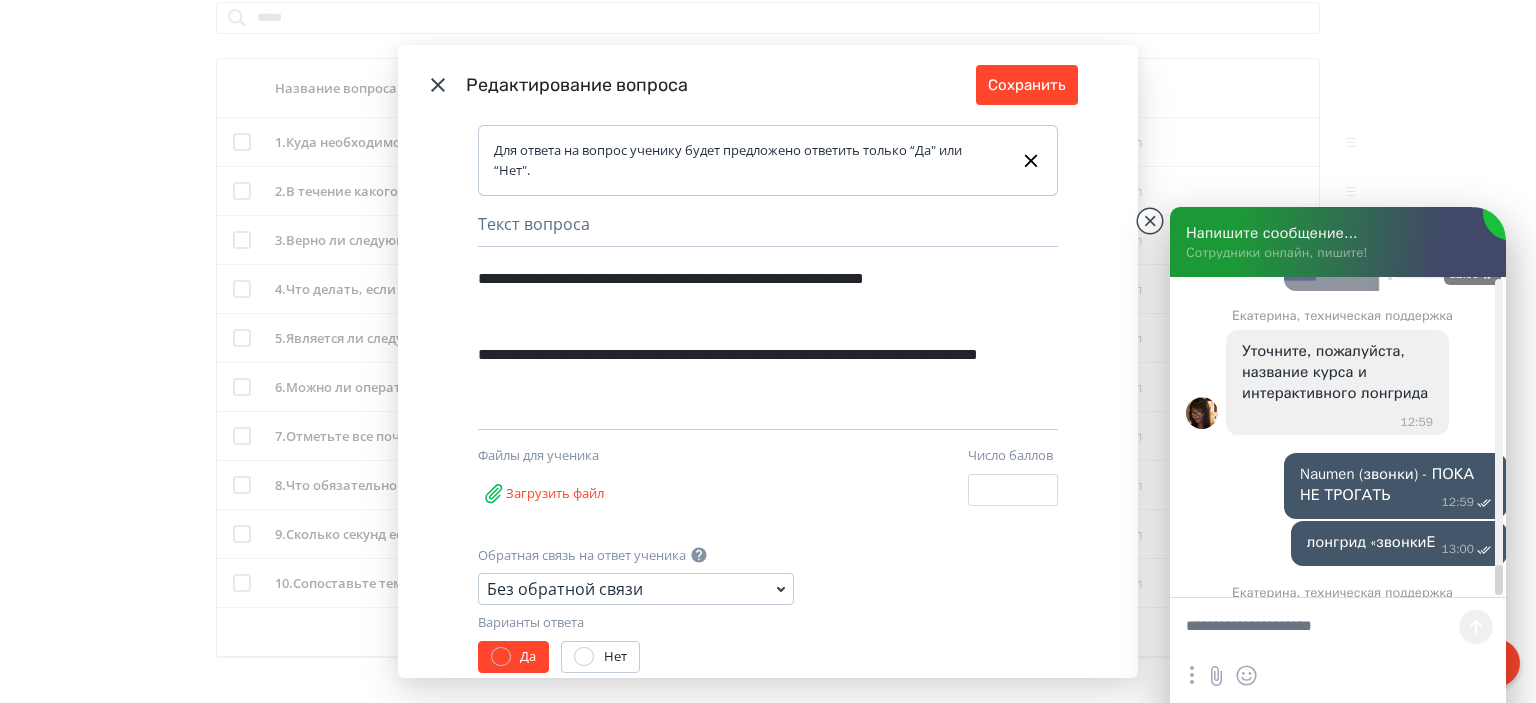 scroll, scrollTop: 15913, scrollLeft: 0, axis: vertical 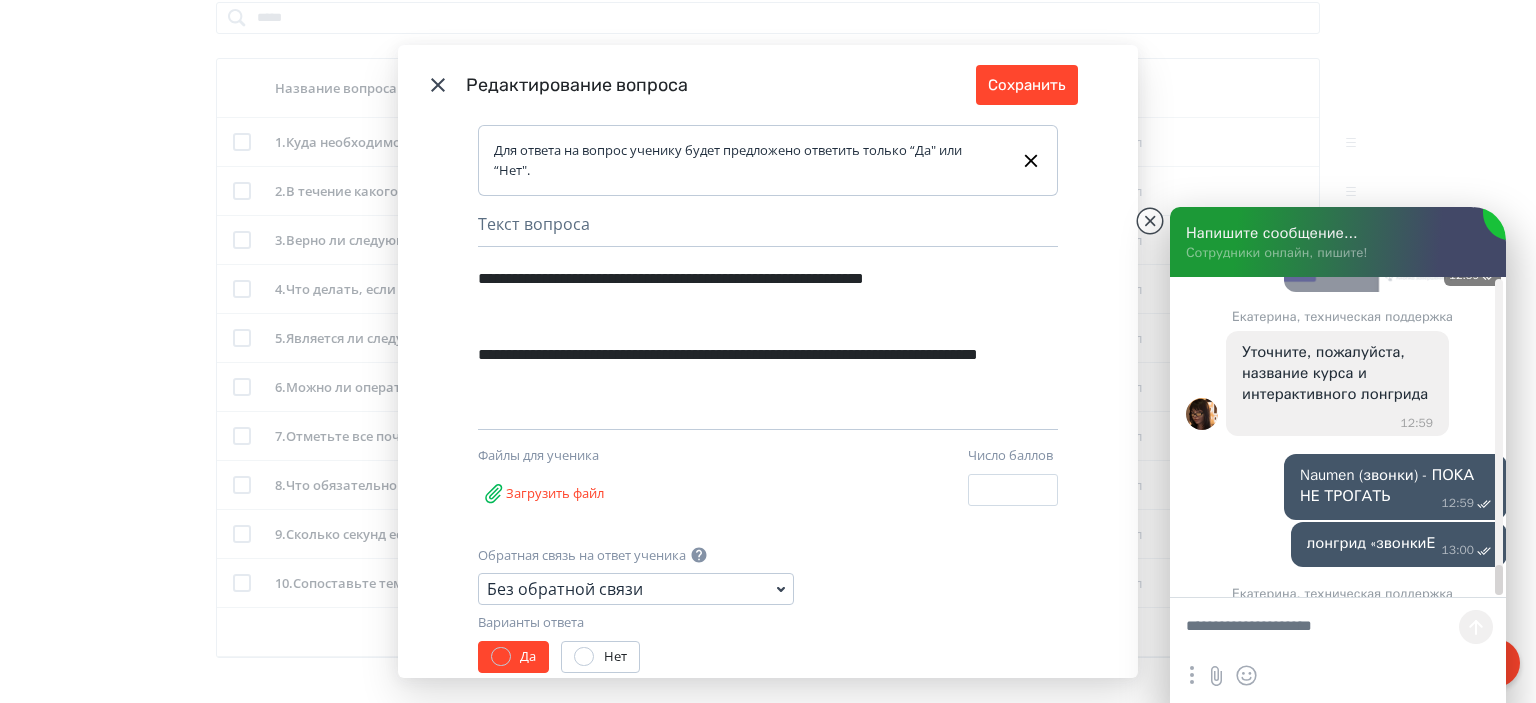 click at bounding box center [1409, 1368] 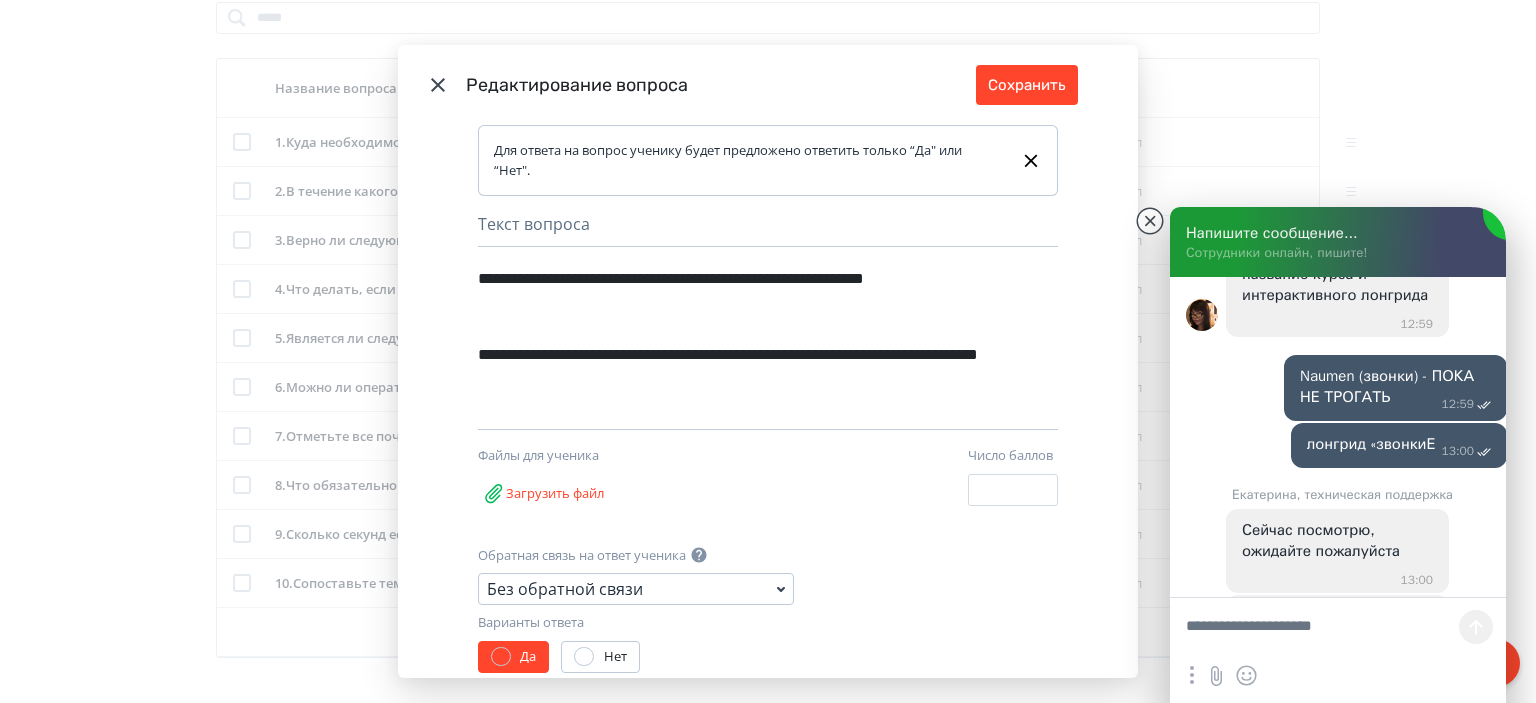 type on "********" 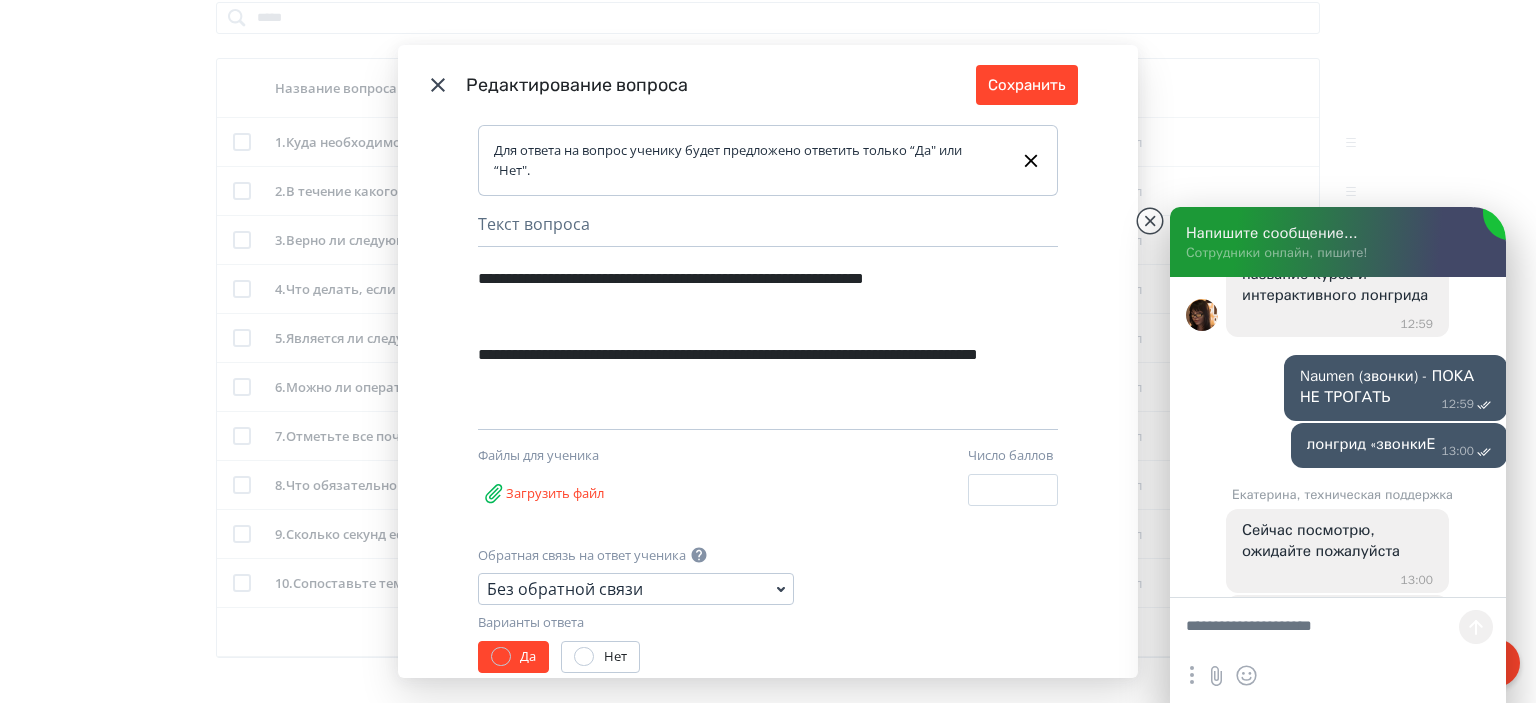 click on "Отправить" at bounding box center (1345, 1380) 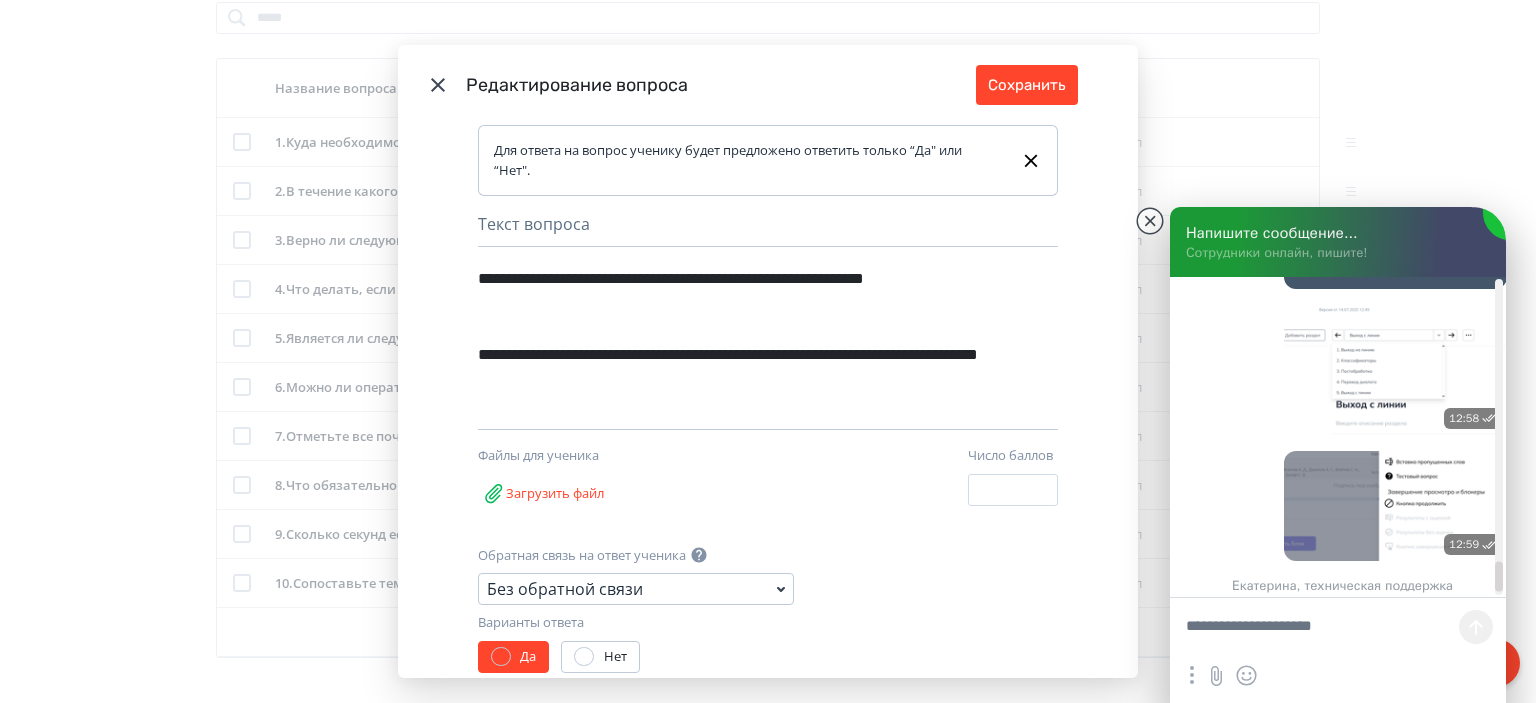 scroll, scrollTop: 15644, scrollLeft: 0, axis: vertical 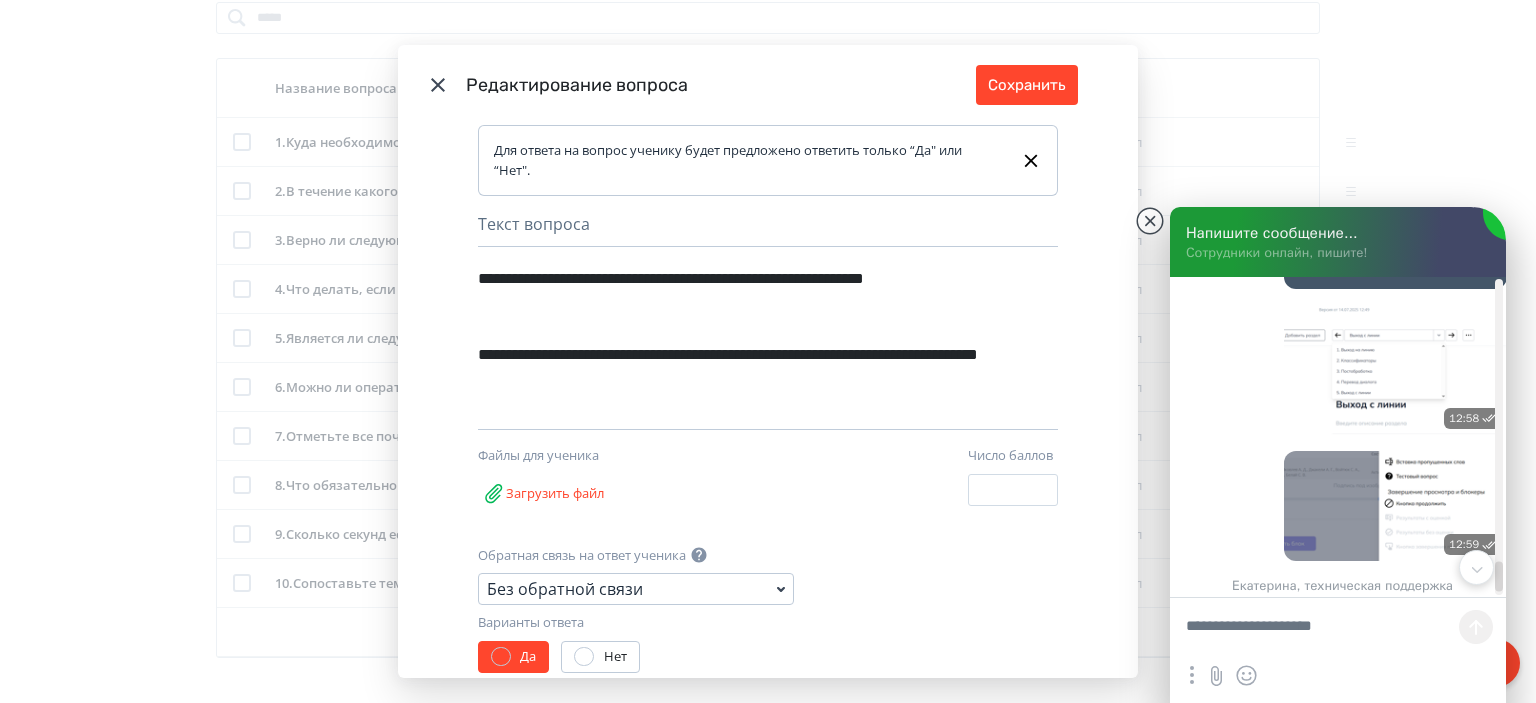 click at bounding box center (1337, 1311) 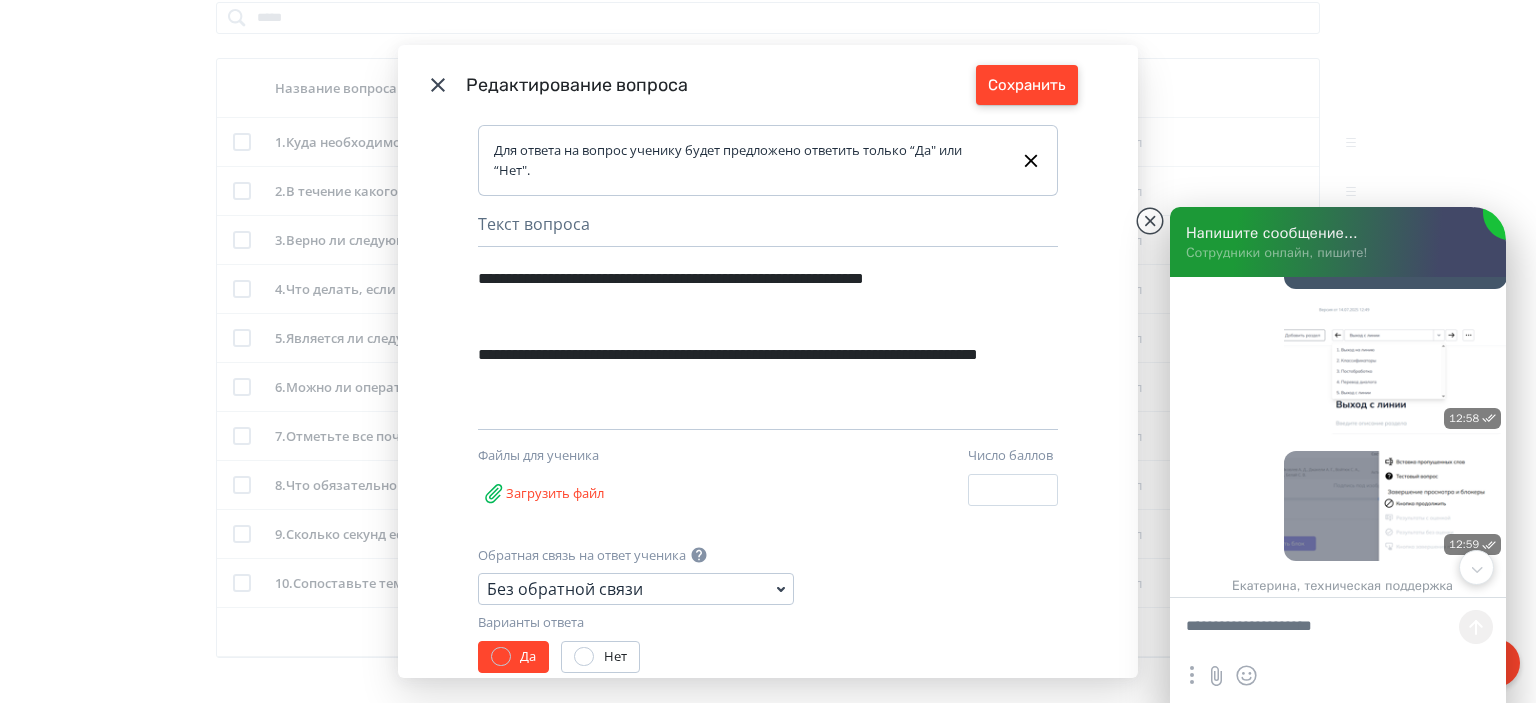 click on "Сохранить" at bounding box center [1027, 85] 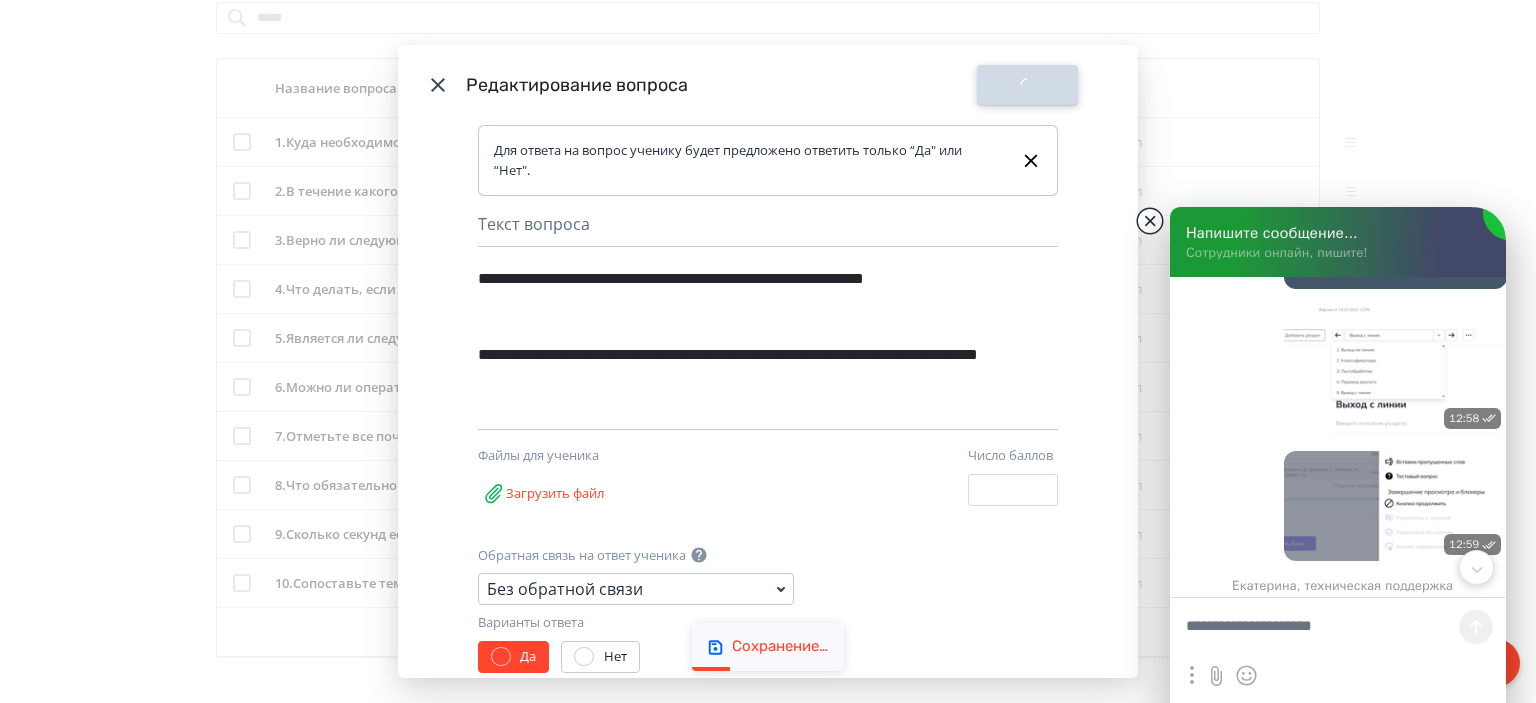 click at bounding box center [1150, 221] 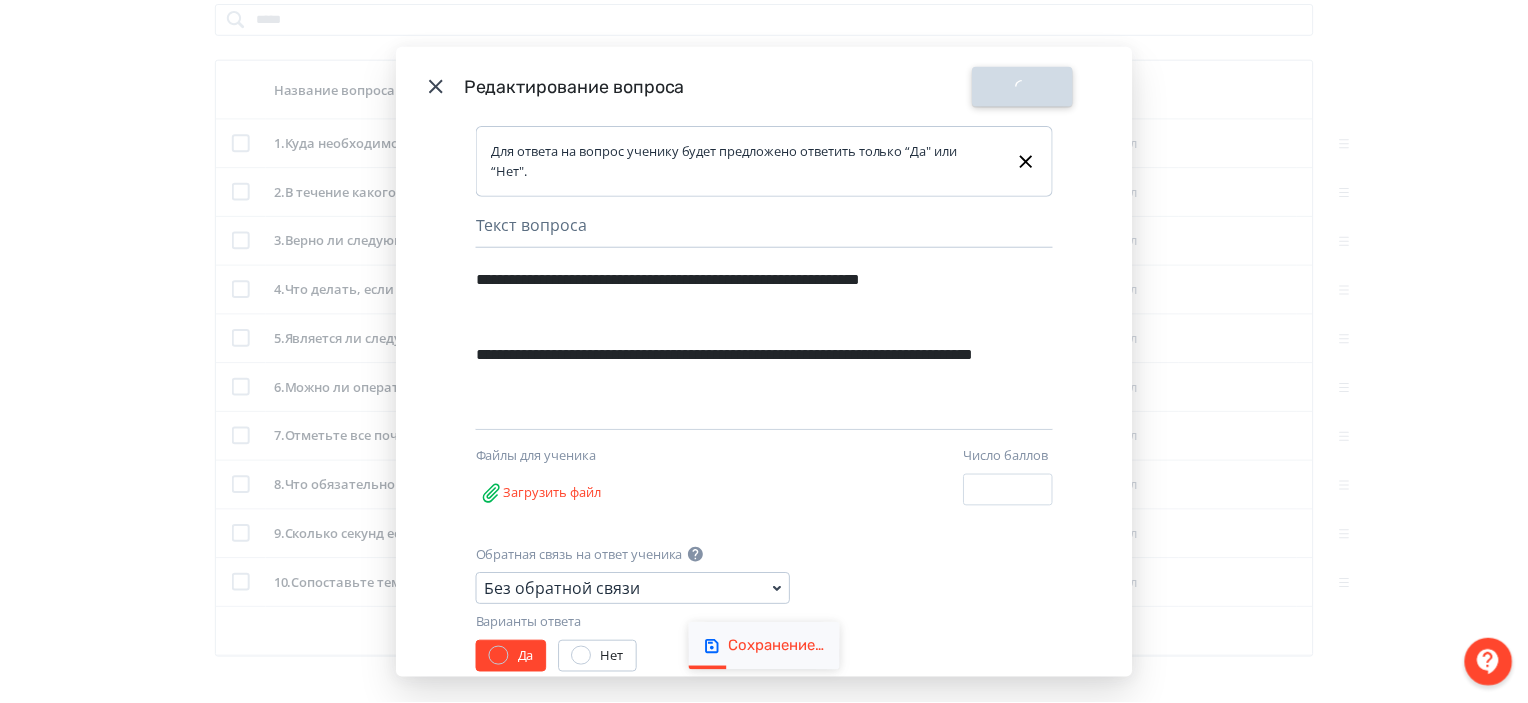 scroll, scrollTop: 0, scrollLeft: 0, axis: both 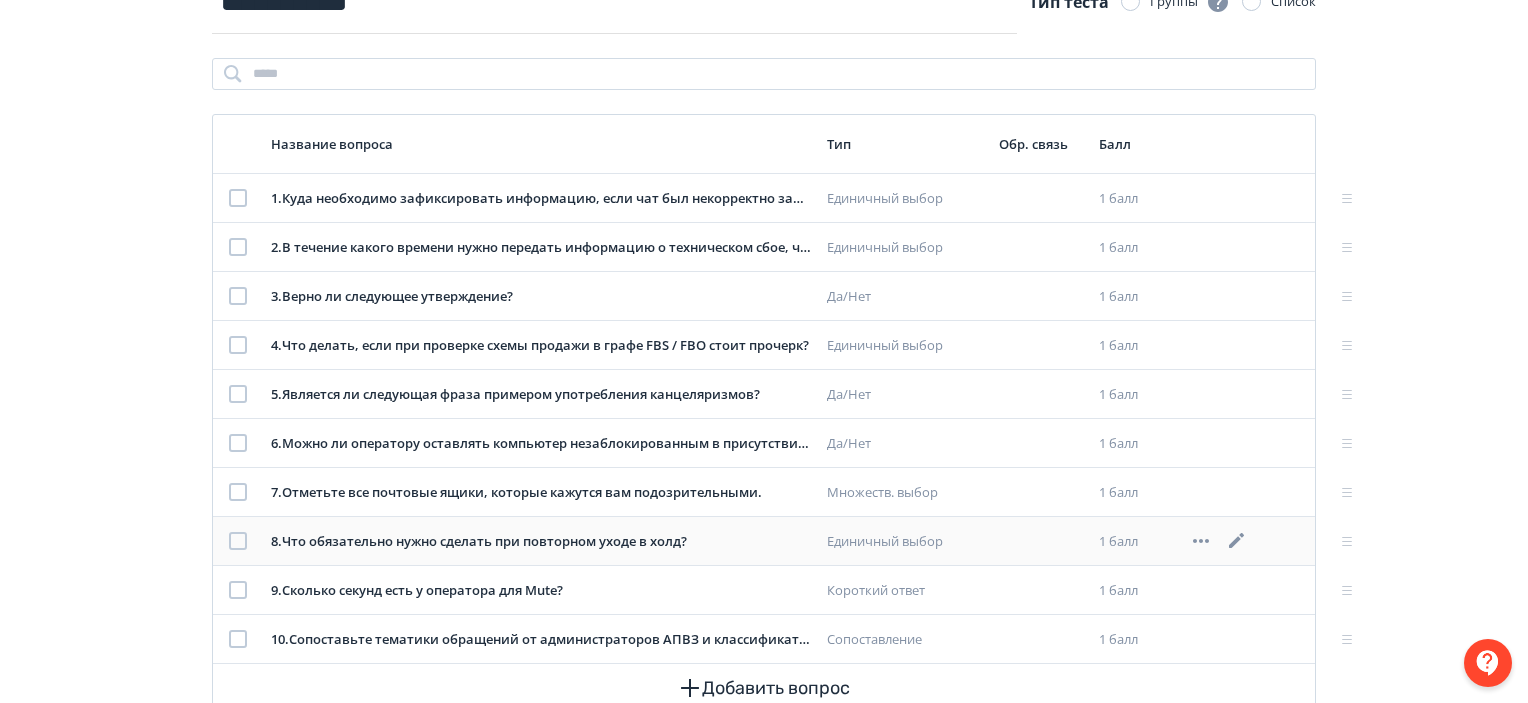 click 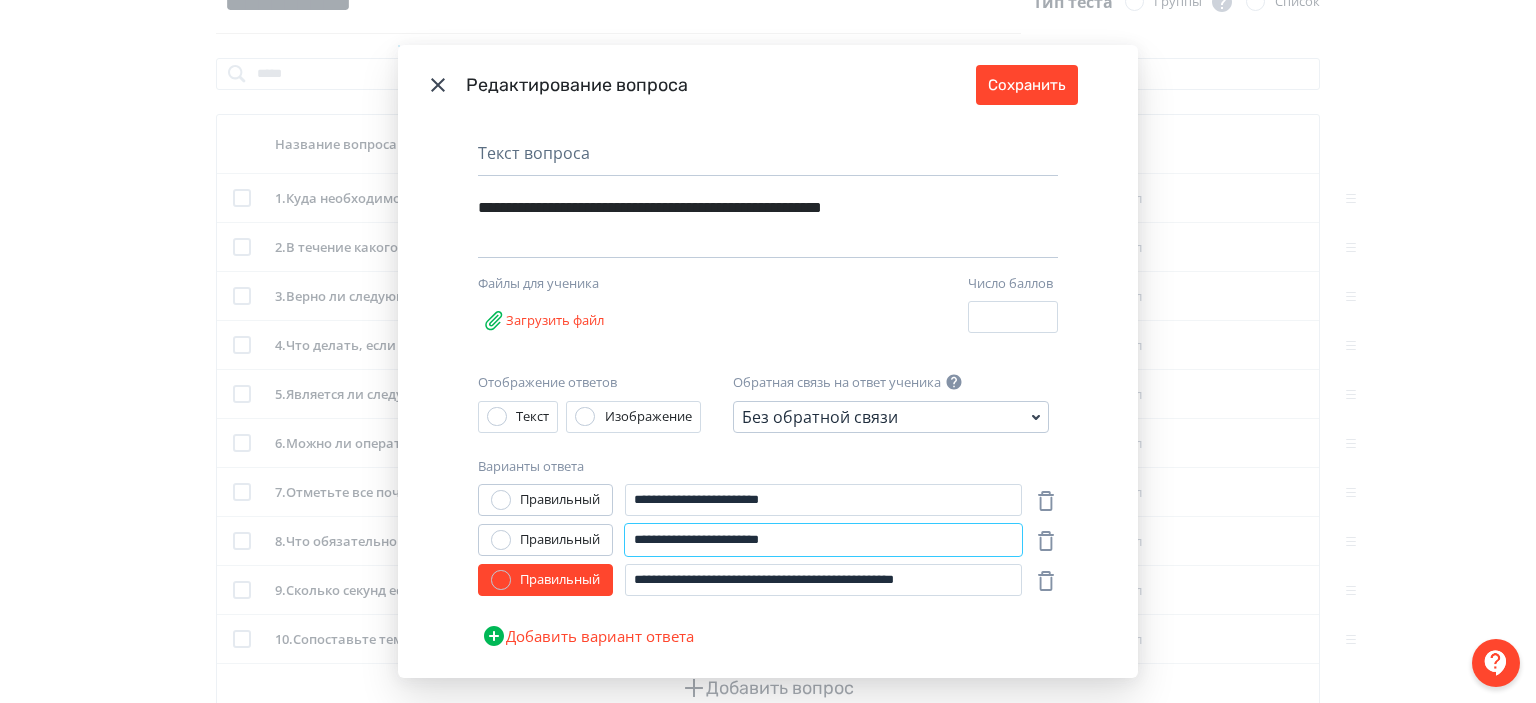 click on "**********" at bounding box center [823, 540] 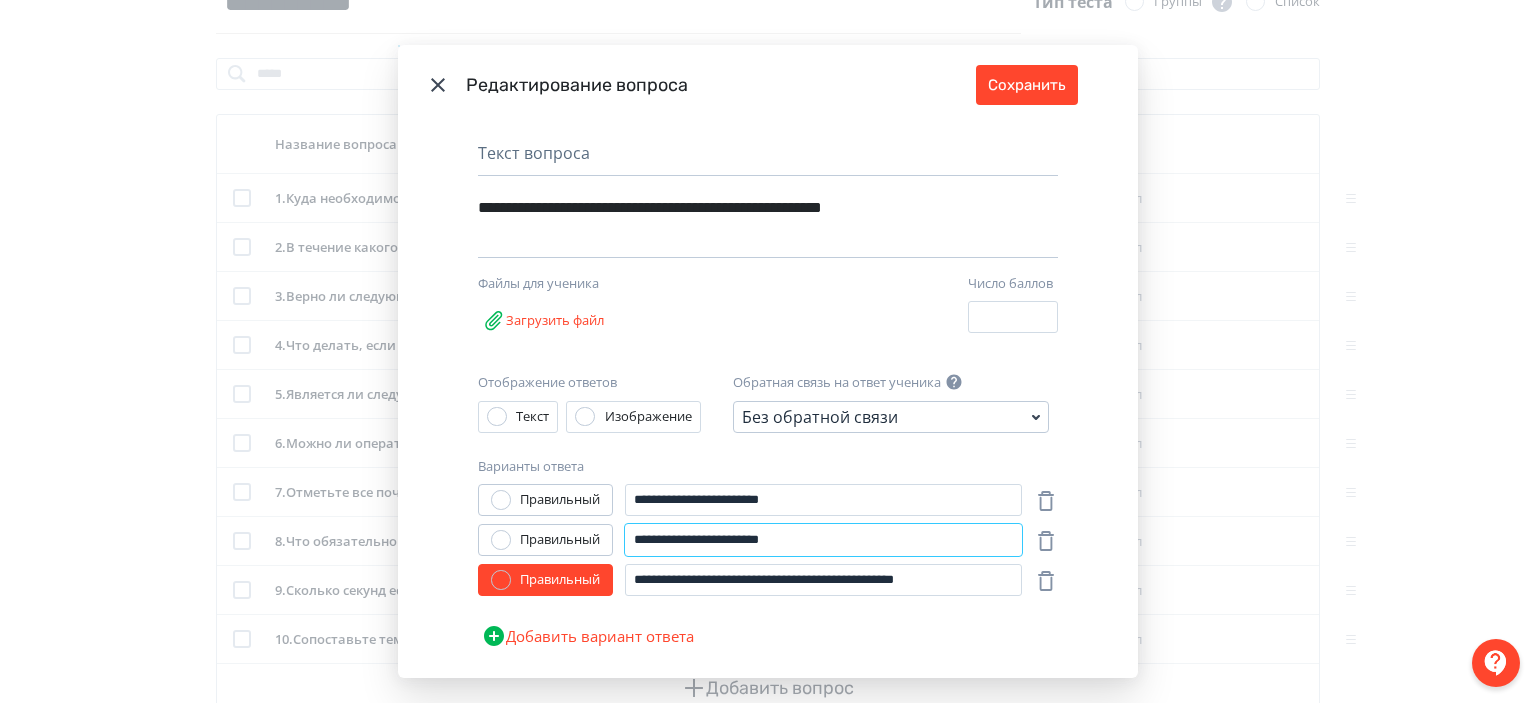 click on "**********" at bounding box center [823, 540] 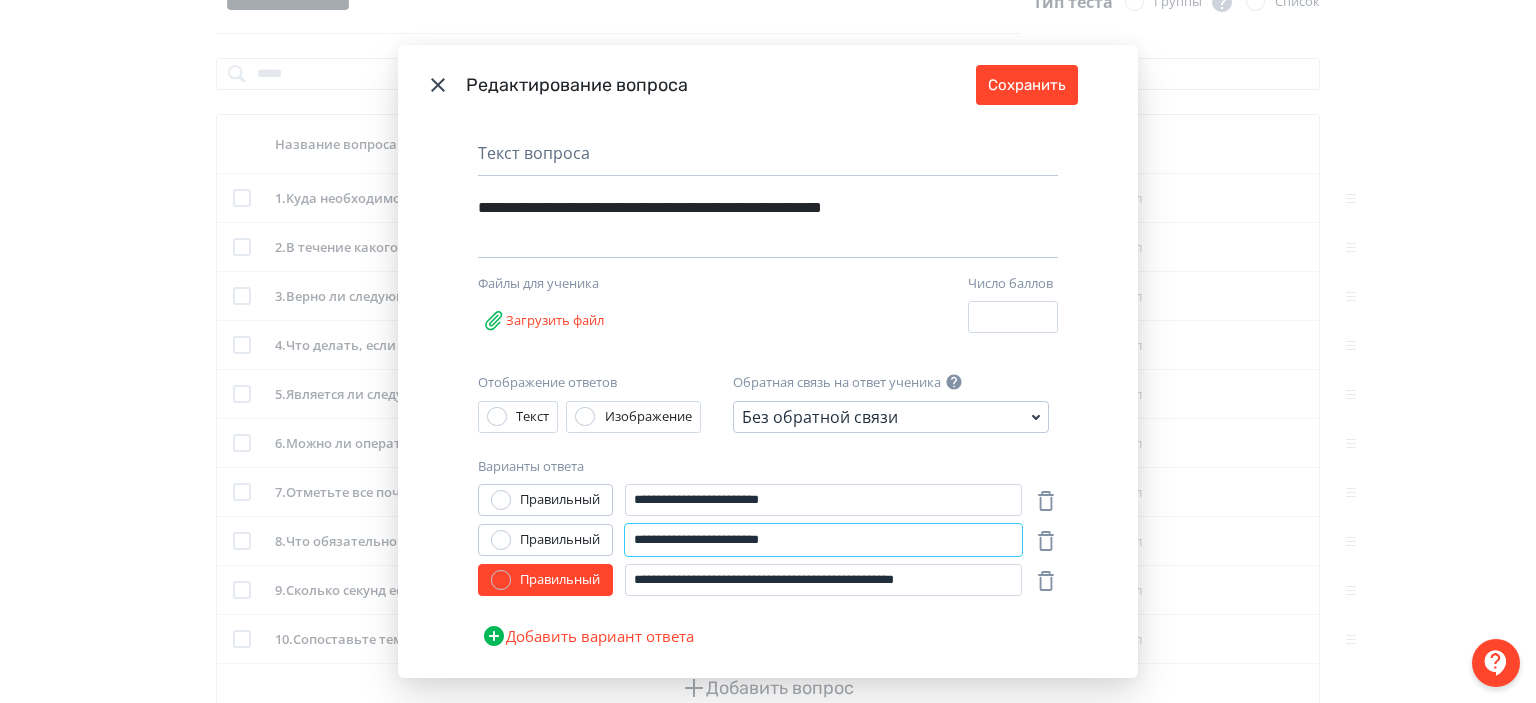 click on "**********" at bounding box center [823, 540] 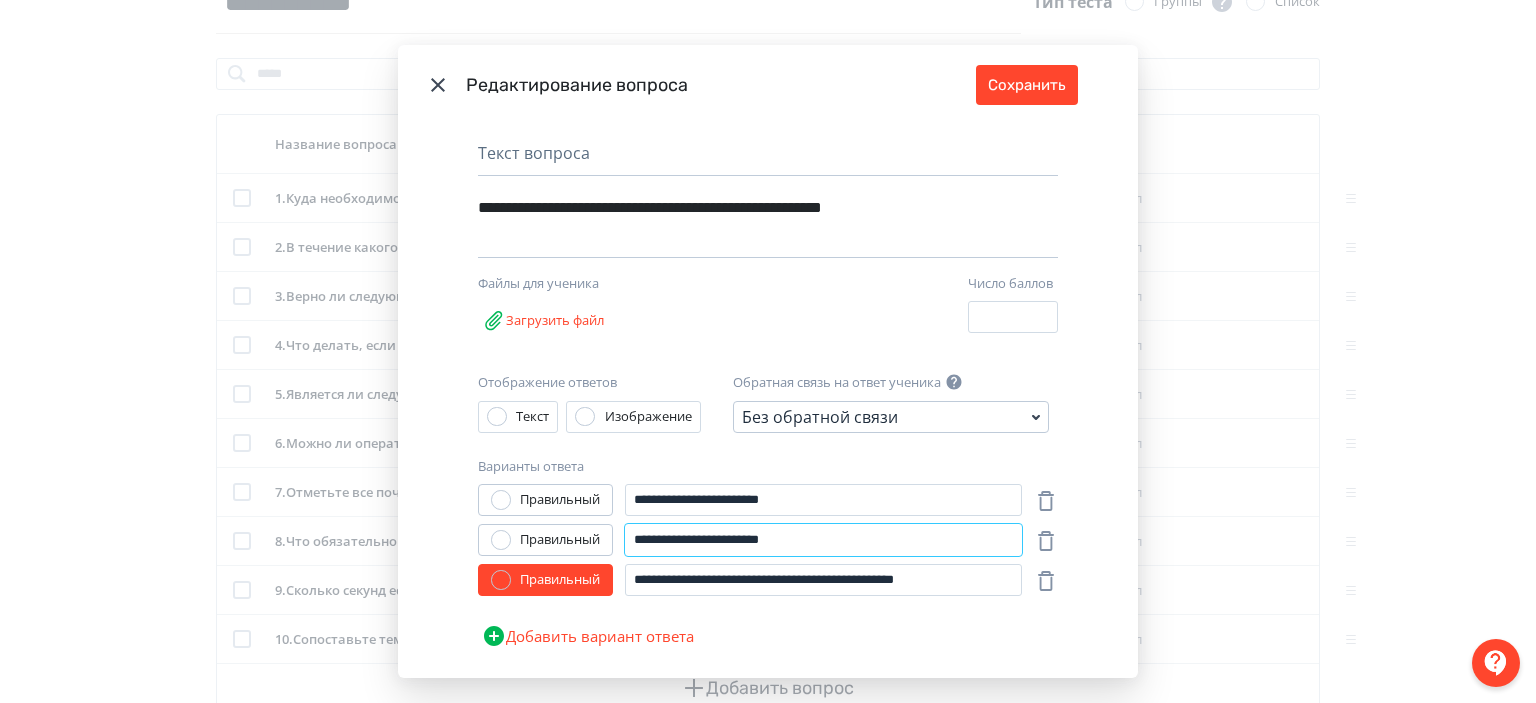 click on "**********" at bounding box center [823, 540] 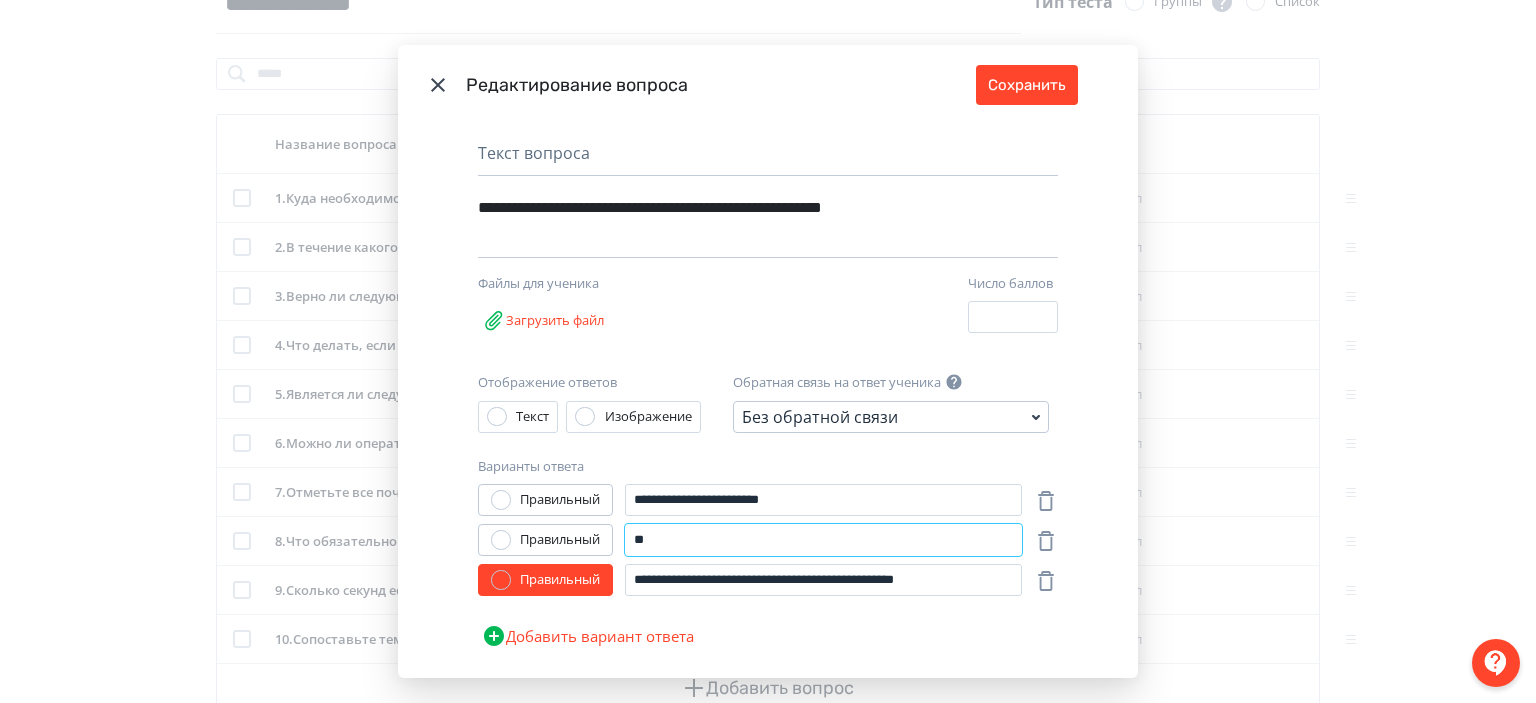 type on "*" 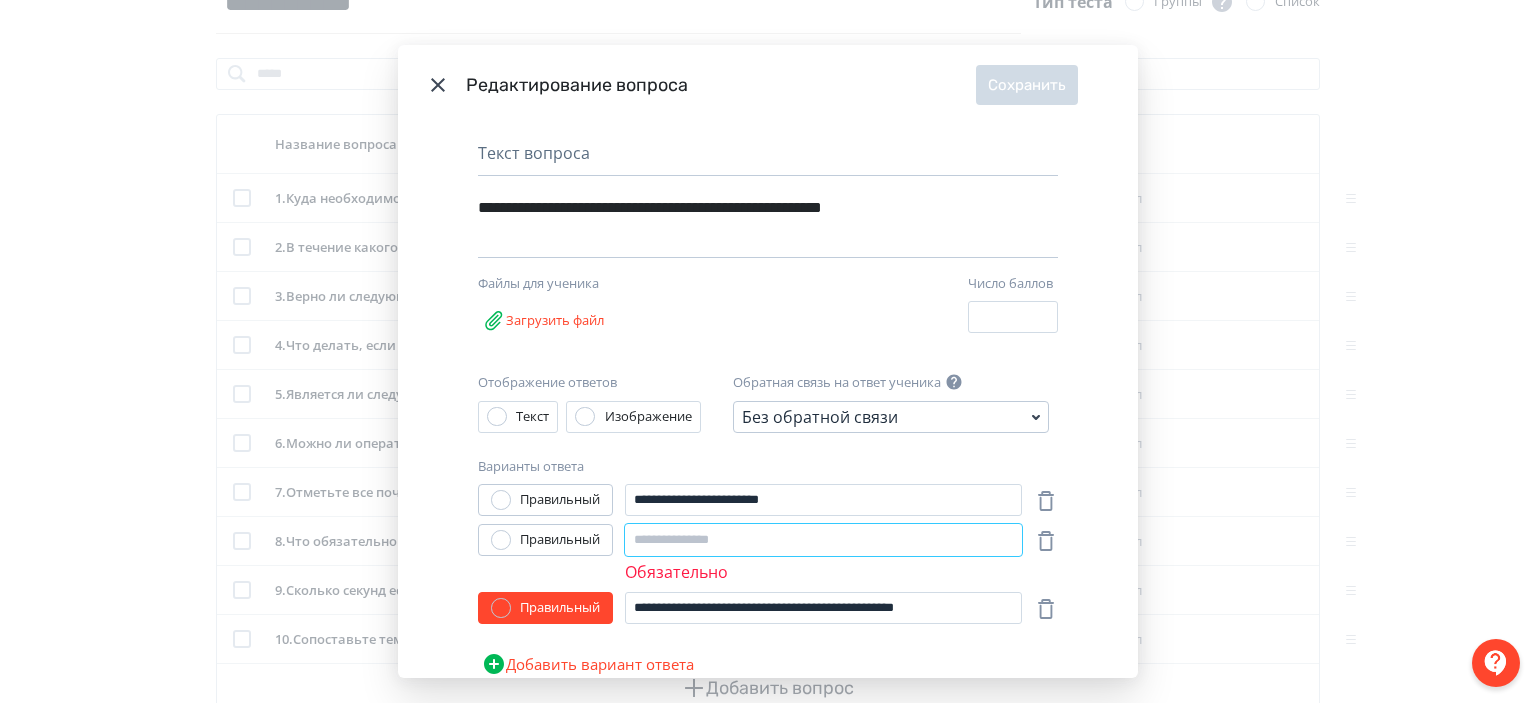 click at bounding box center [823, 540] 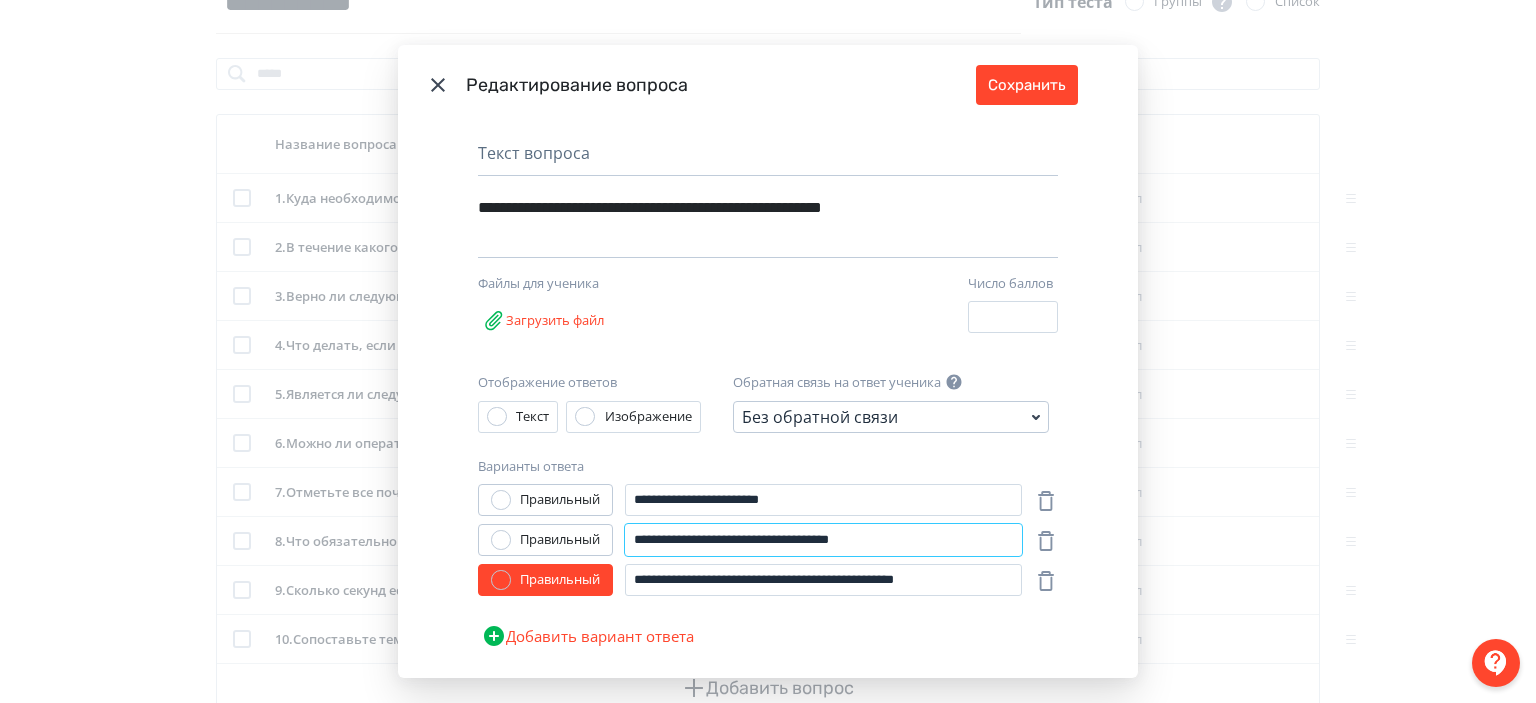 click on "**********" at bounding box center (823, 540) 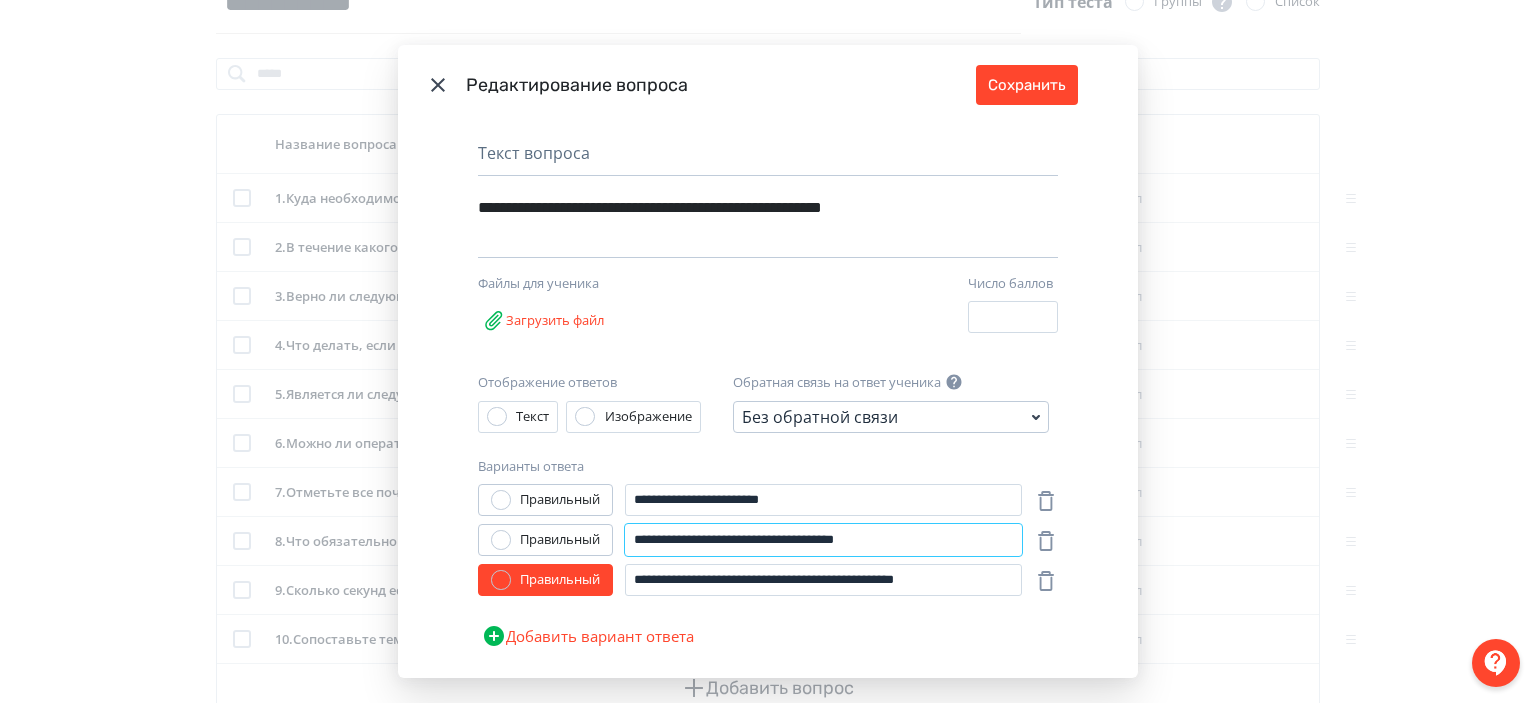 click on "**********" at bounding box center [823, 540] 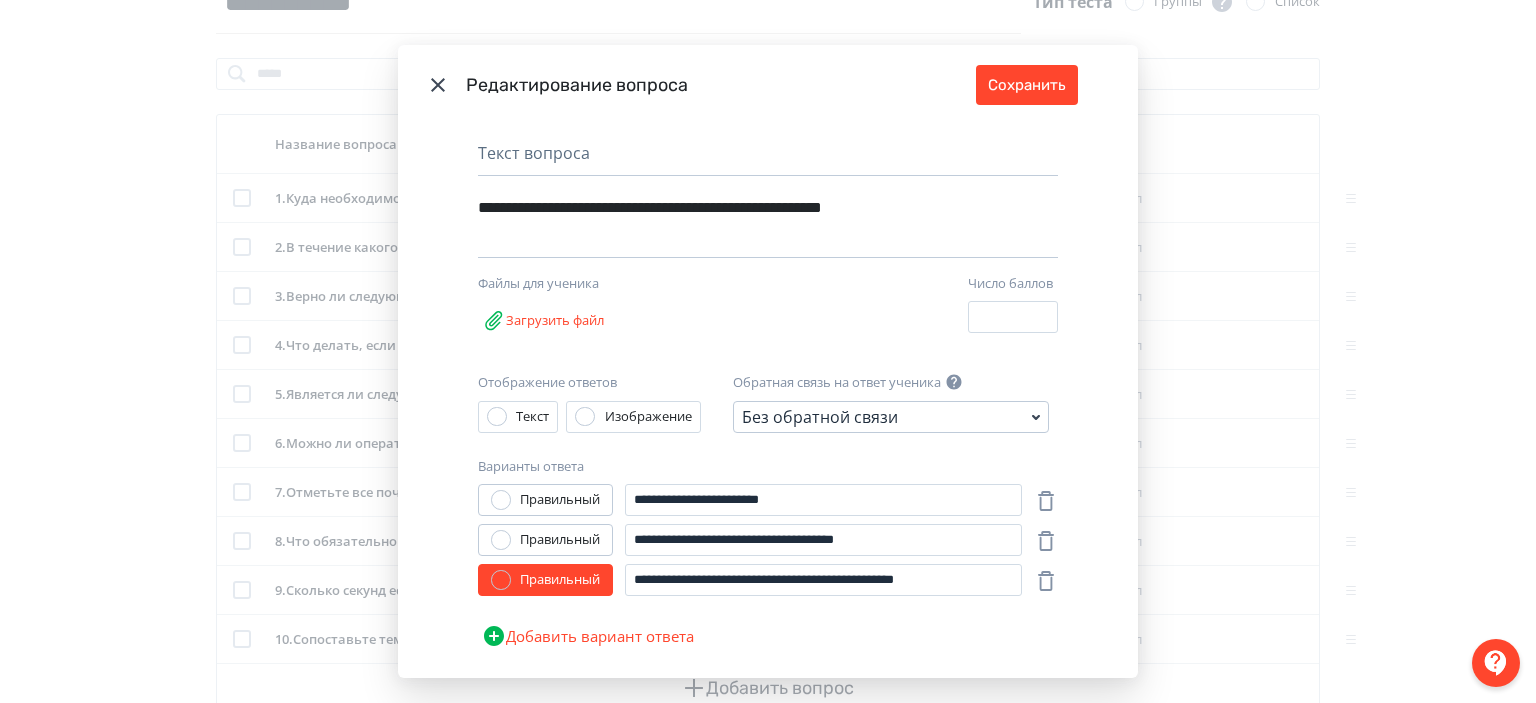 click on "**********" at bounding box center [768, 514] 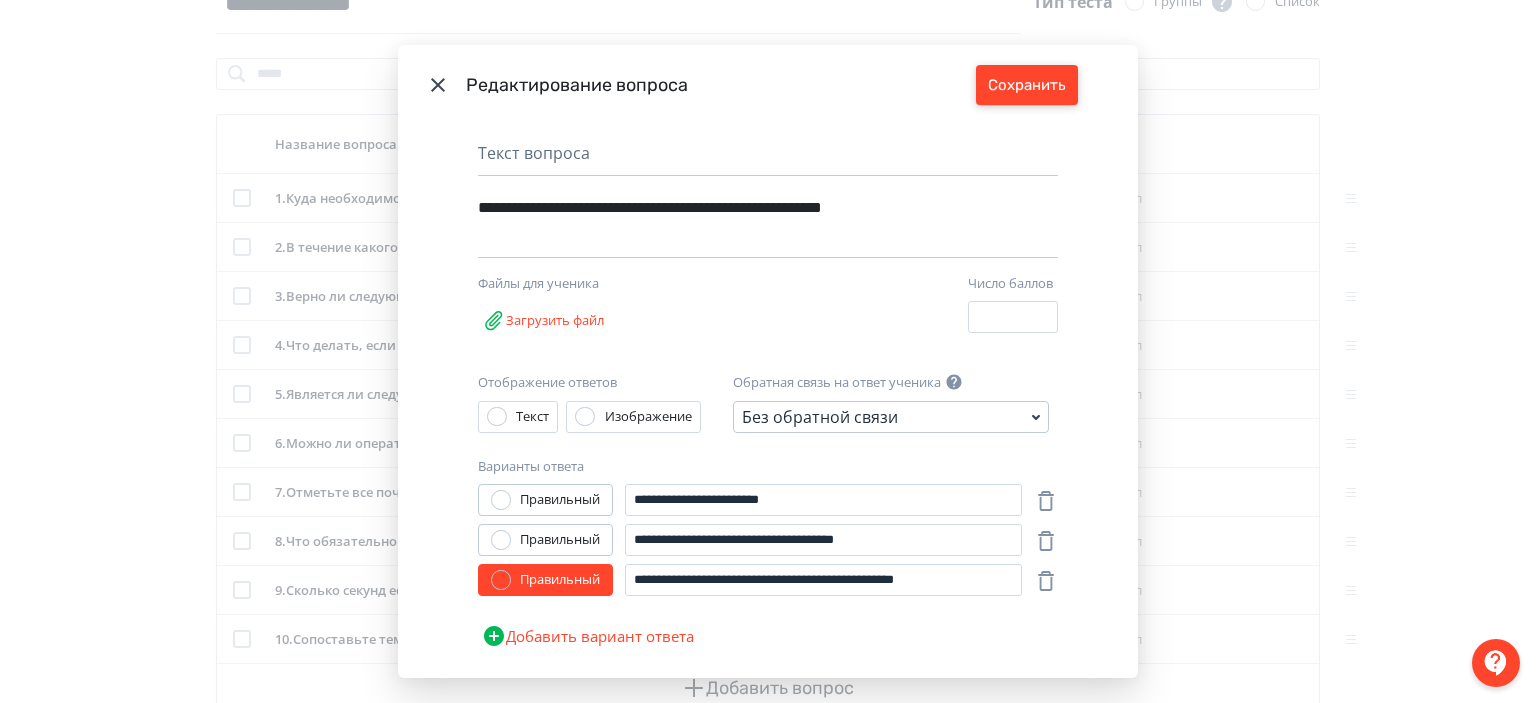 click on "Сохранить" at bounding box center [1027, 85] 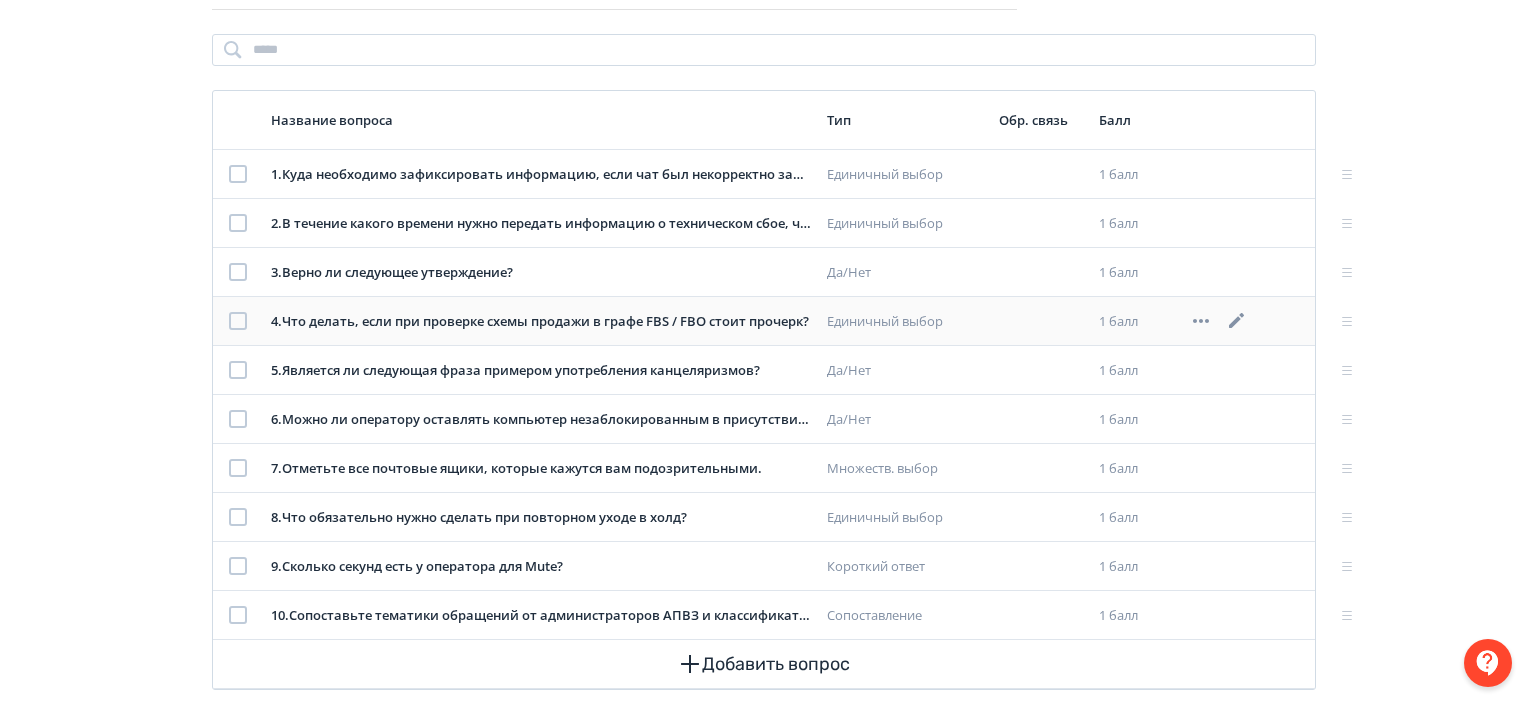 scroll, scrollTop: 0, scrollLeft: 0, axis: both 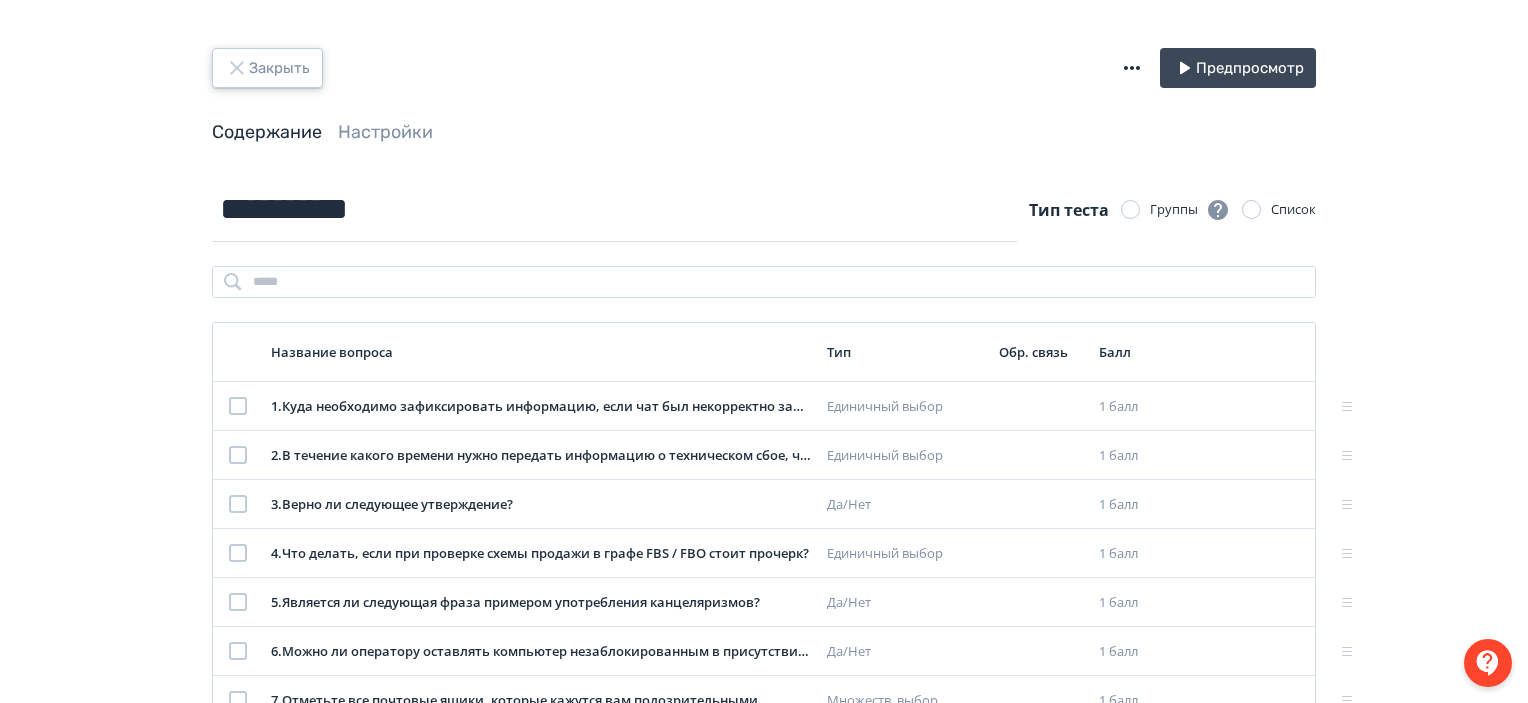 click on "Закрыть" at bounding box center (267, 68) 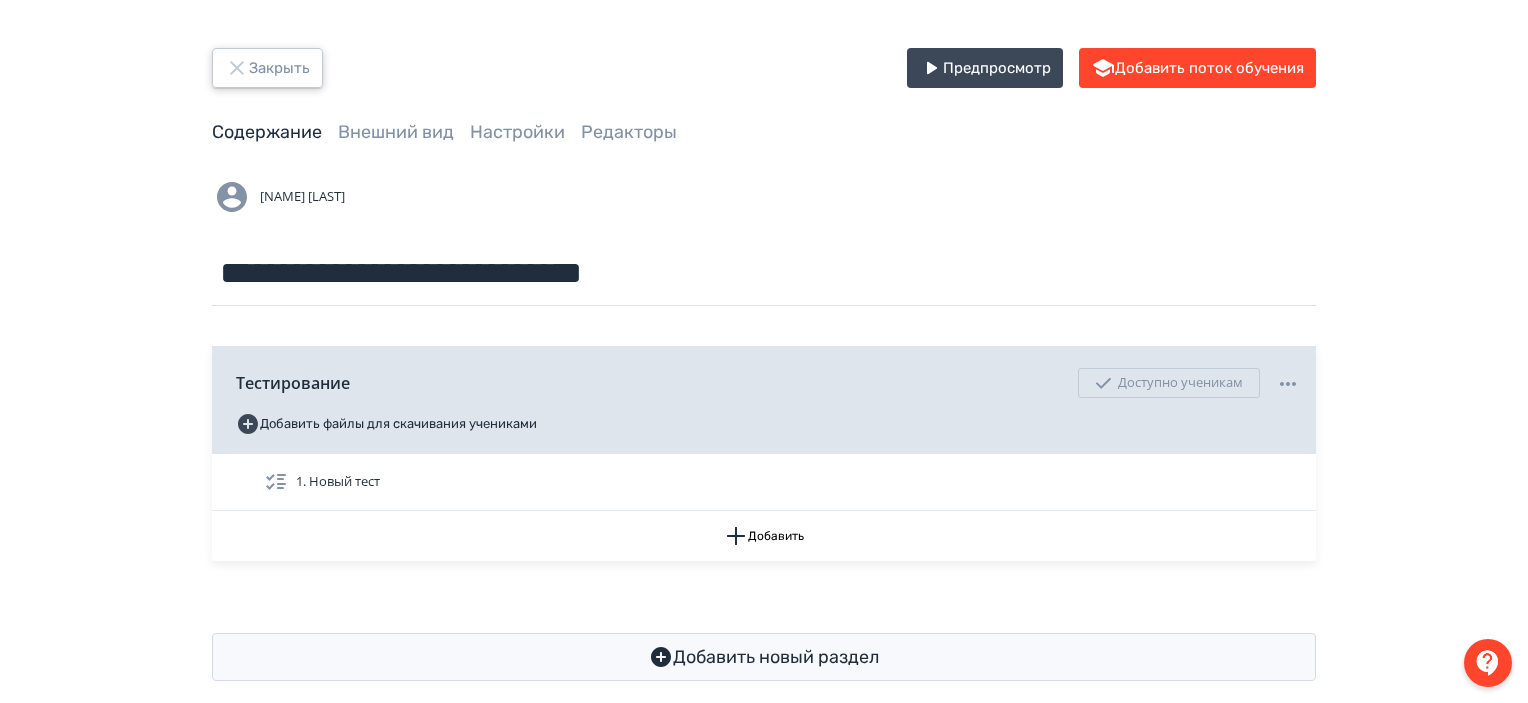 click 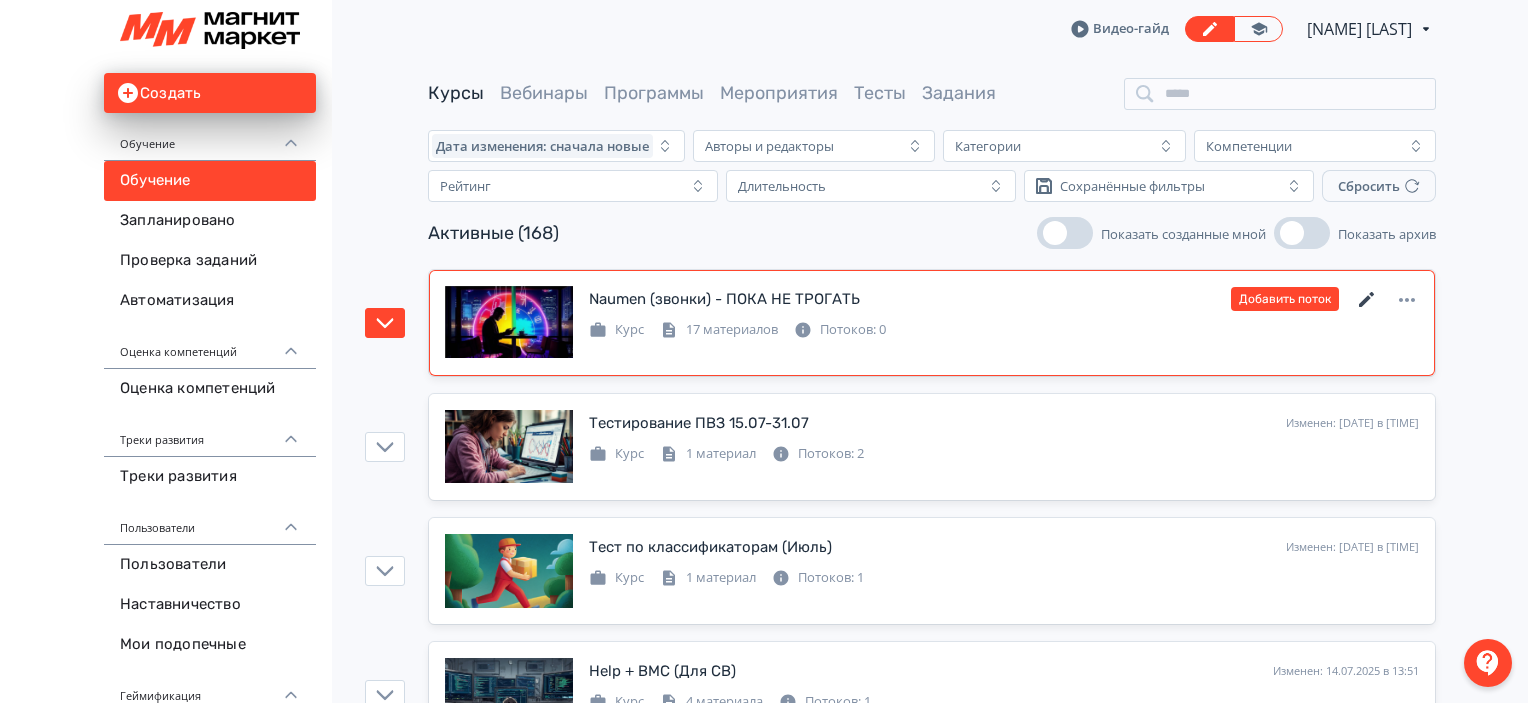 click 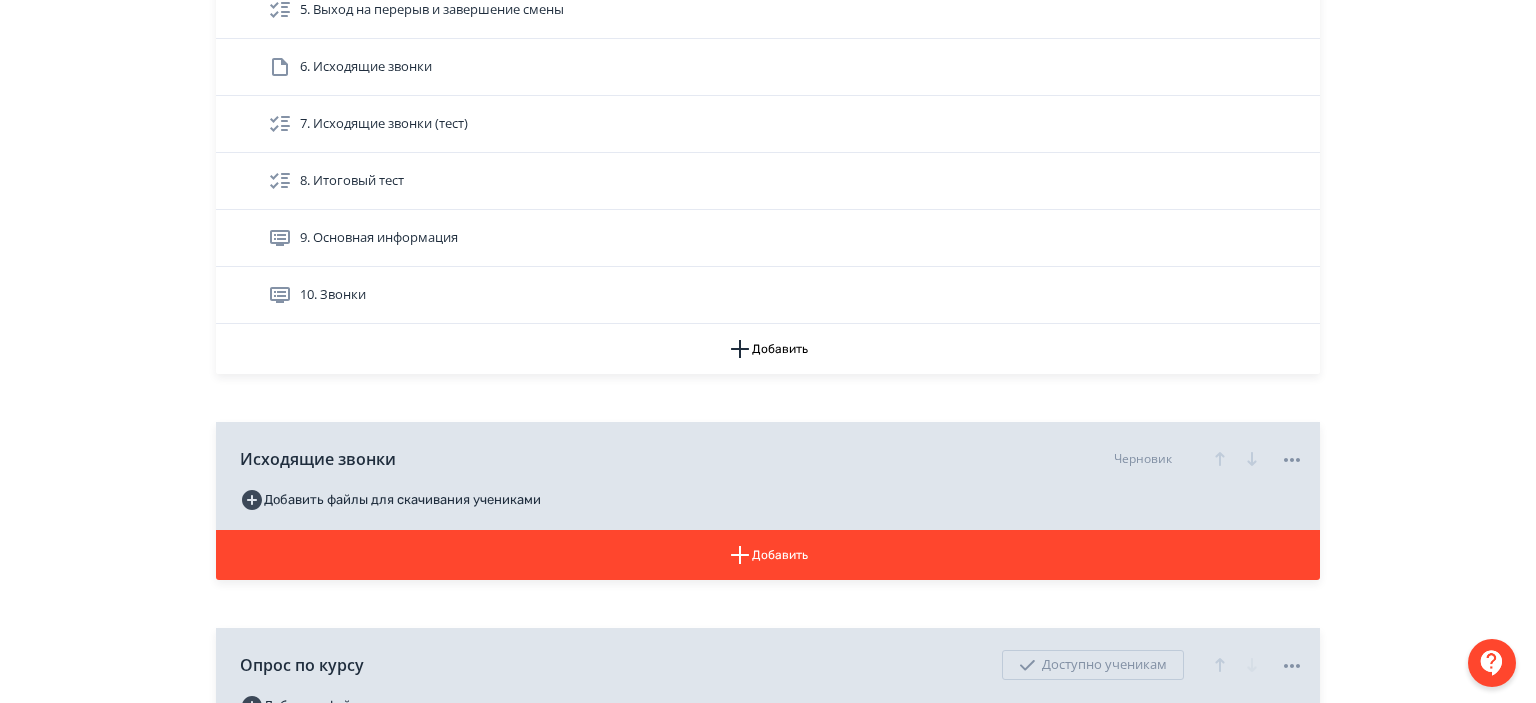 scroll, scrollTop: 812, scrollLeft: 0, axis: vertical 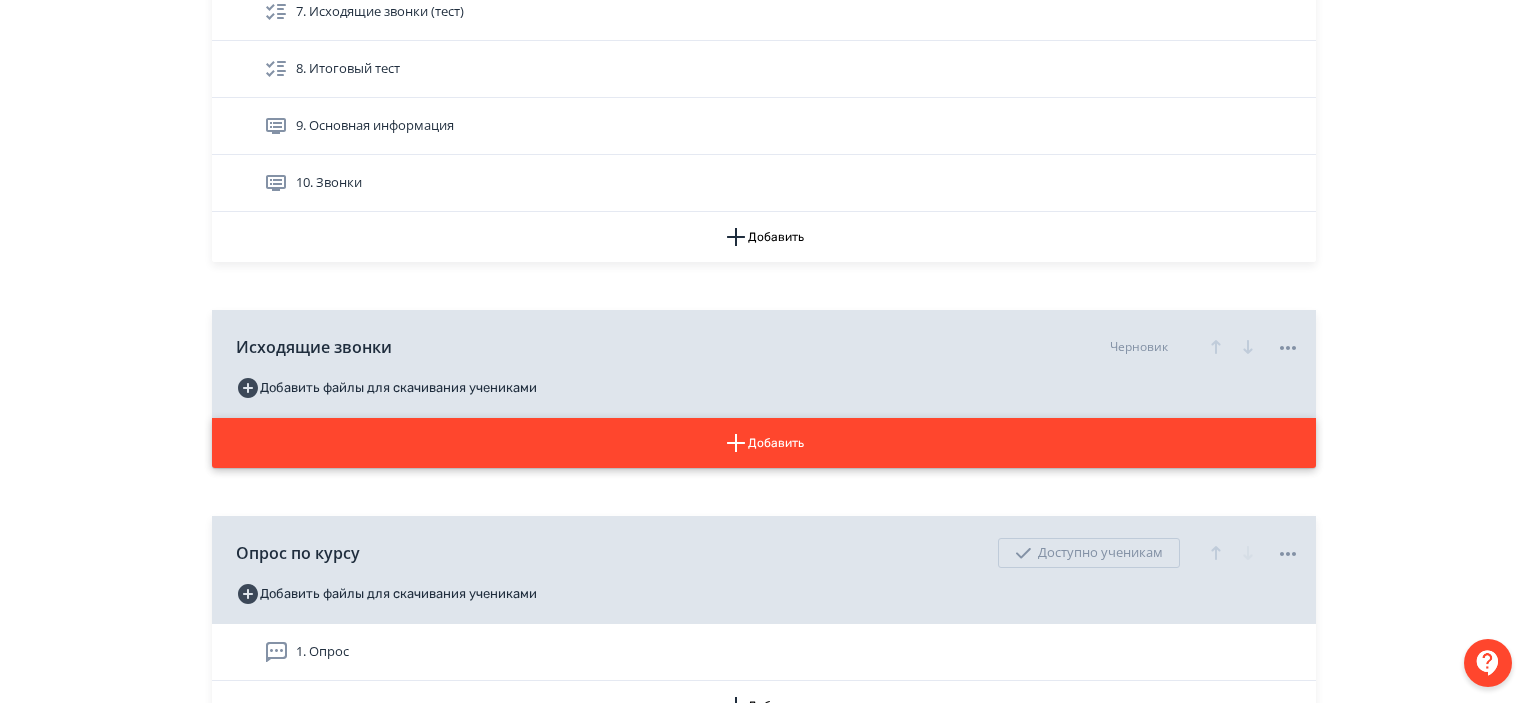 click on "Добавить" at bounding box center [764, 443] 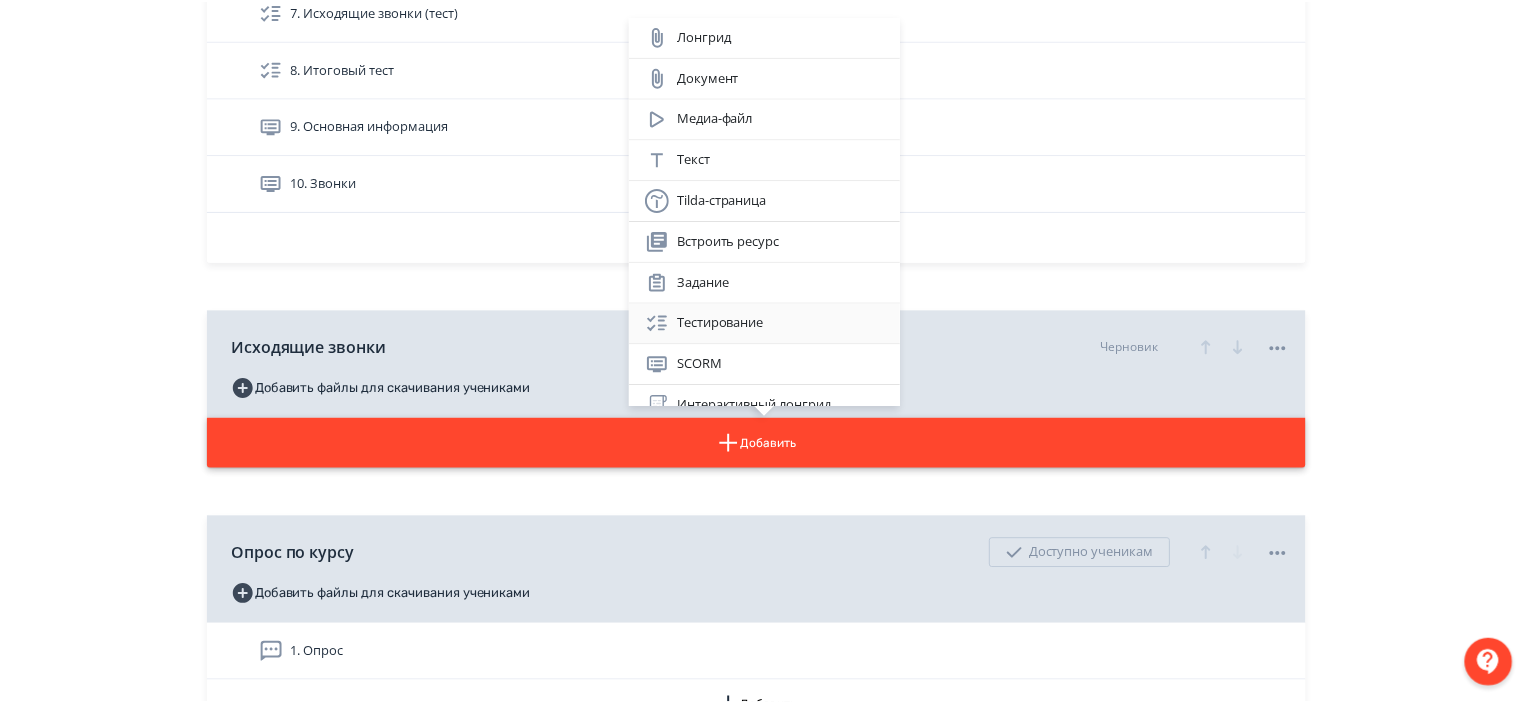 scroll, scrollTop: 98, scrollLeft: 0, axis: vertical 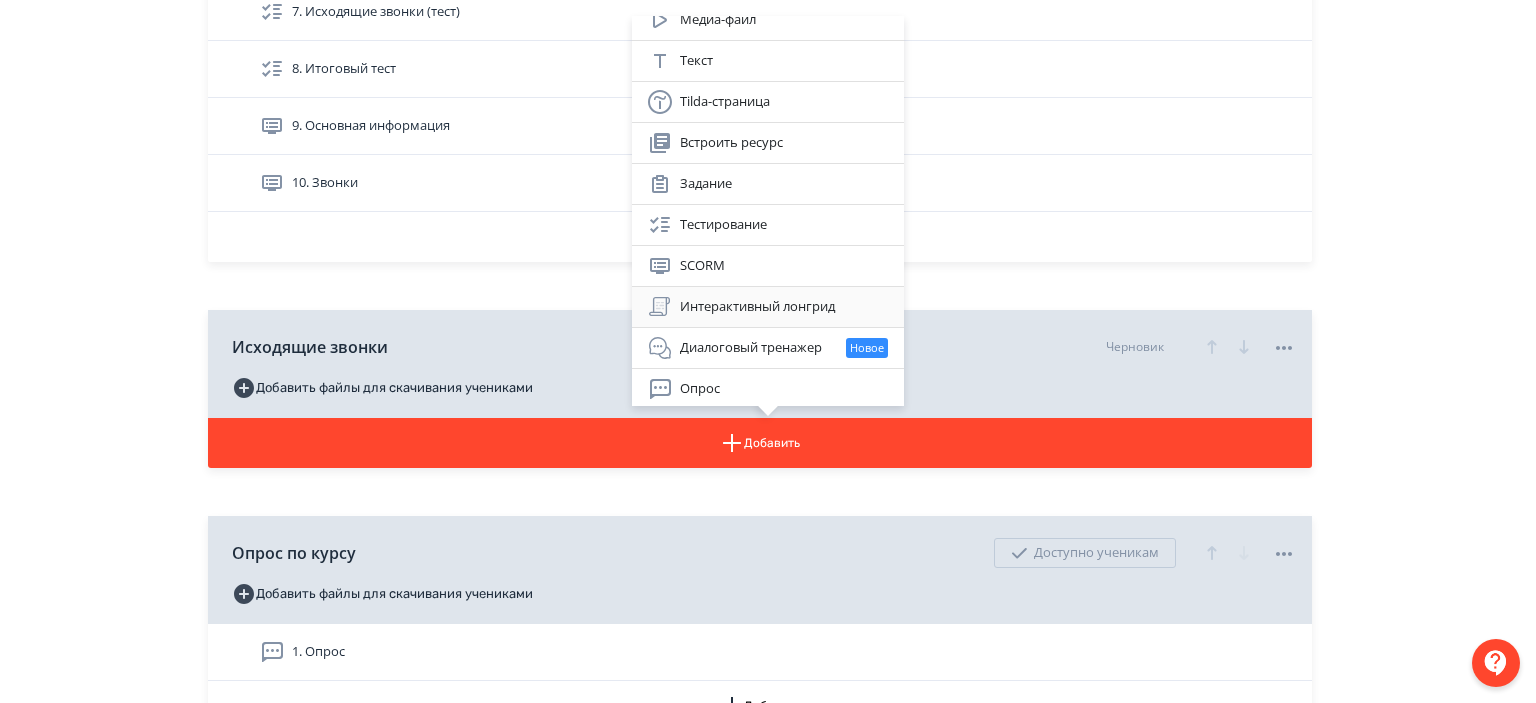 click on "Интерактивный лонгрид" at bounding box center [768, 307] 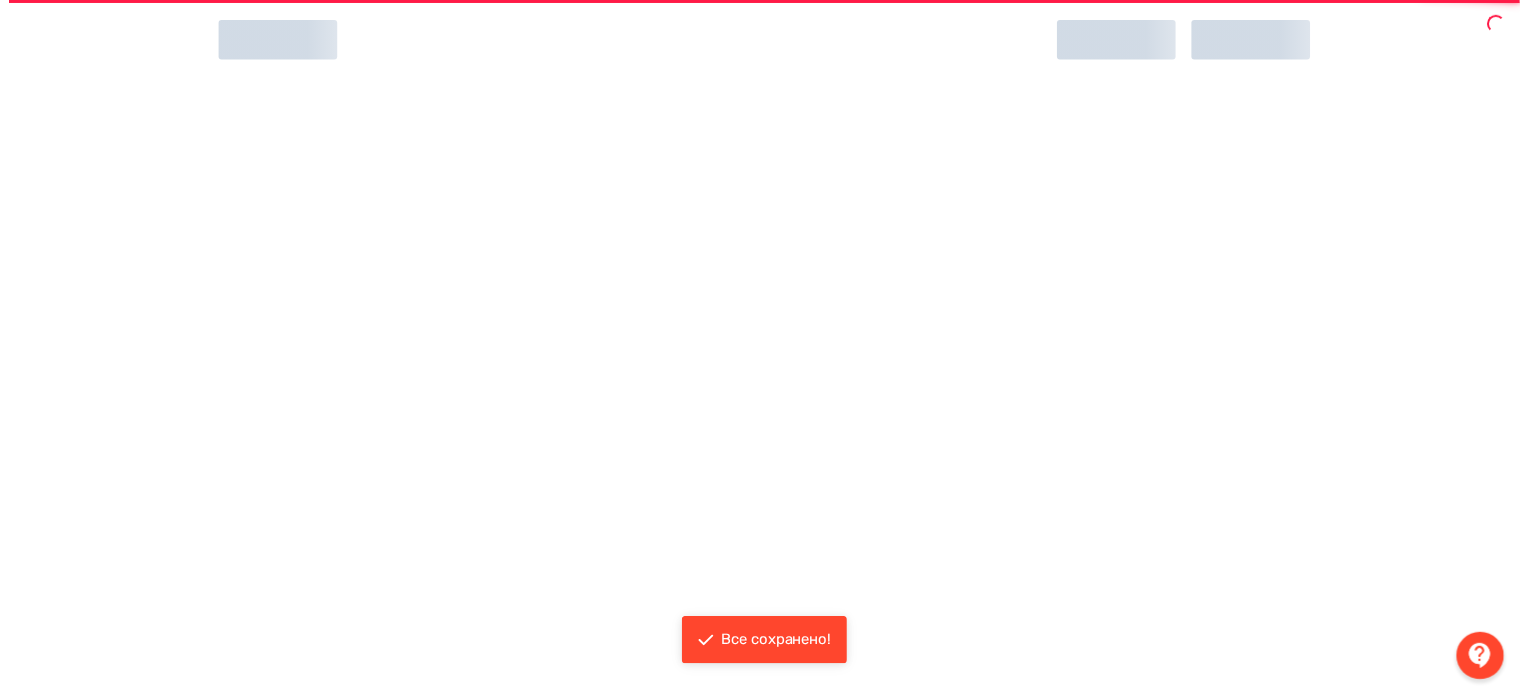 scroll, scrollTop: 0, scrollLeft: 0, axis: both 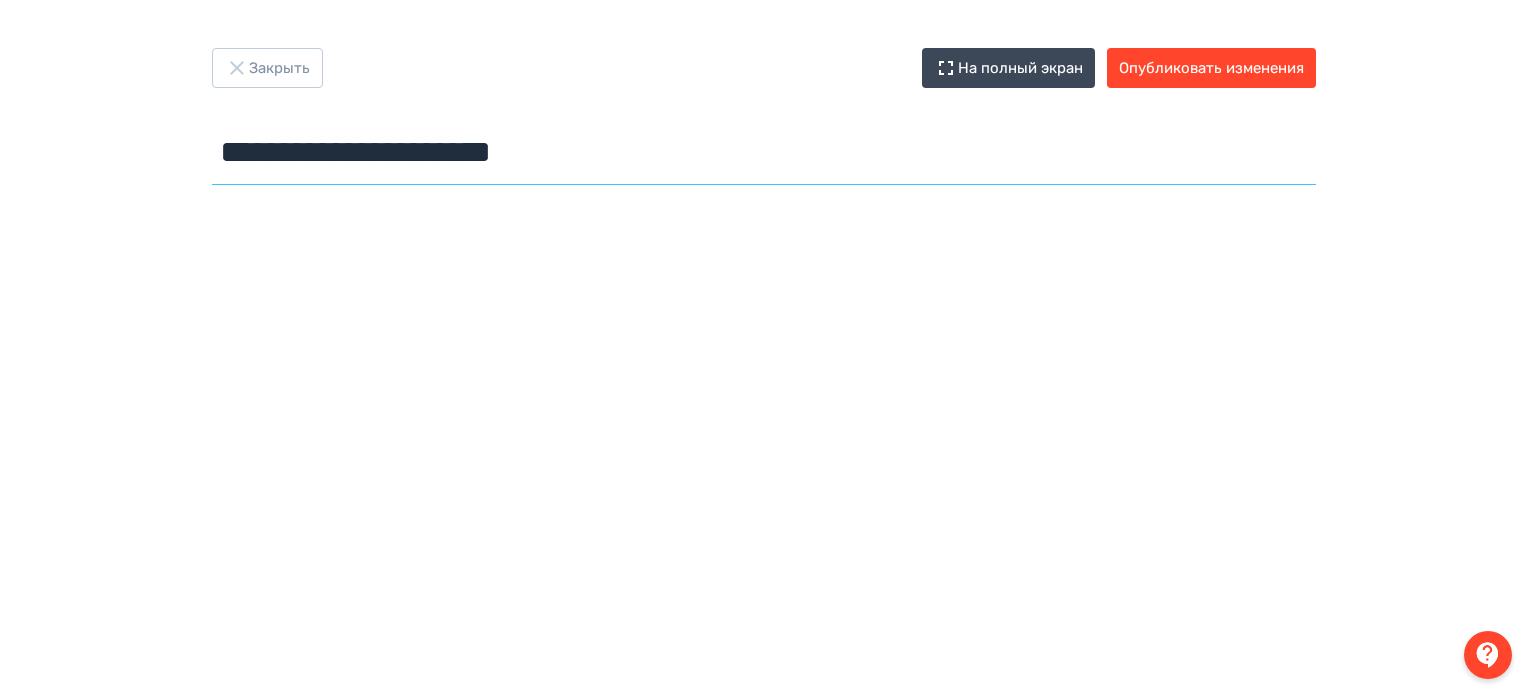 click on "**********" at bounding box center [764, 152] 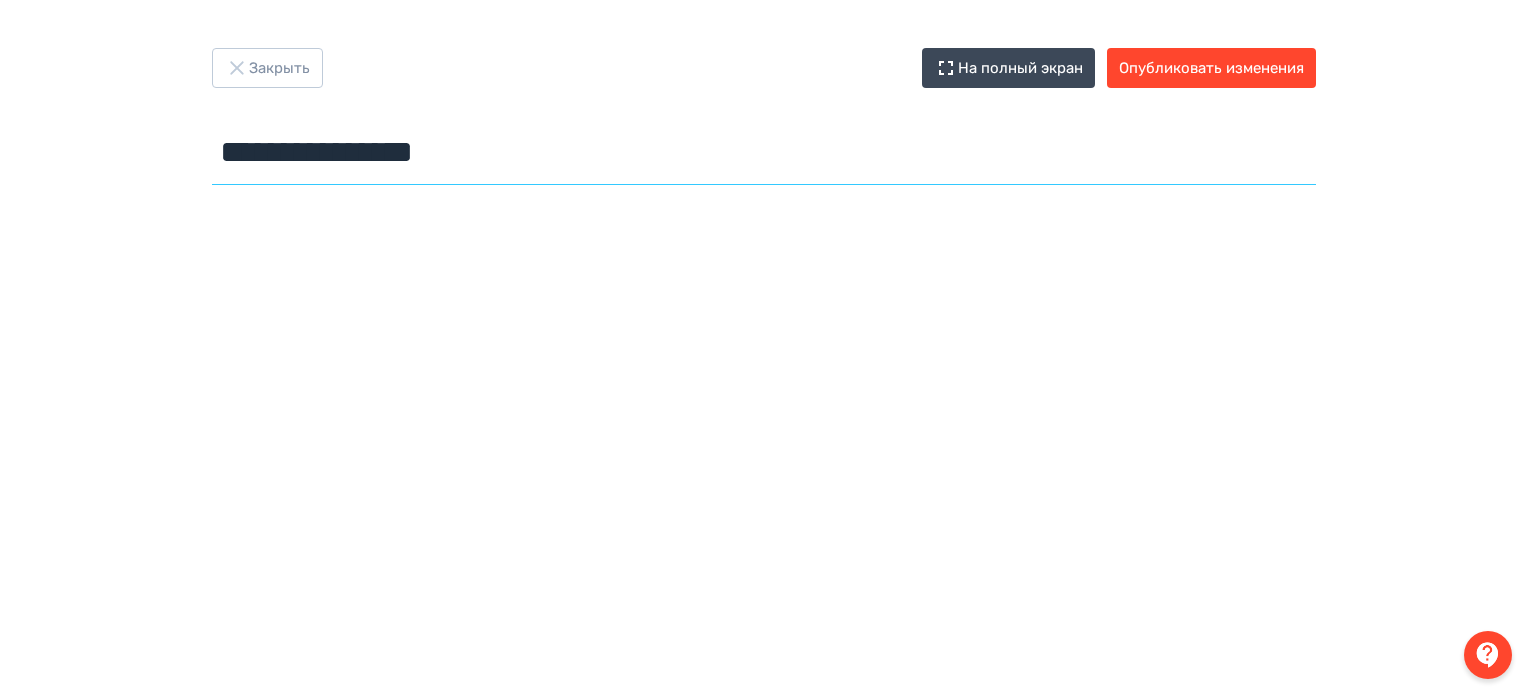 type on "**********" 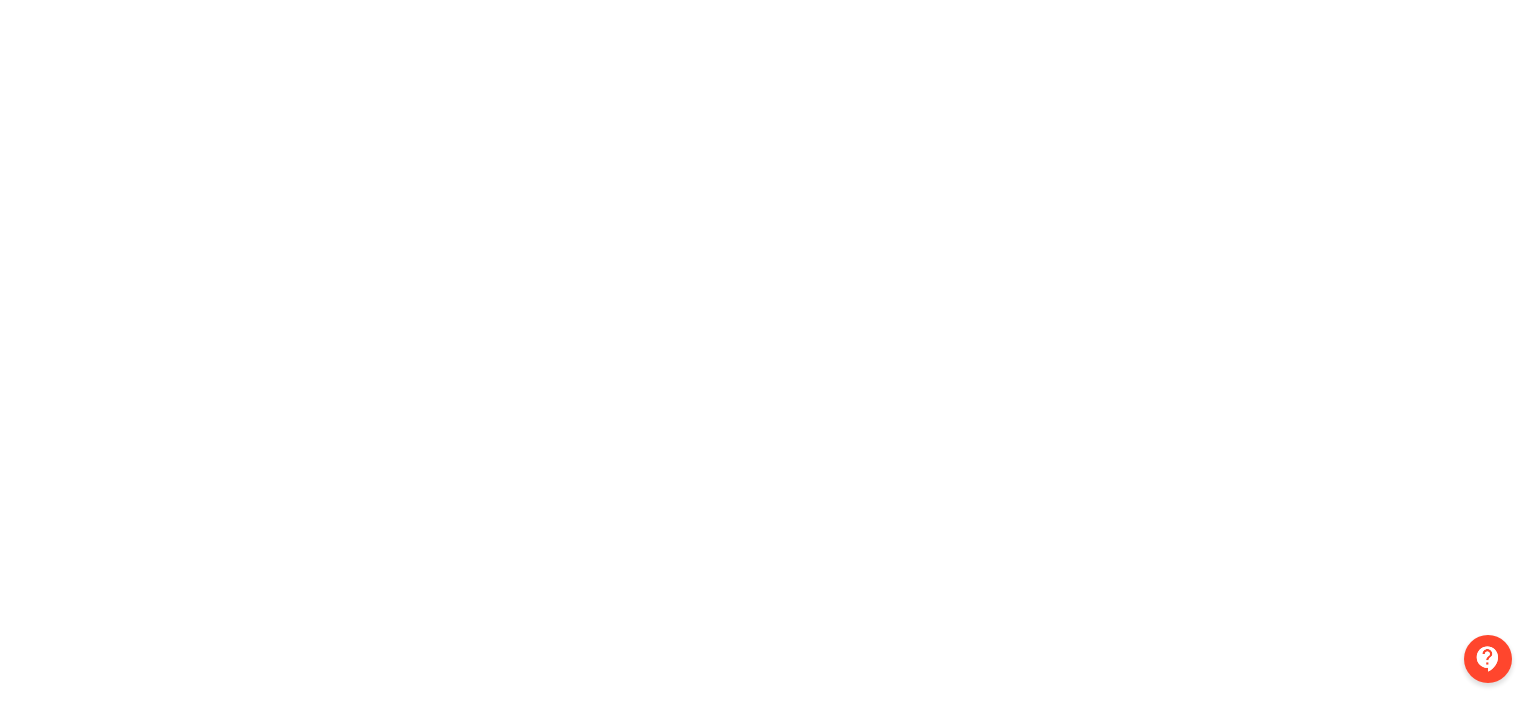scroll, scrollTop: 0, scrollLeft: 0, axis: both 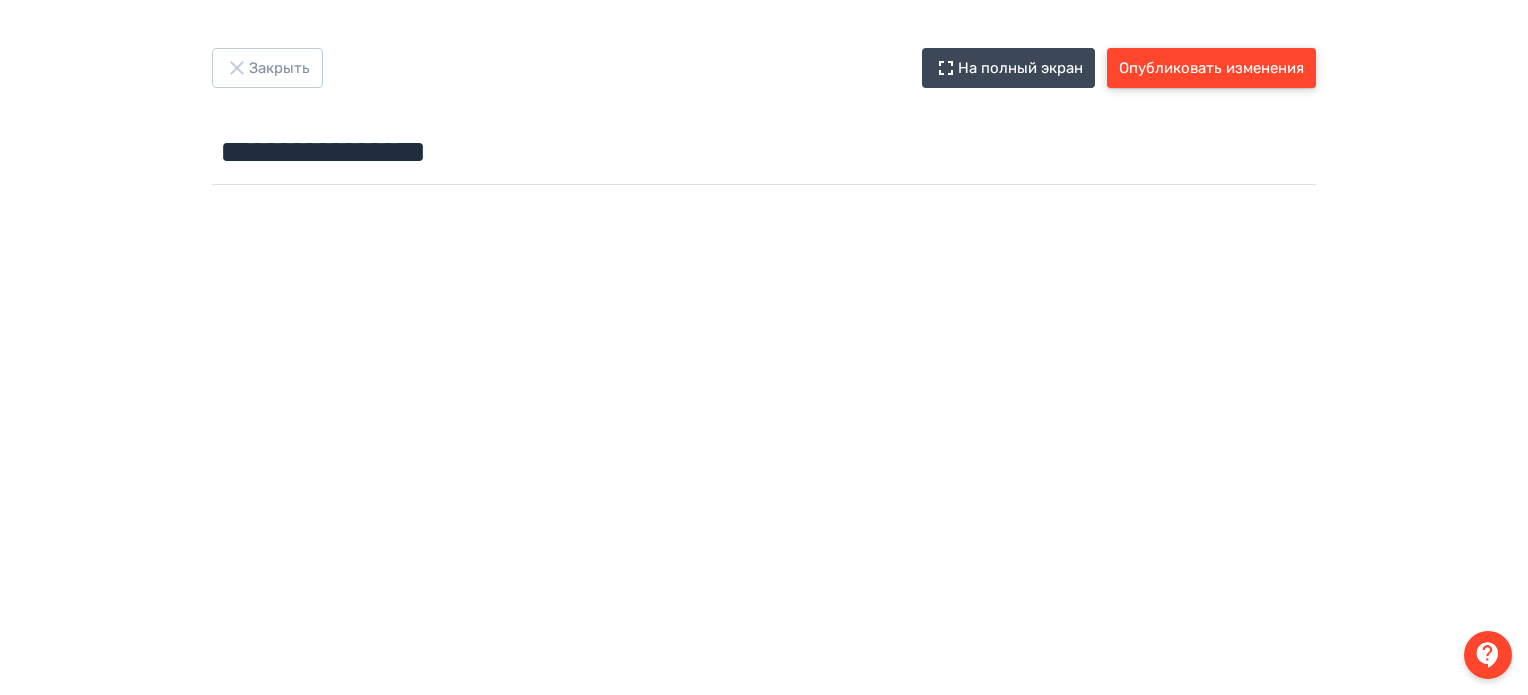 click on "Опубликовать изменения" at bounding box center [1211, 68] 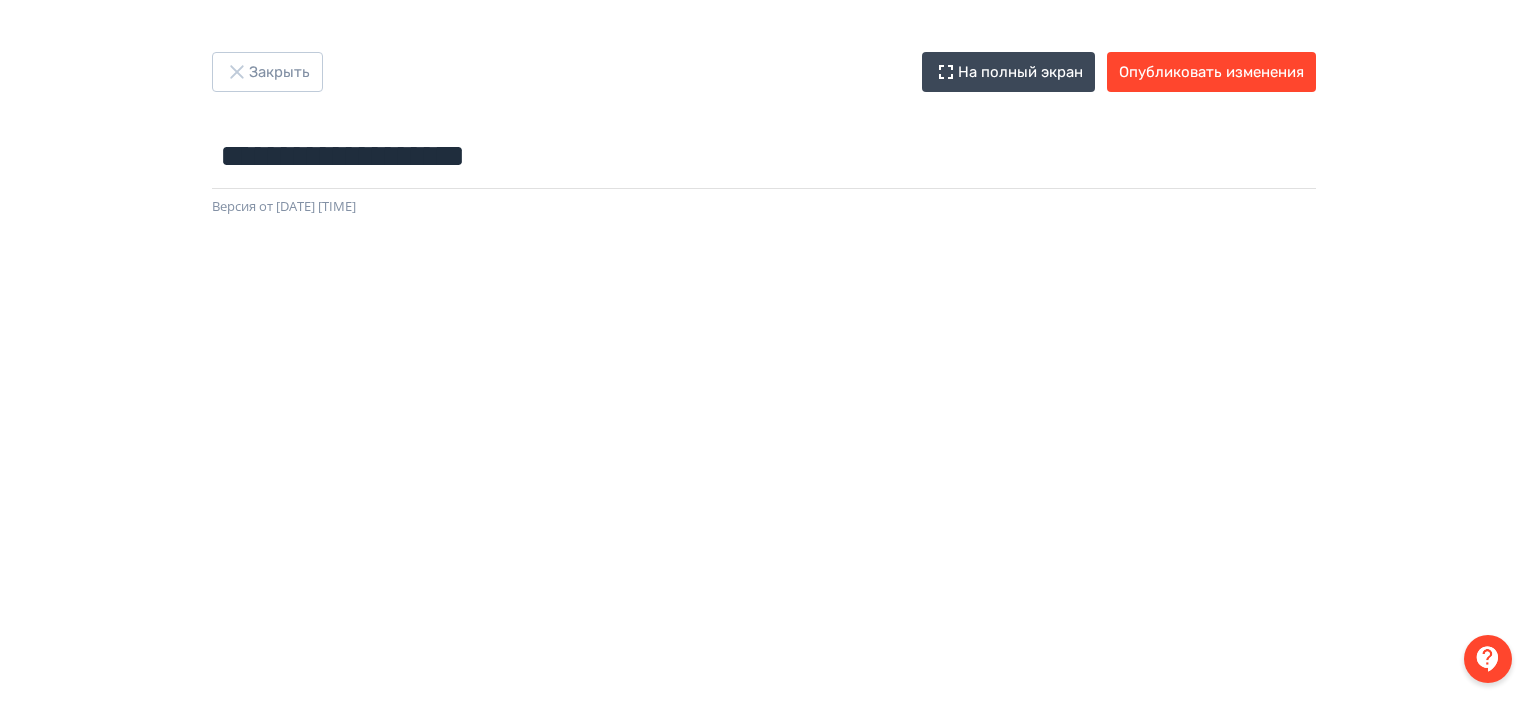 scroll, scrollTop: 0, scrollLeft: 0, axis: both 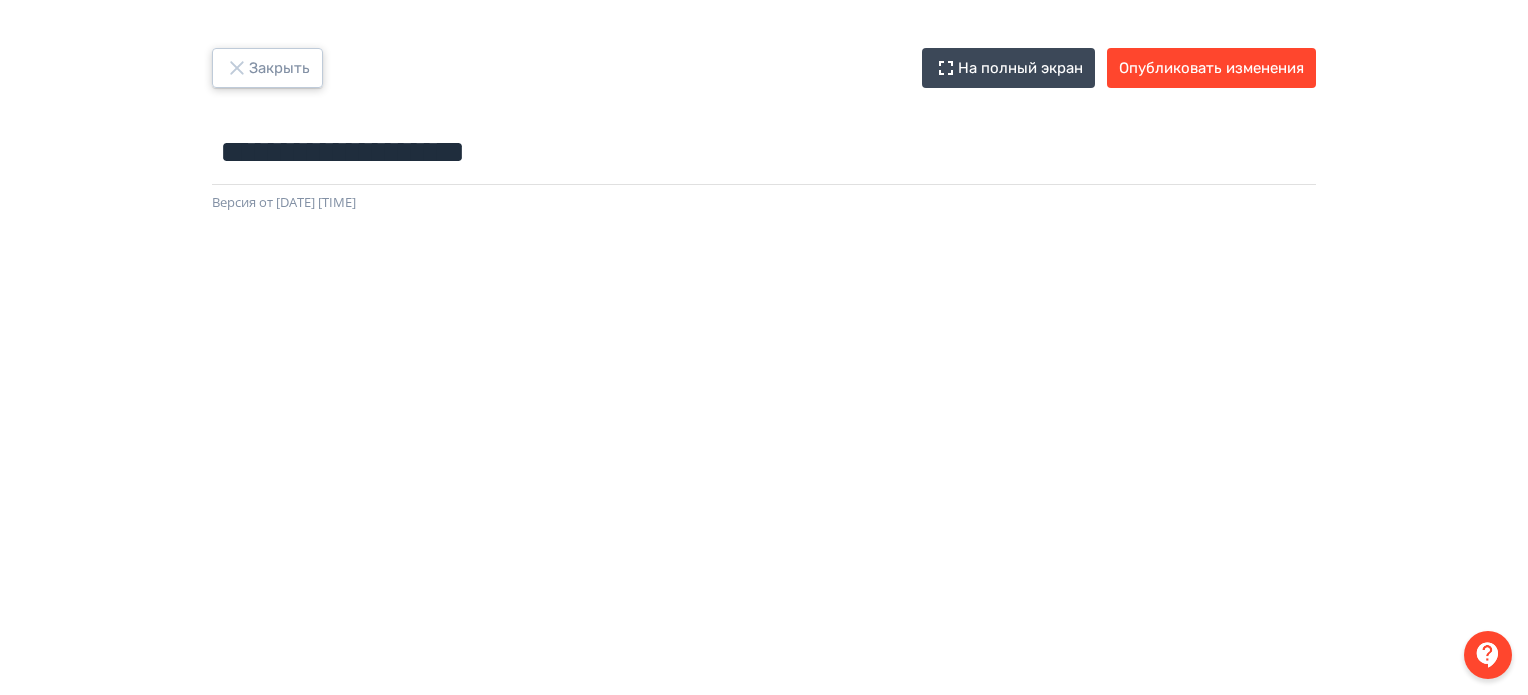 click on "Закрыть" at bounding box center [267, 68] 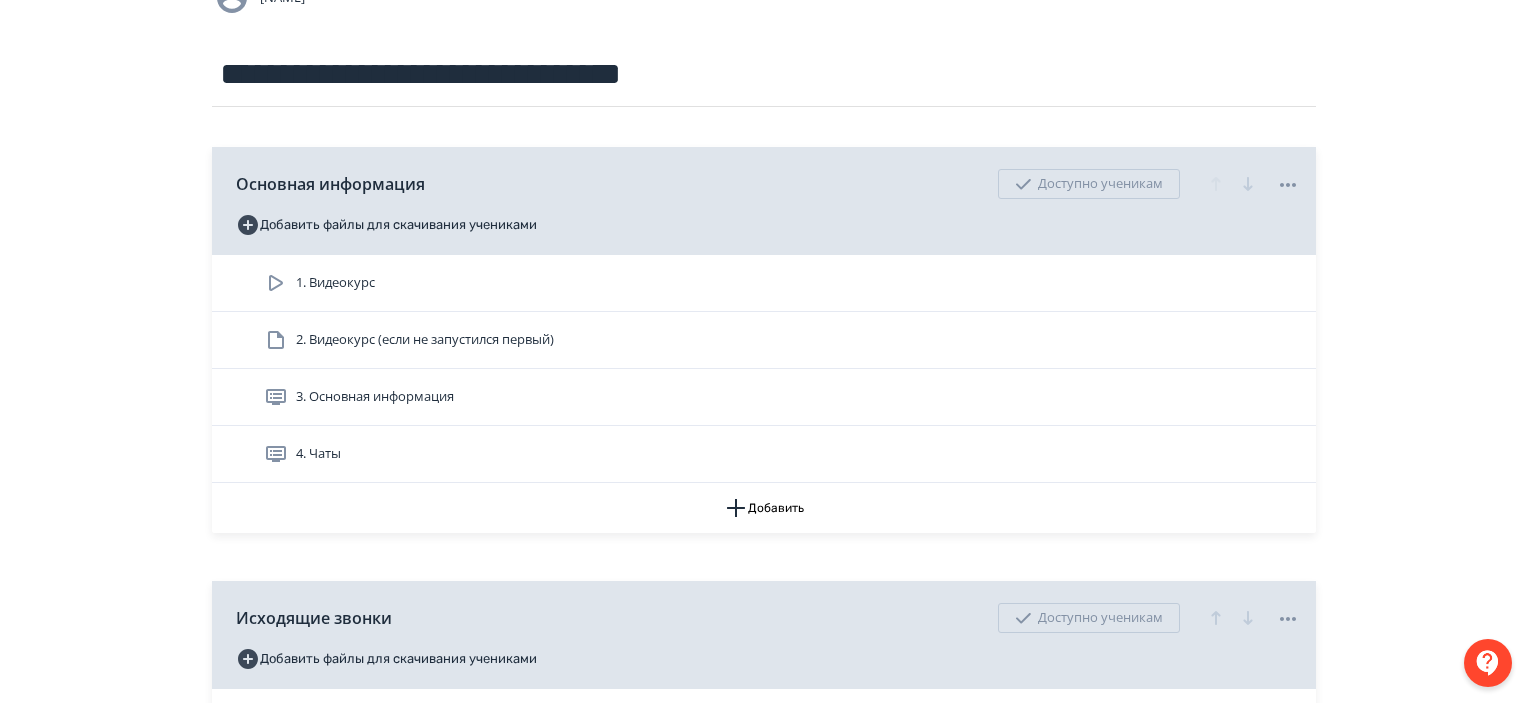 scroll, scrollTop: 244, scrollLeft: 0, axis: vertical 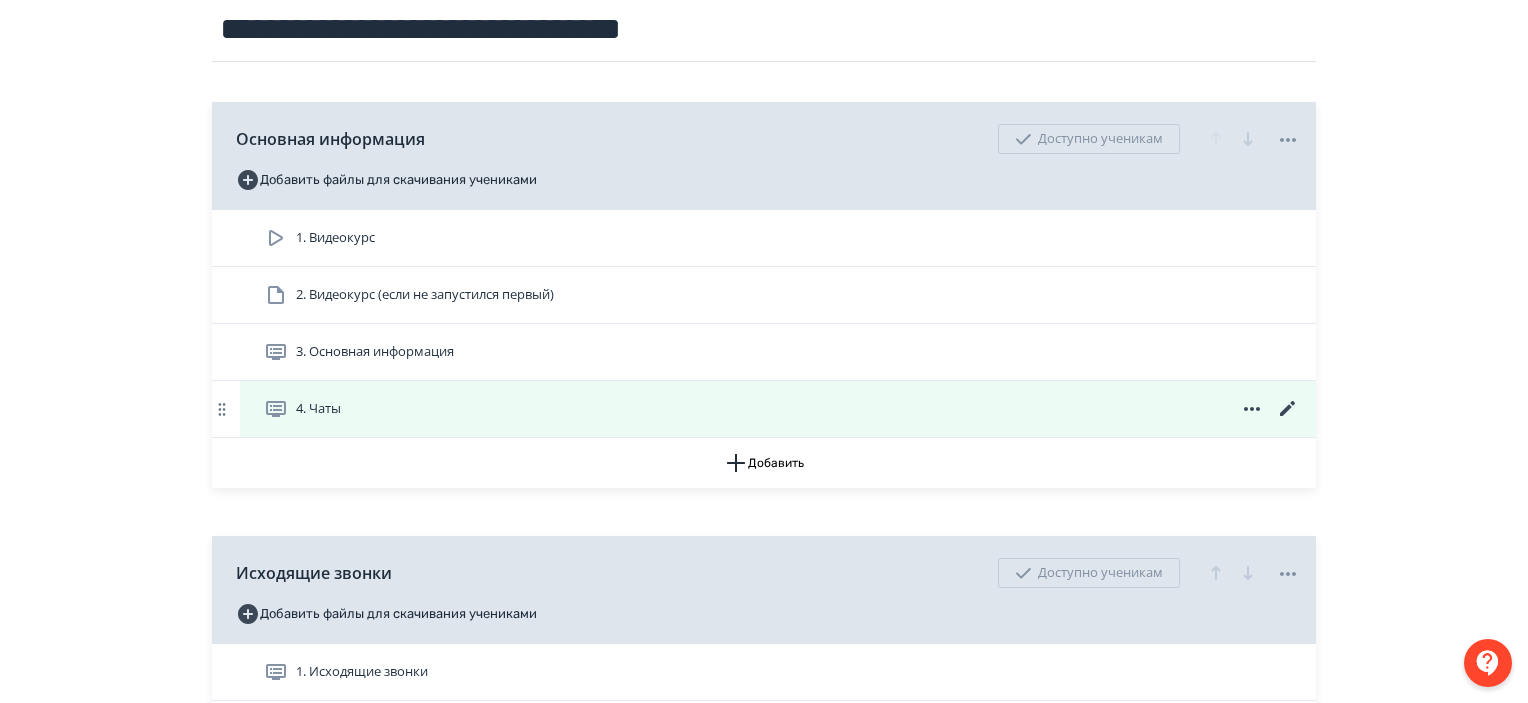 click 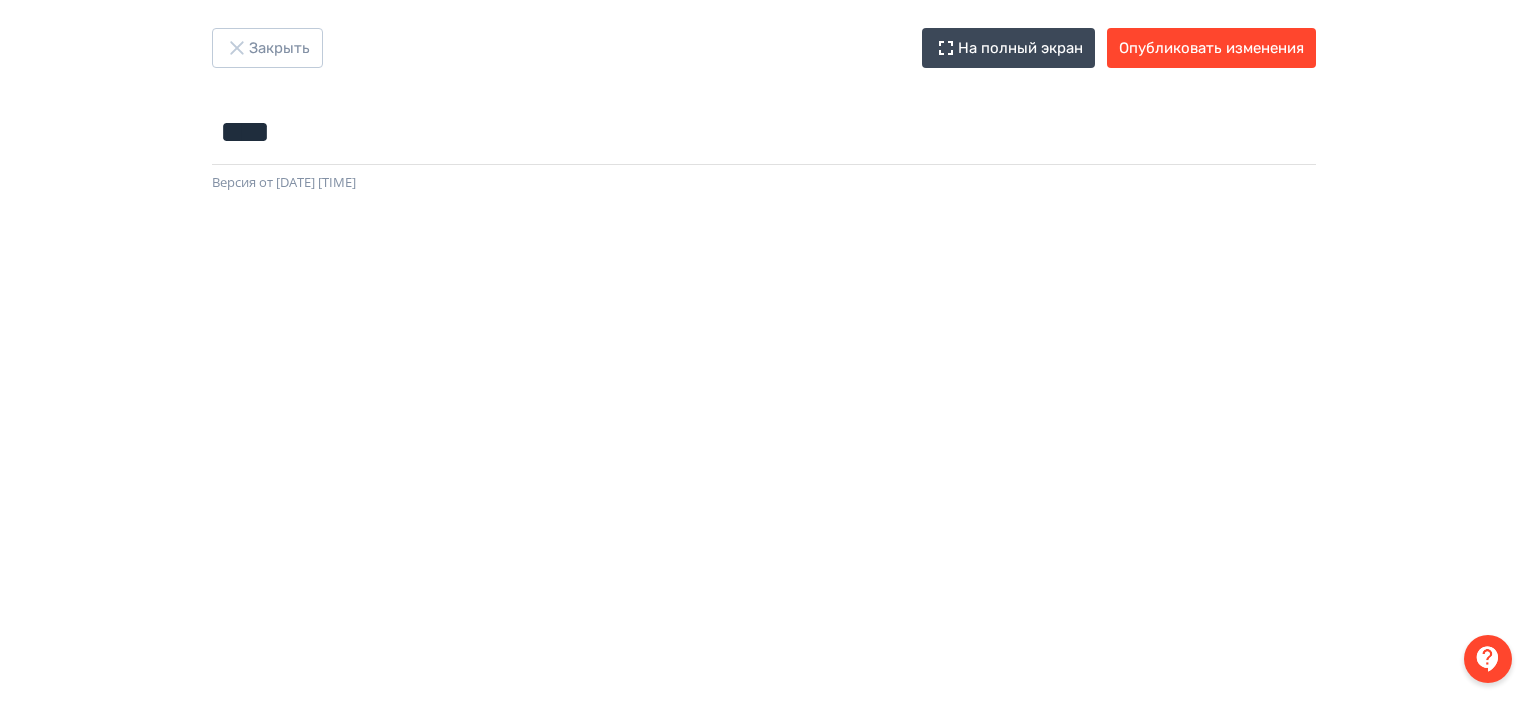 scroll, scrollTop: 0, scrollLeft: 0, axis: both 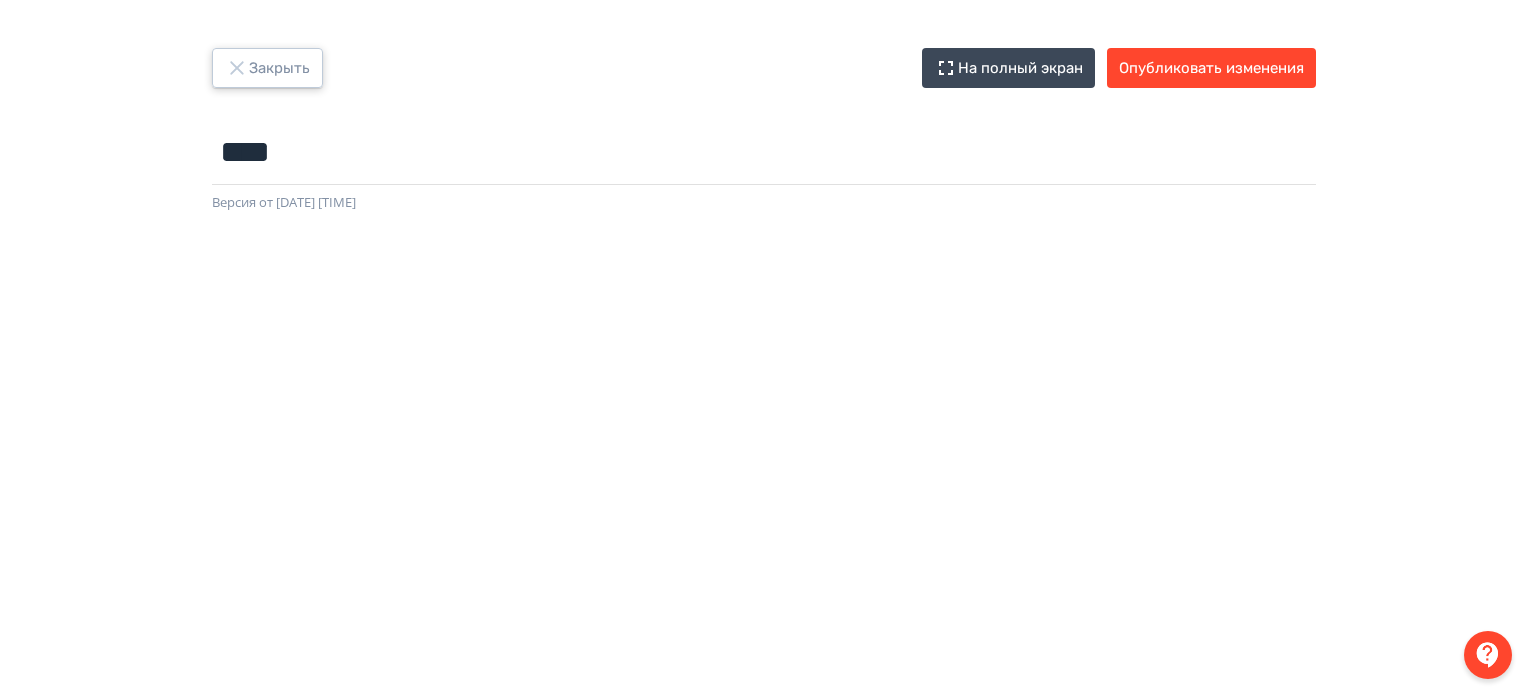click on "Закрыть" at bounding box center [267, 68] 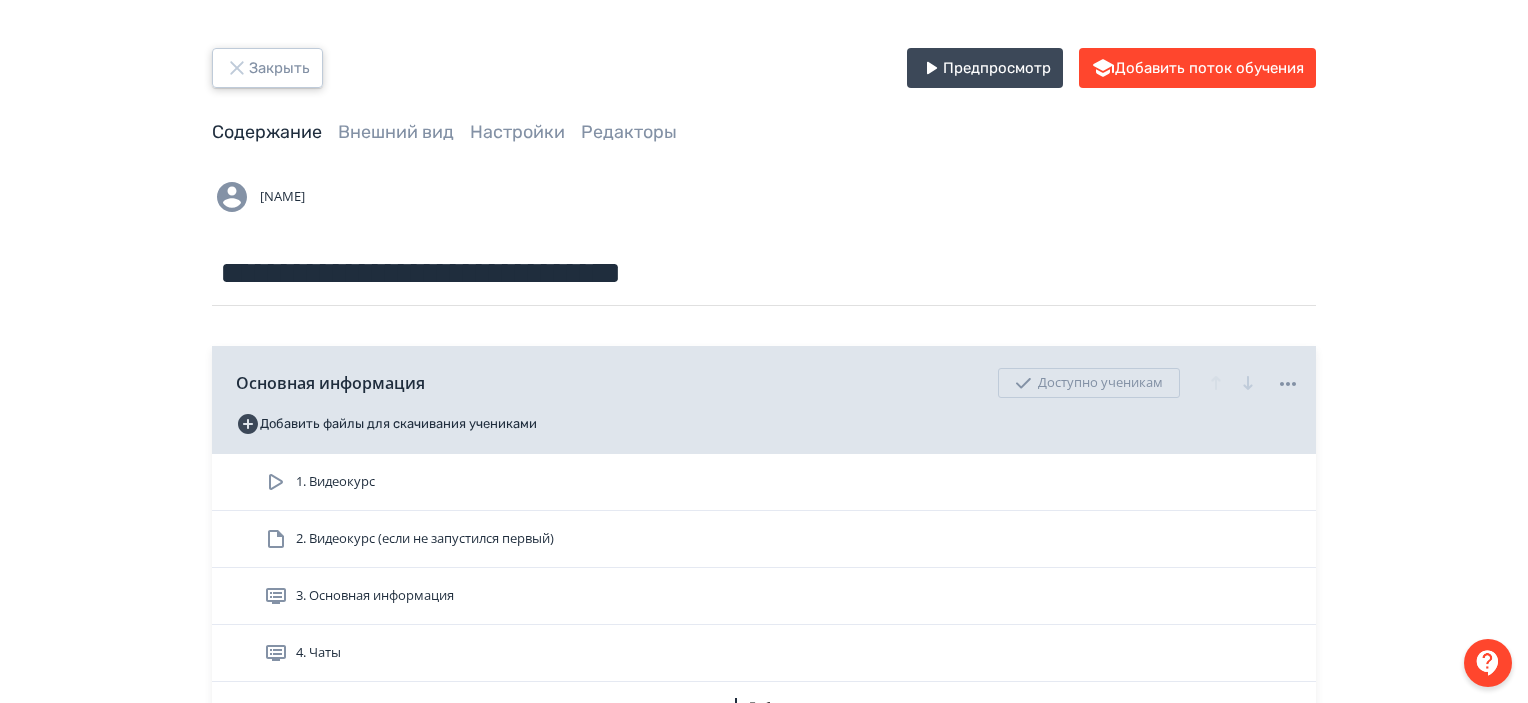 click on "Закрыть" at bounding box center [267, 68] 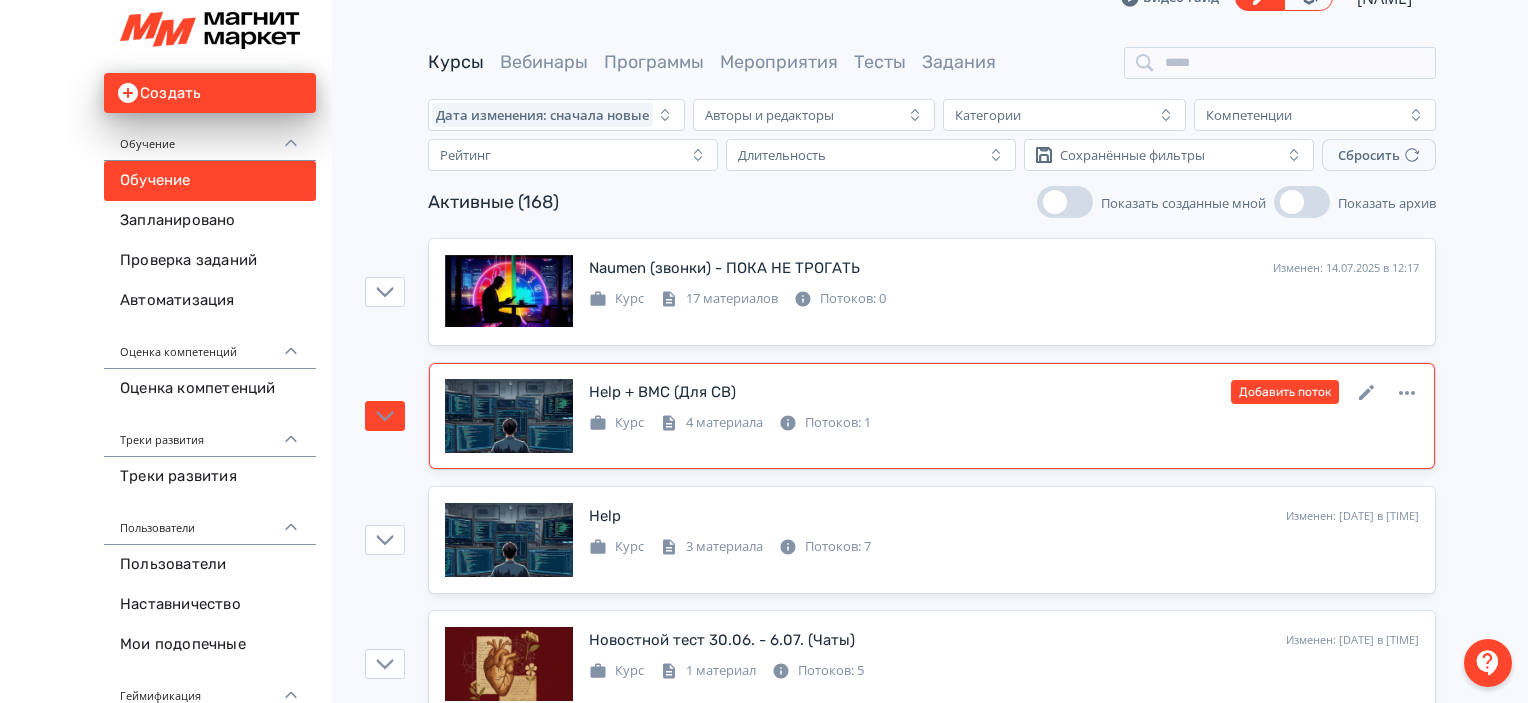 scroll, scrollTop: 0, scrollLeft: 0, axis: both 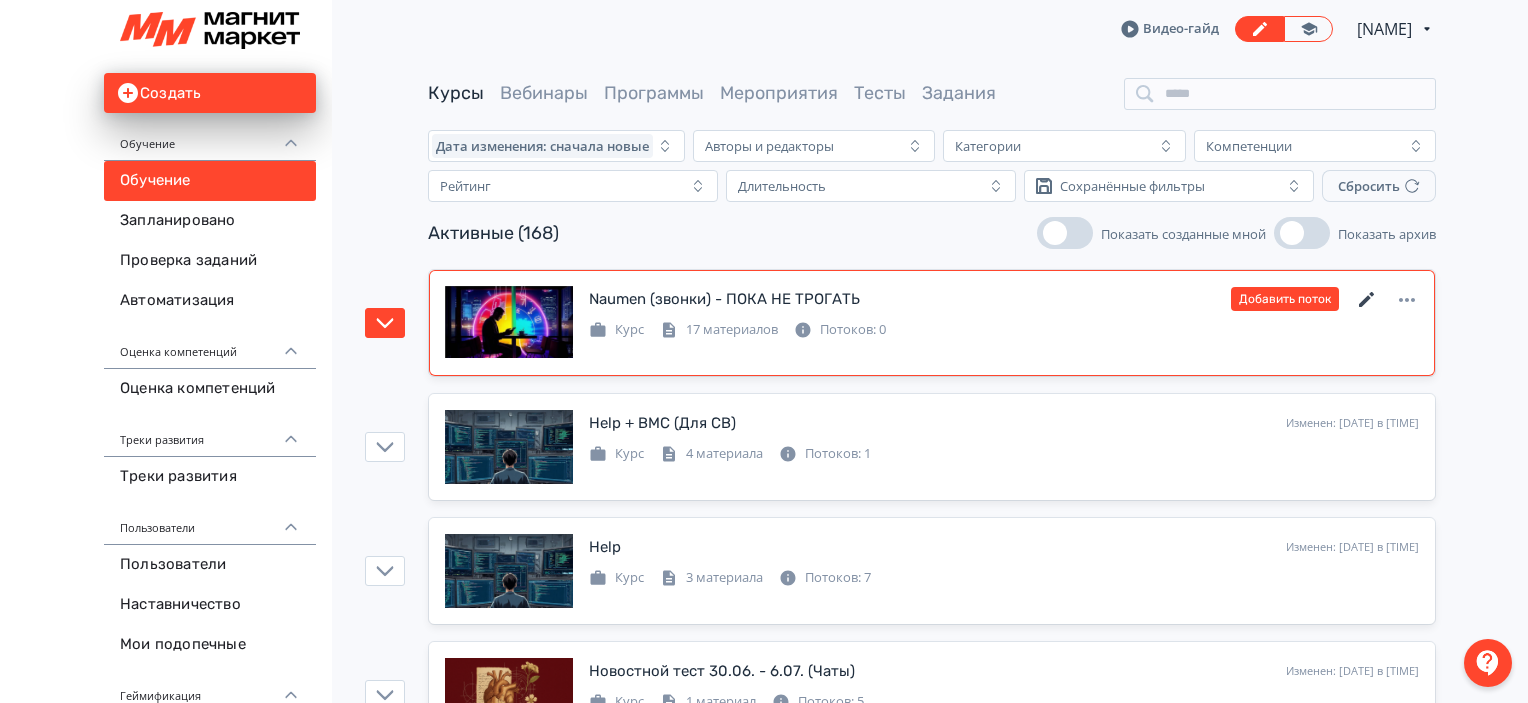 click 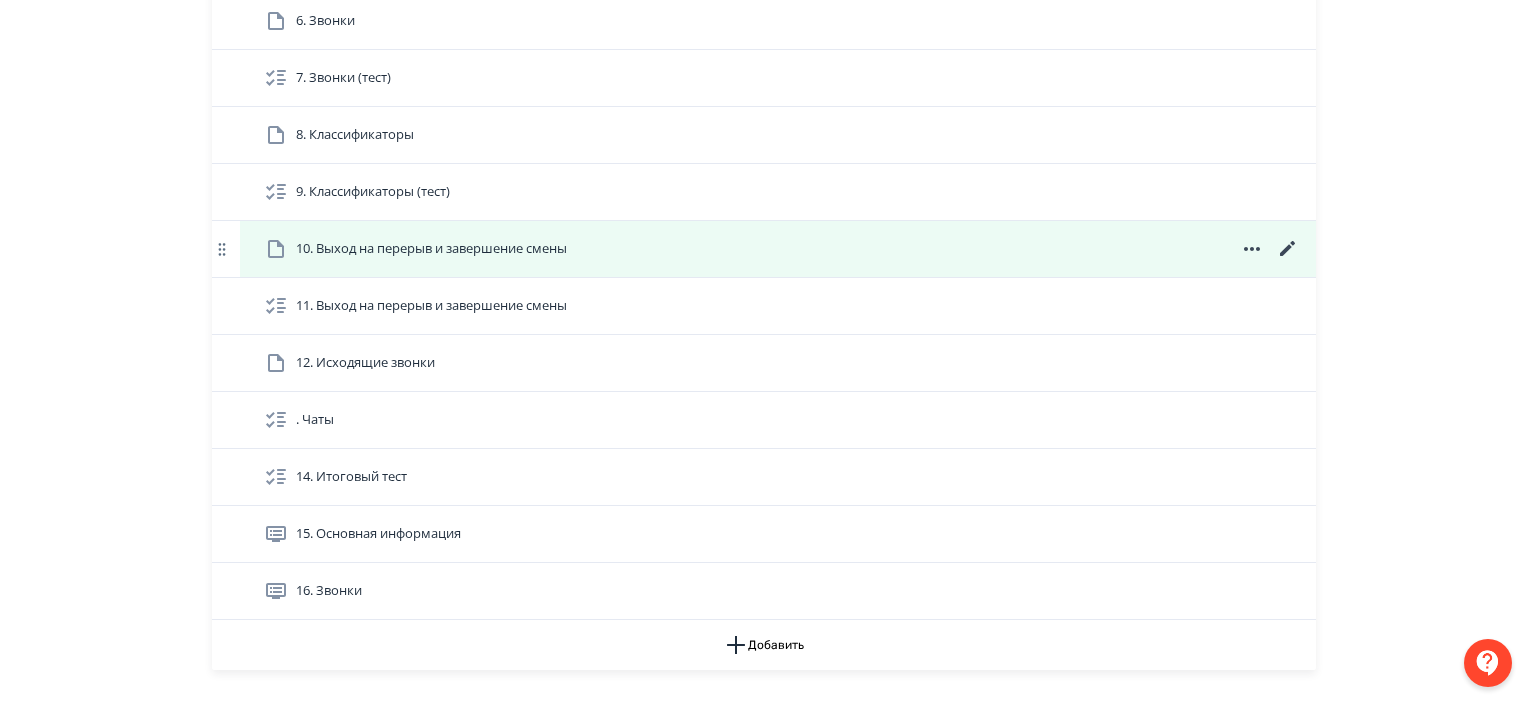 scroll, scrollTop: 747, scrollLeft: 0, axis: vertical 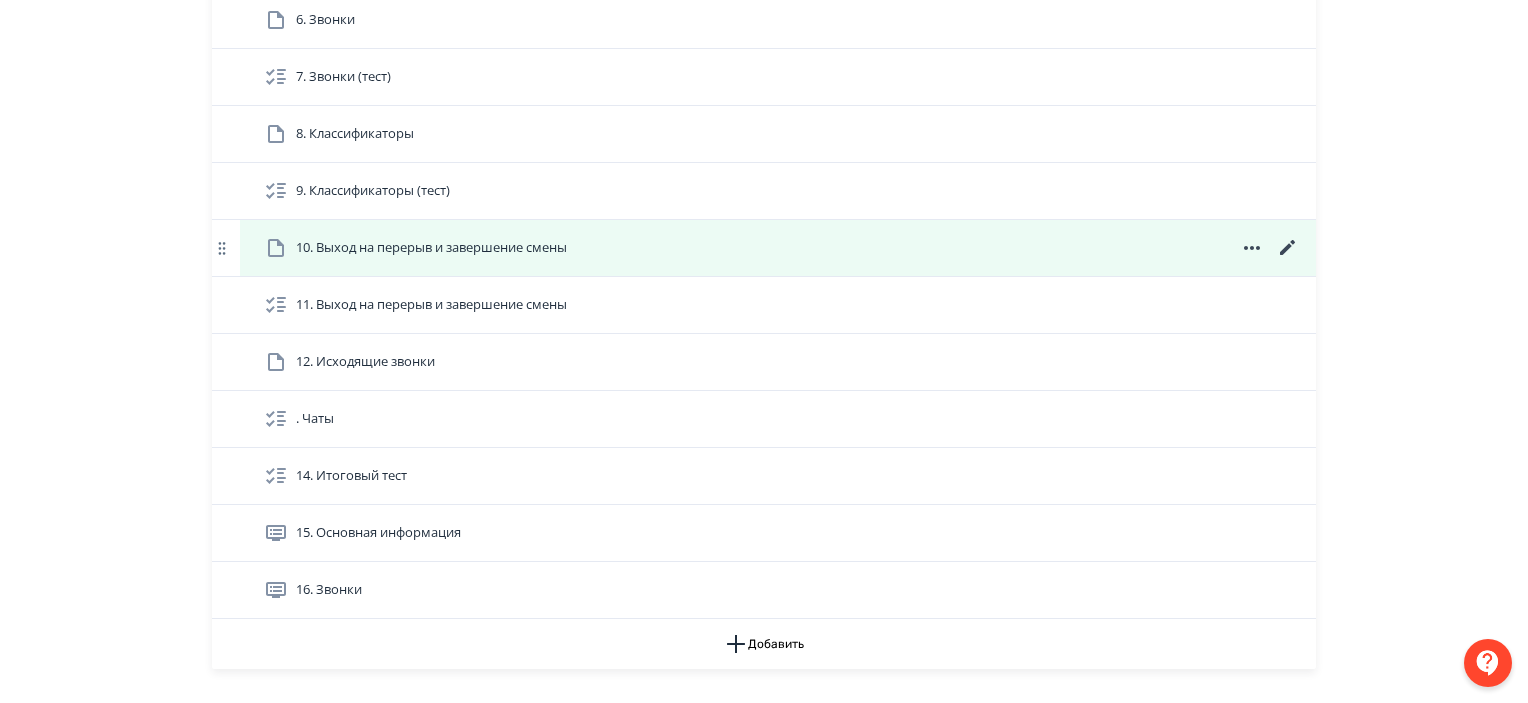 click on "10. Выход на перерыв и завершение смены" at bounding box center (782, 248) 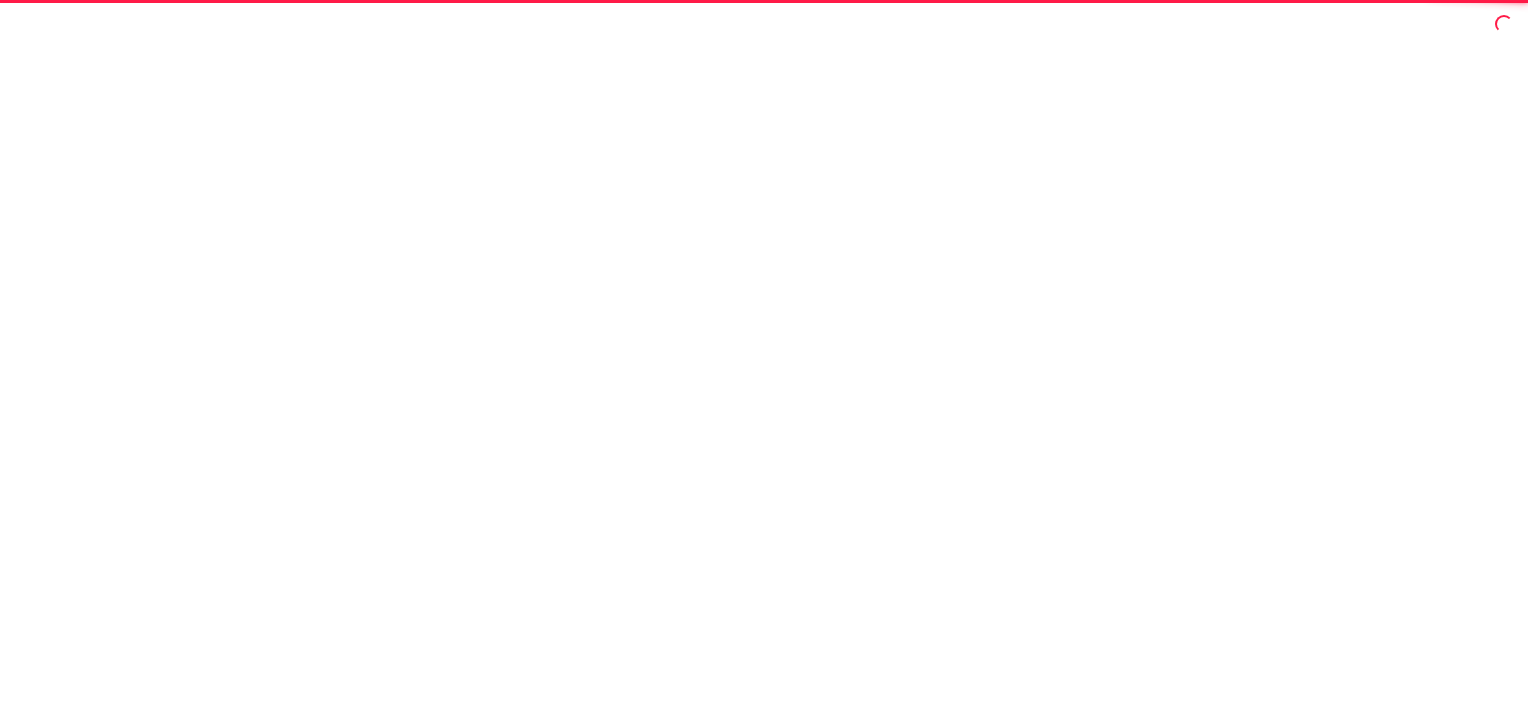 scroll, scrollTop: 0, scrollLeft: 0, axis: both 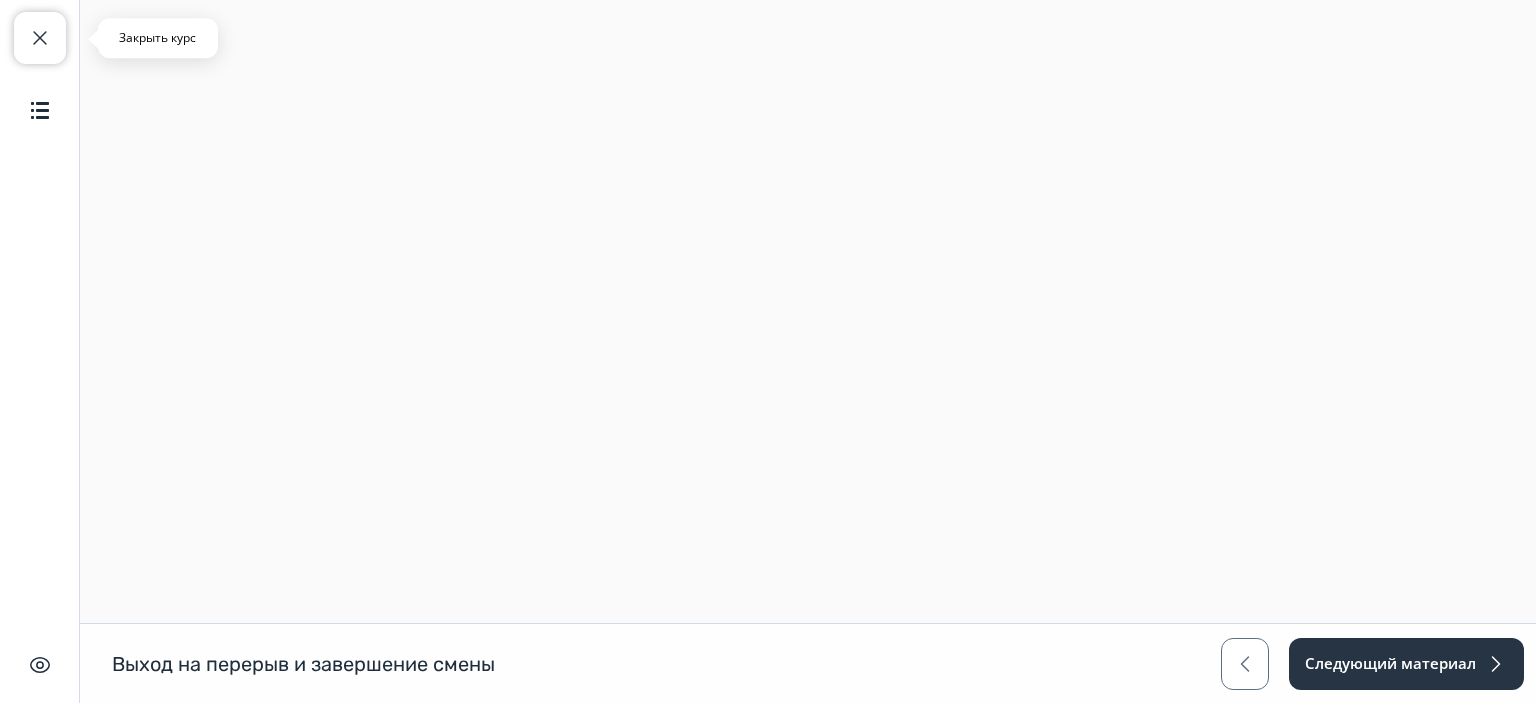 click at bounding box center (40, 38) 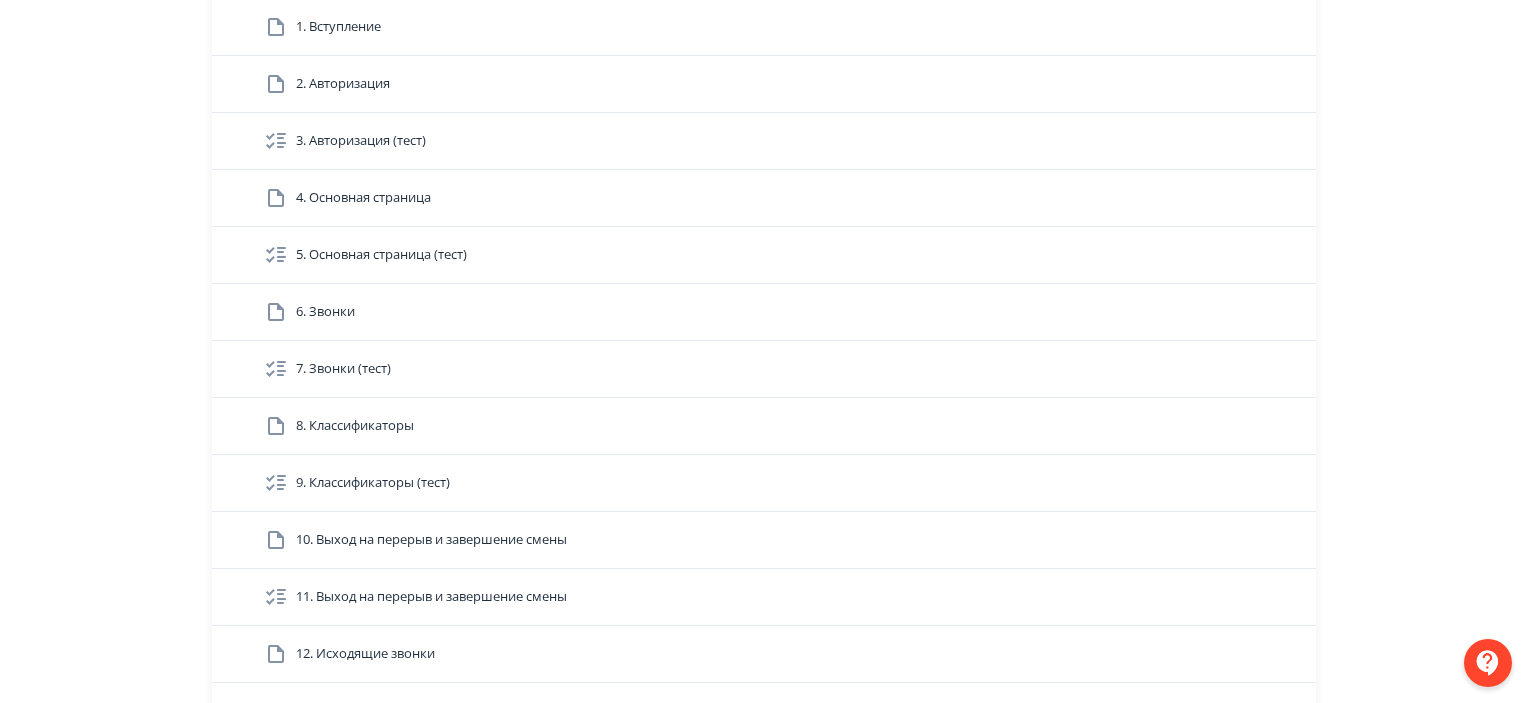 scroll, scrollTop: 456, scrollLeft: 0, axis: vertical 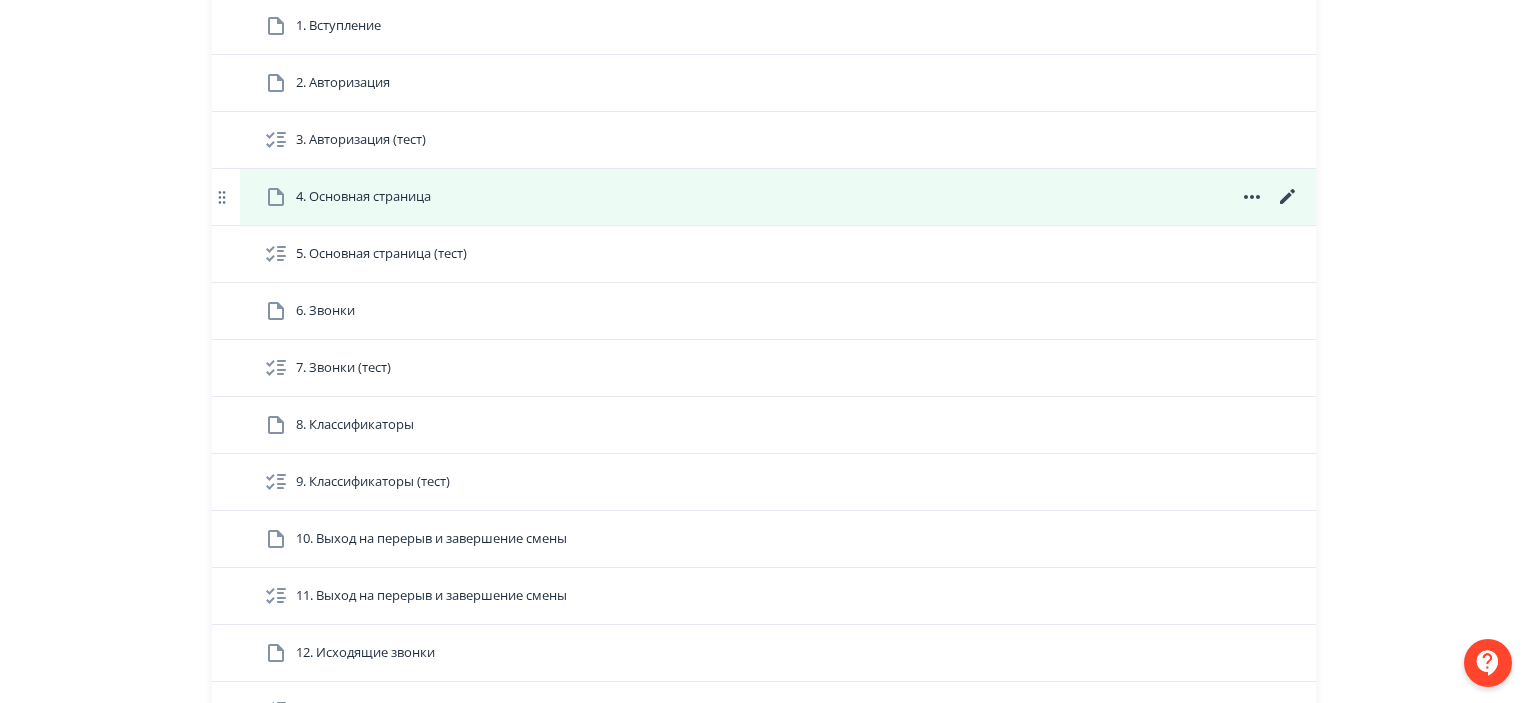 click 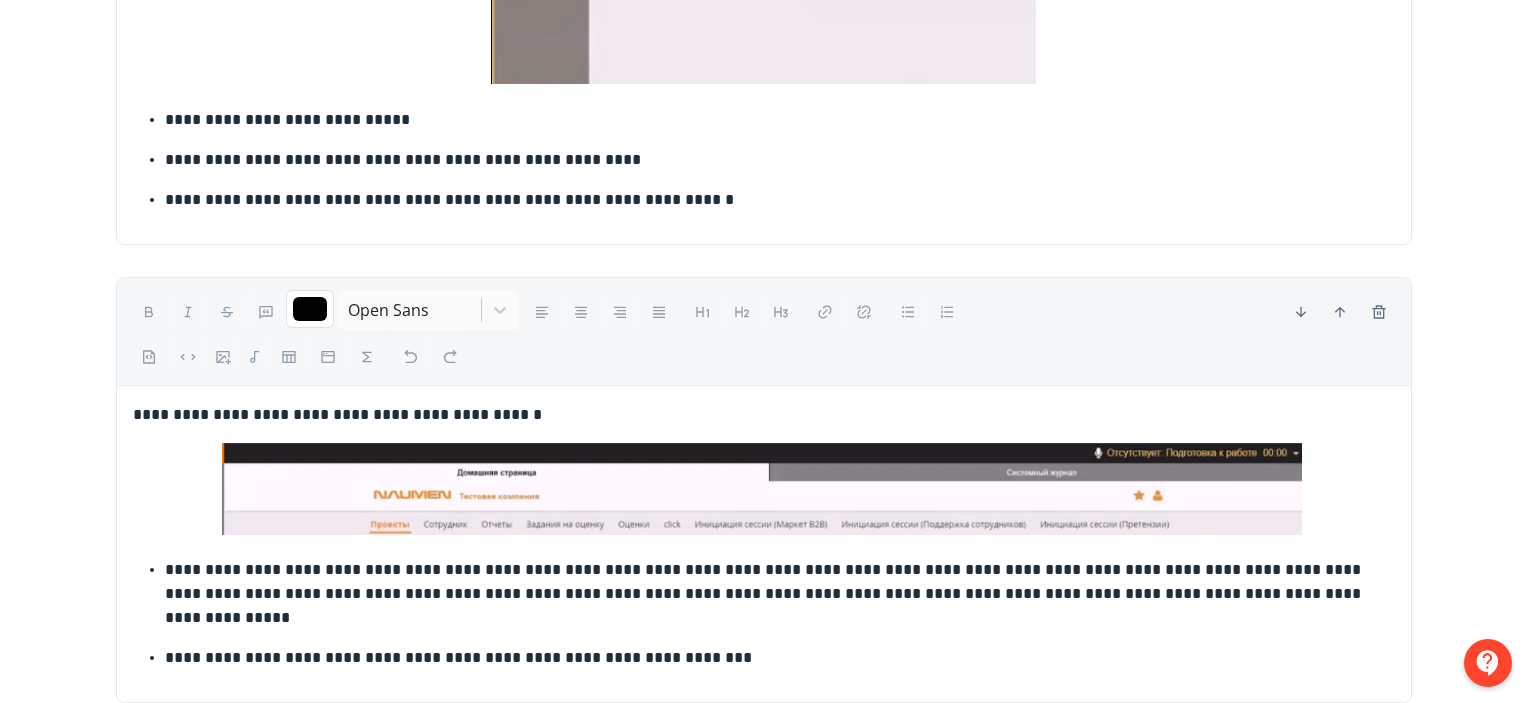 scroll, scrollTop: 2195, scrollLeft: 0, axis: vertical 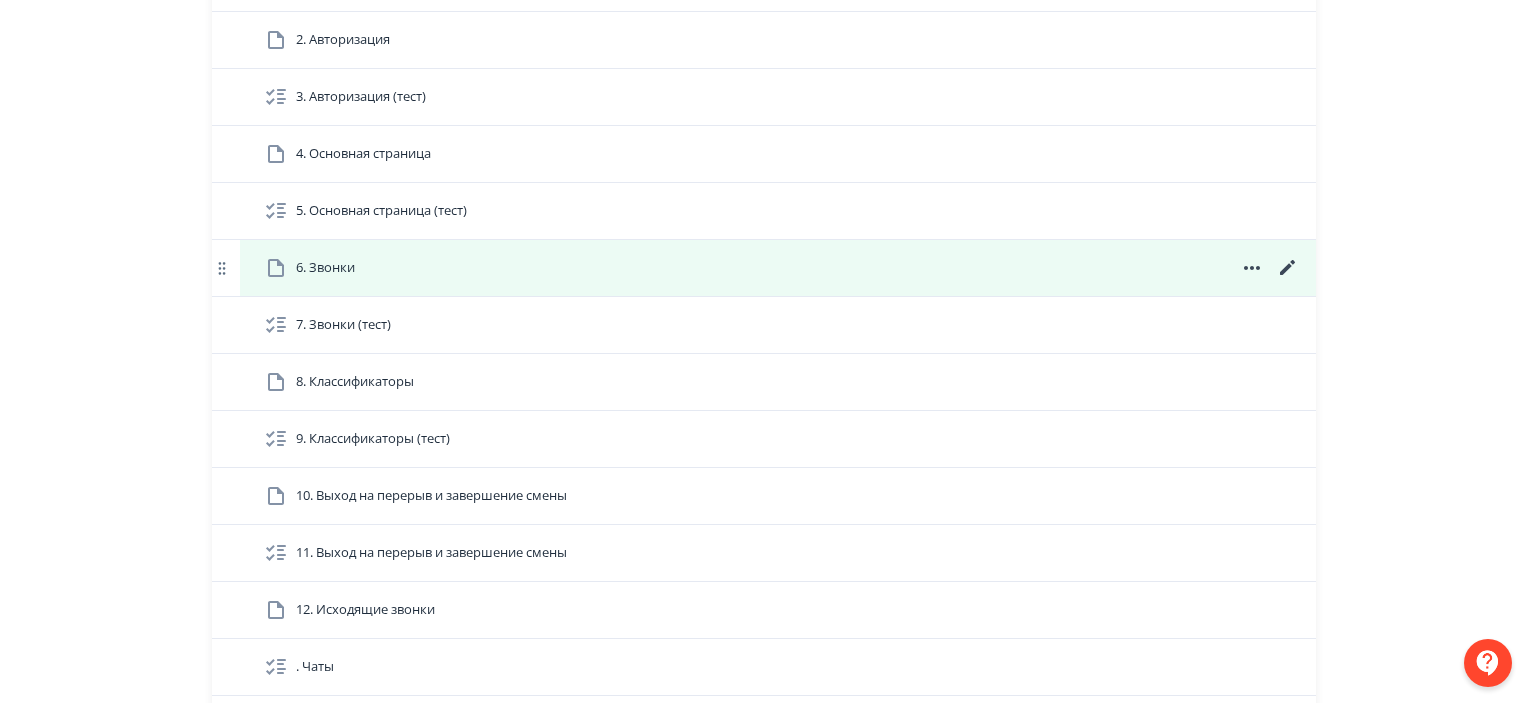 click 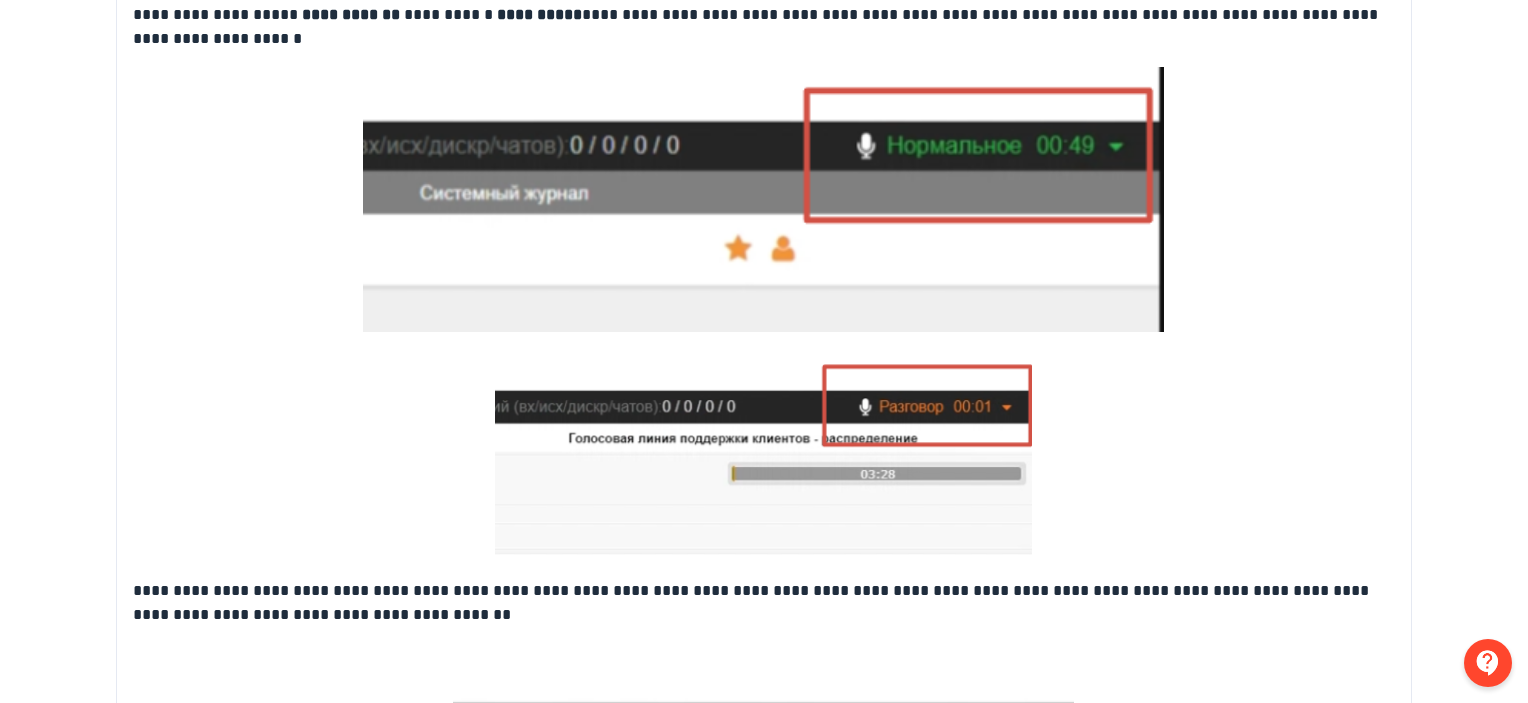 scroll, scrollTop: 0, scrollLeft: 0, axis: both 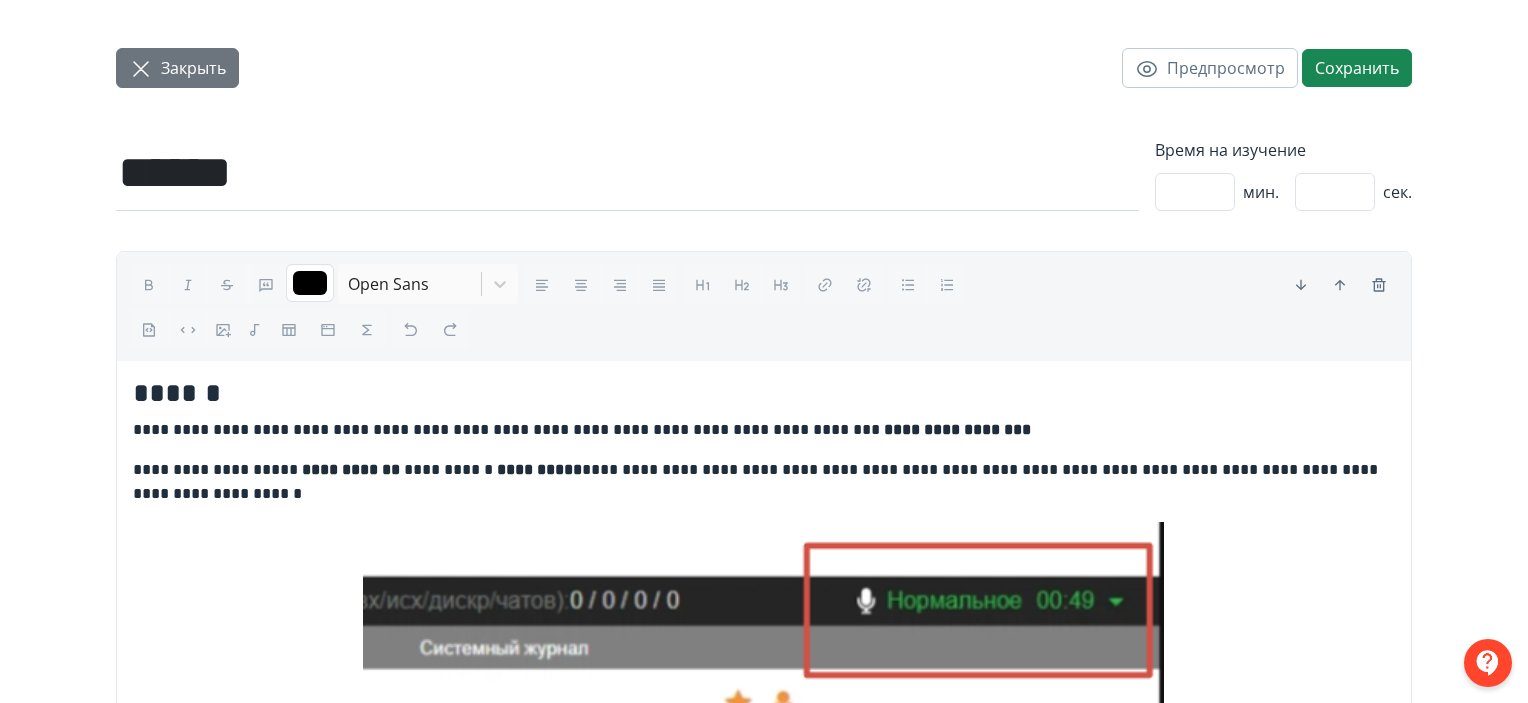 click on "Закрыть" at bounding box center [193, 68] 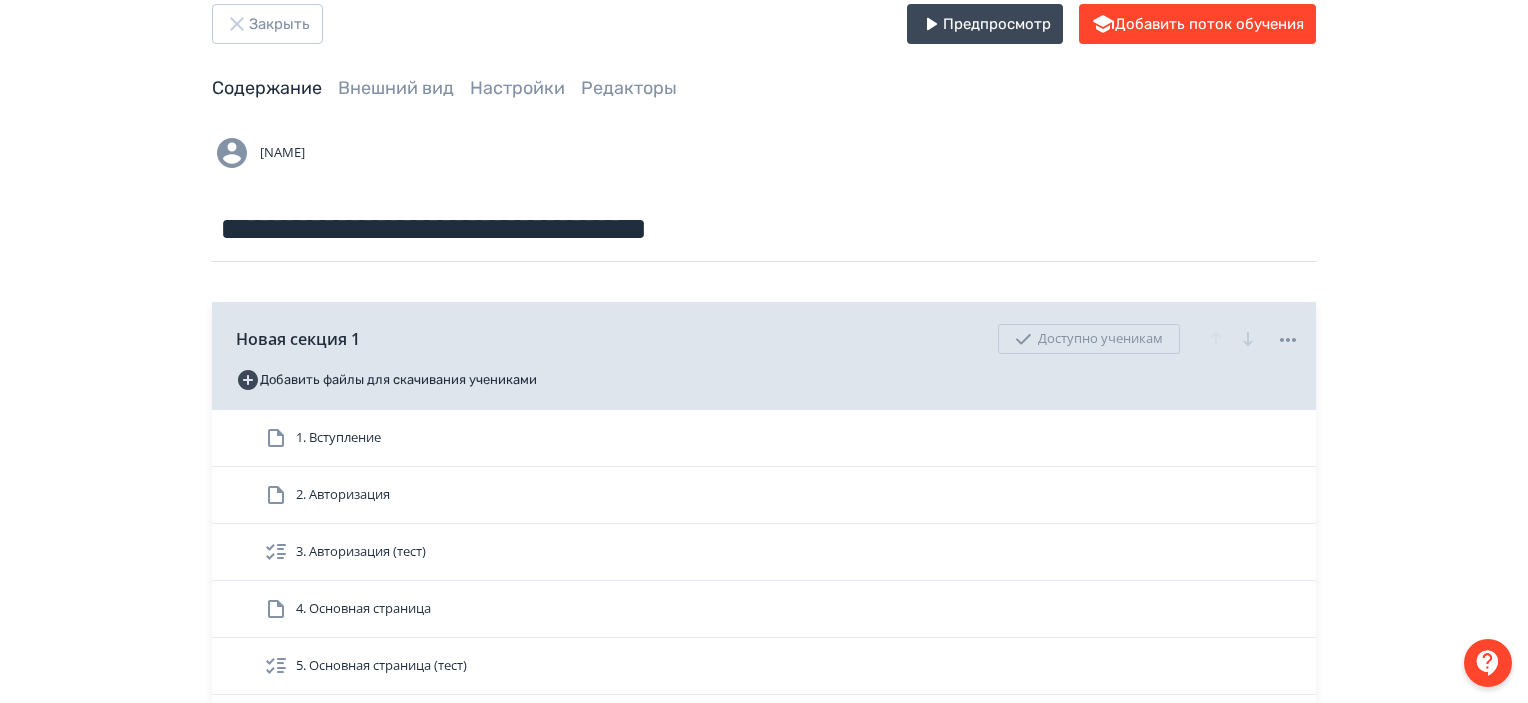 scroll, scrollTop: 0, scrollLeft: 0, axis: both 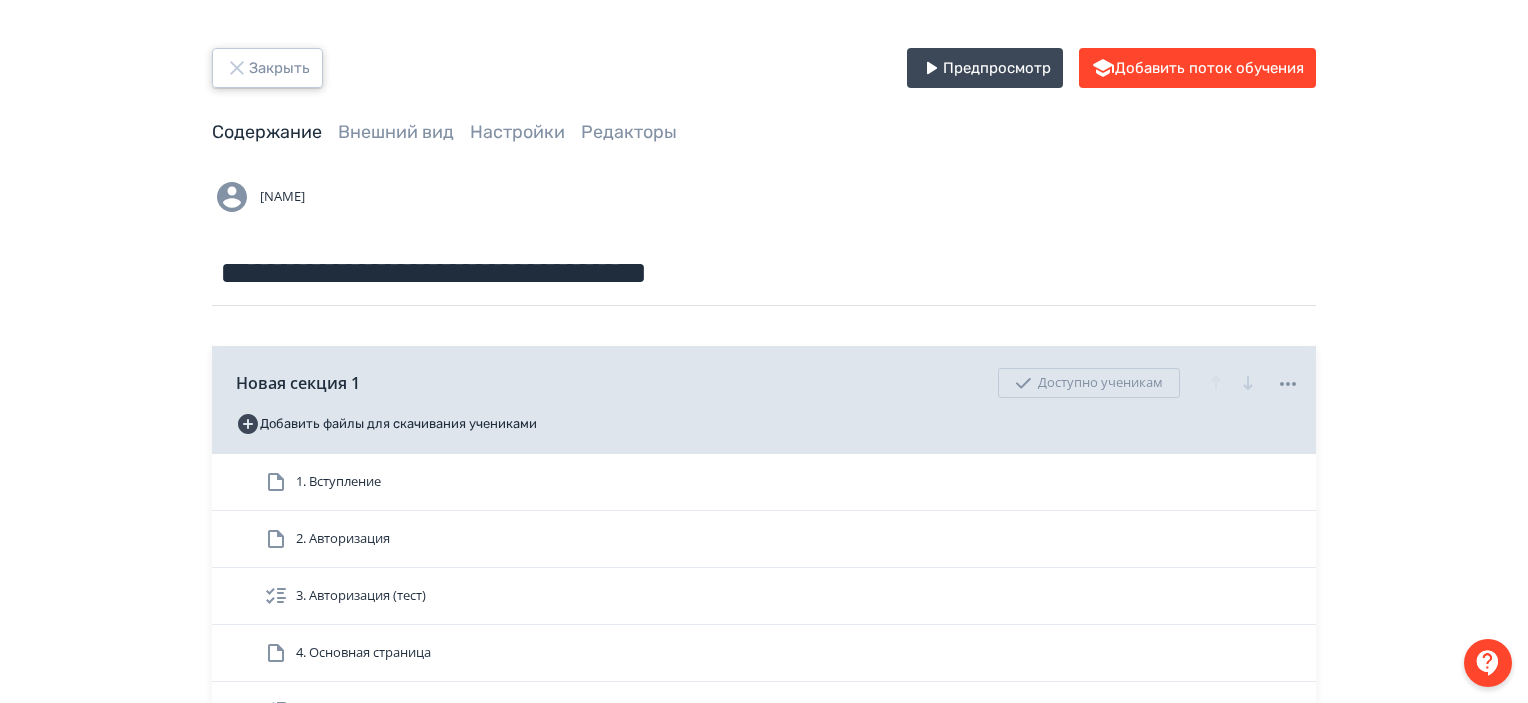 click 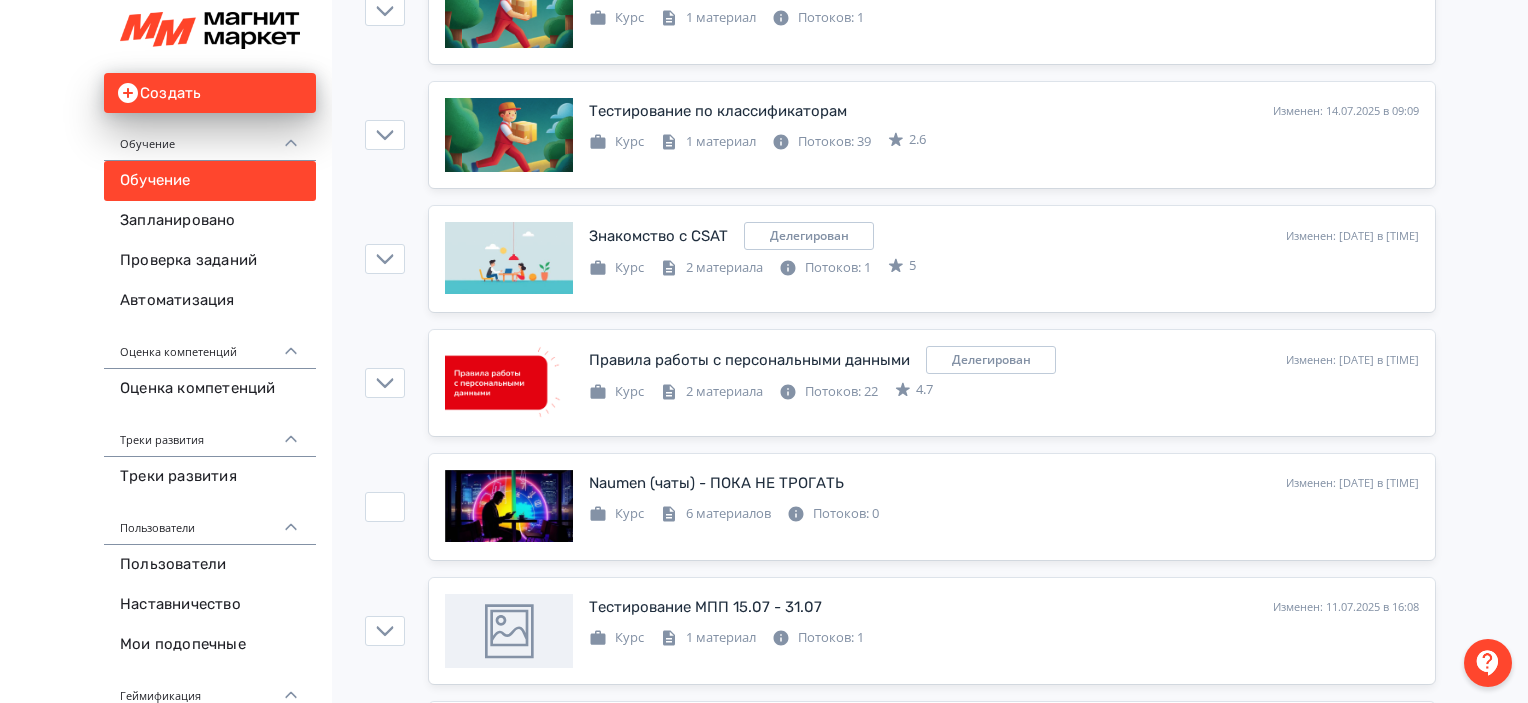 scroll, scrollTop: 1479, scrollLeft: 0, axis: vertical 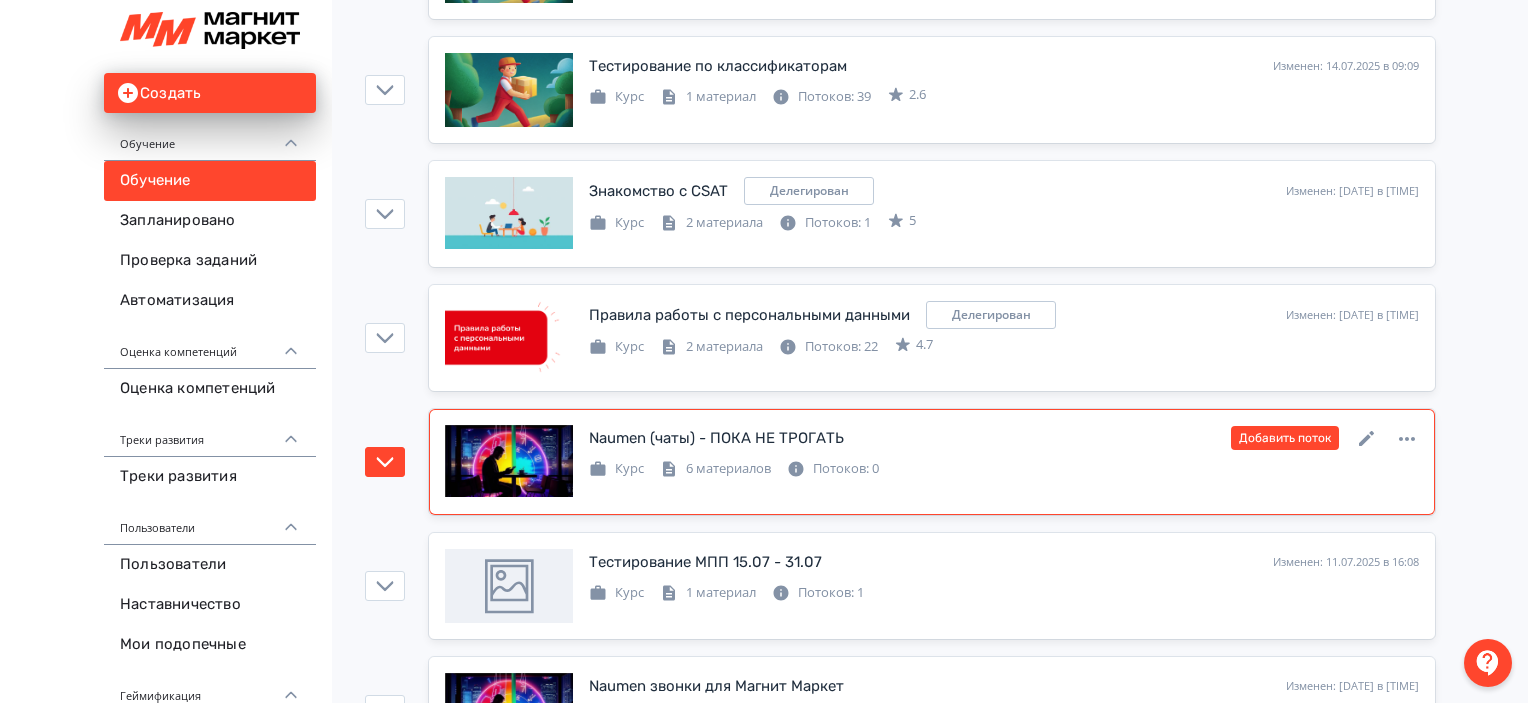click on "Добавить поток" at bounding box center (1325, 438) 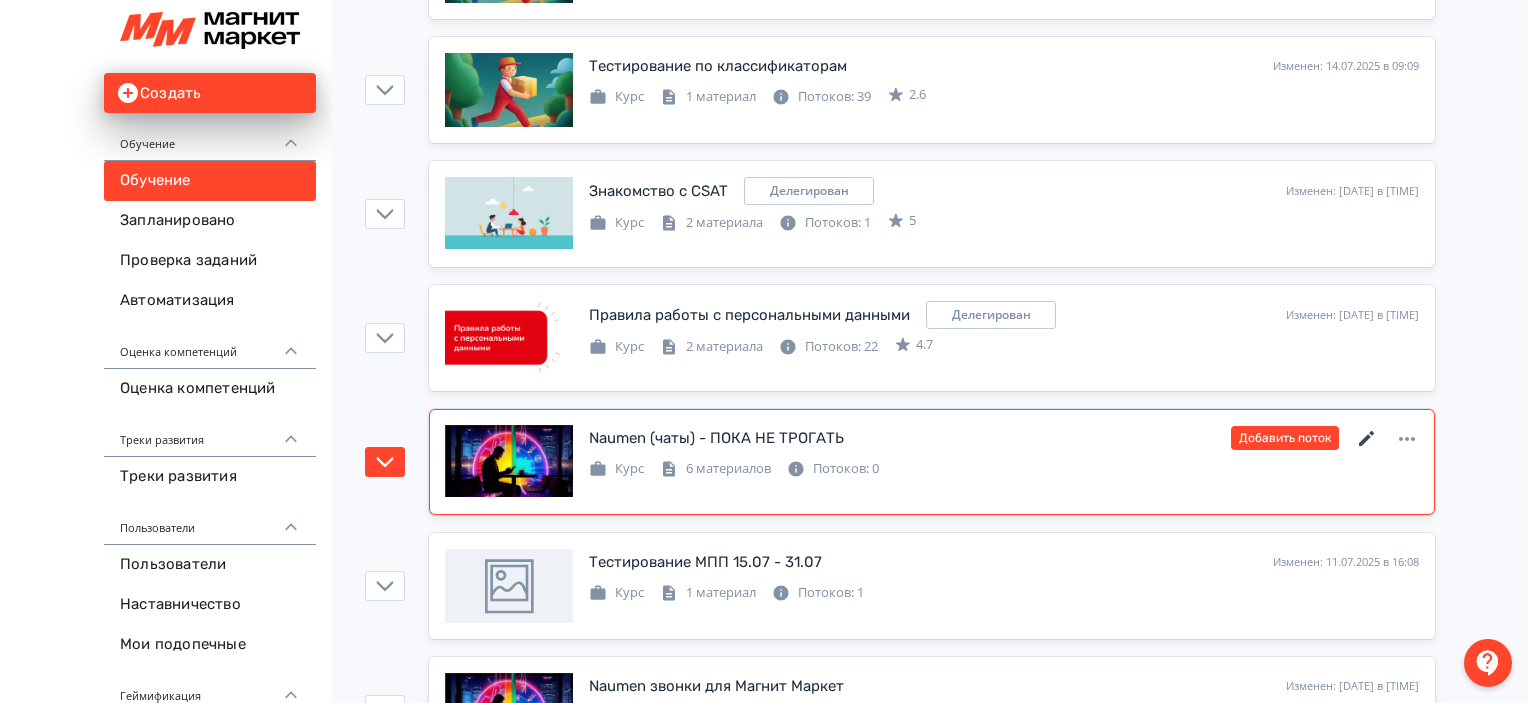 click 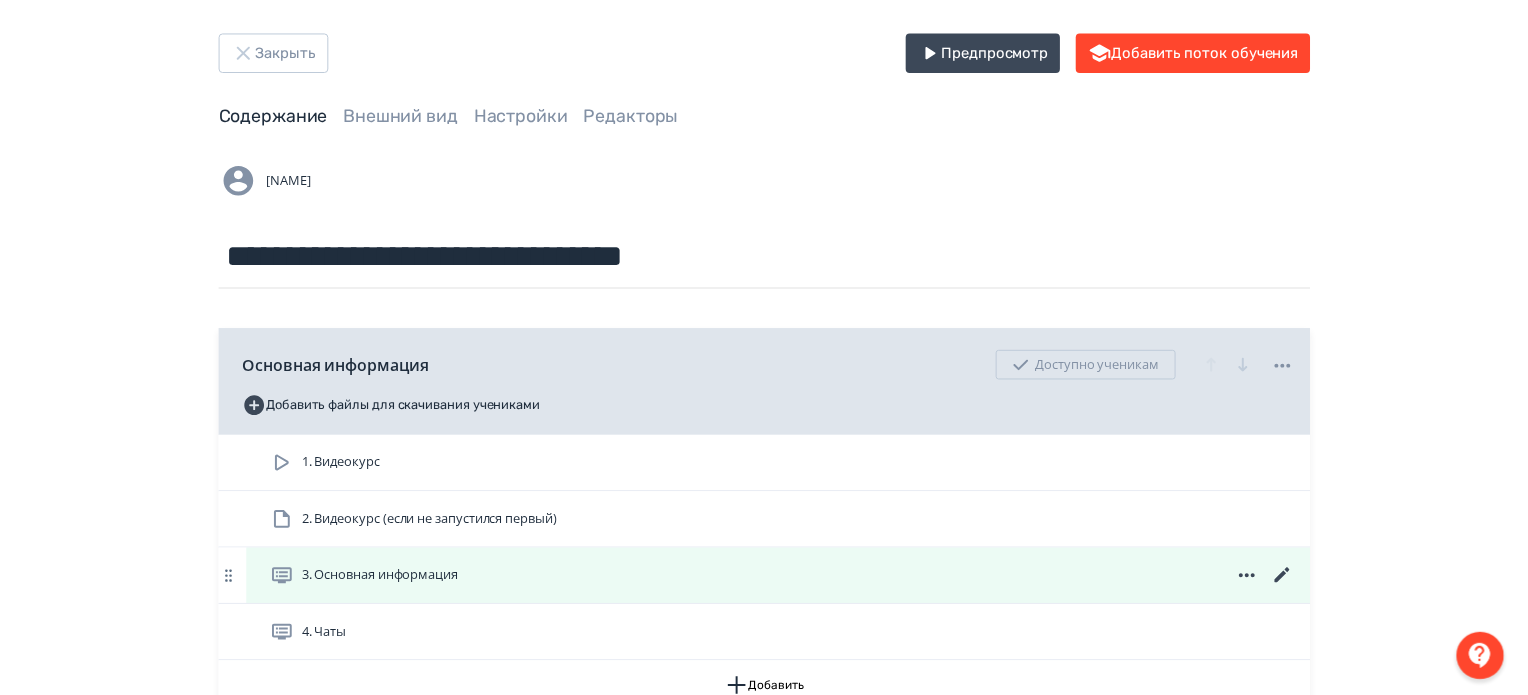 scroll, scrollTop: 0, scrollLeft: 0, axis: both 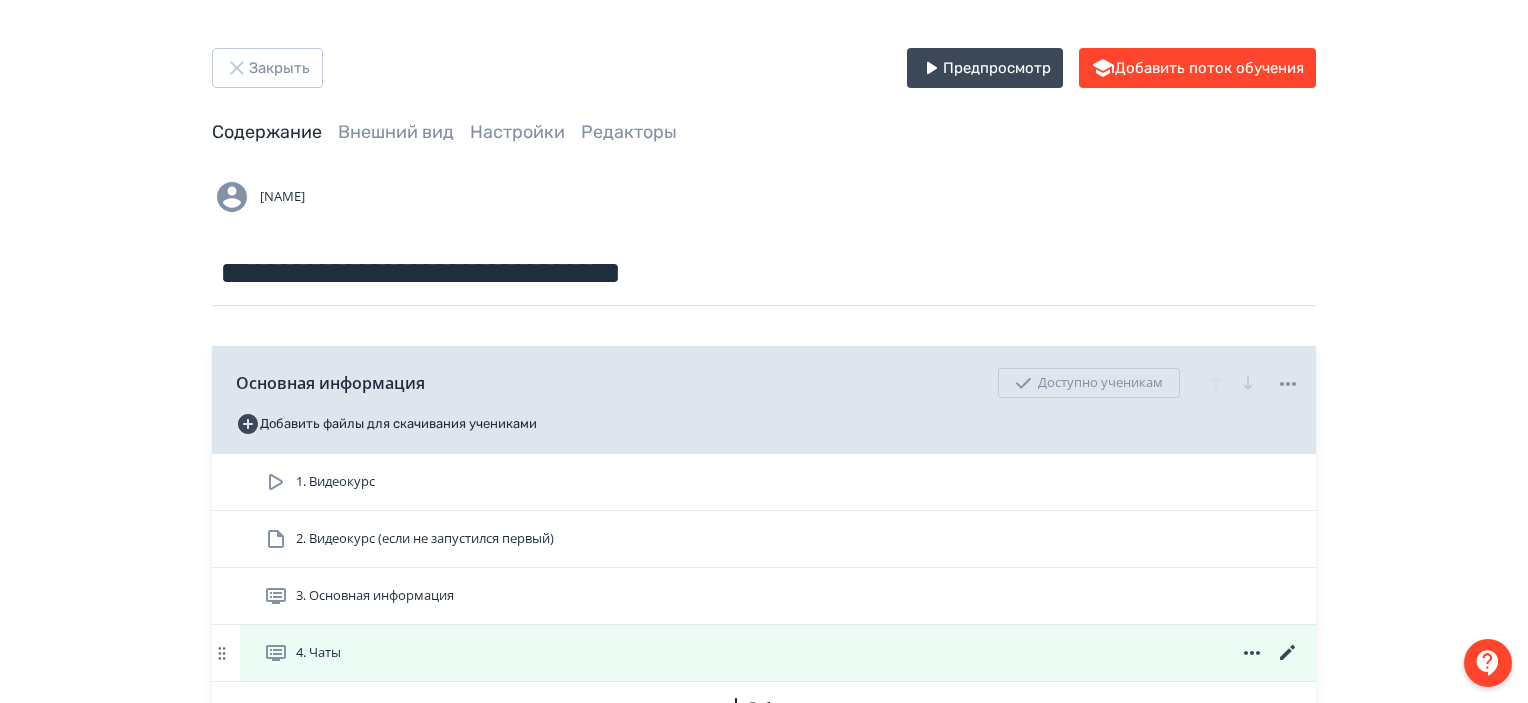 click 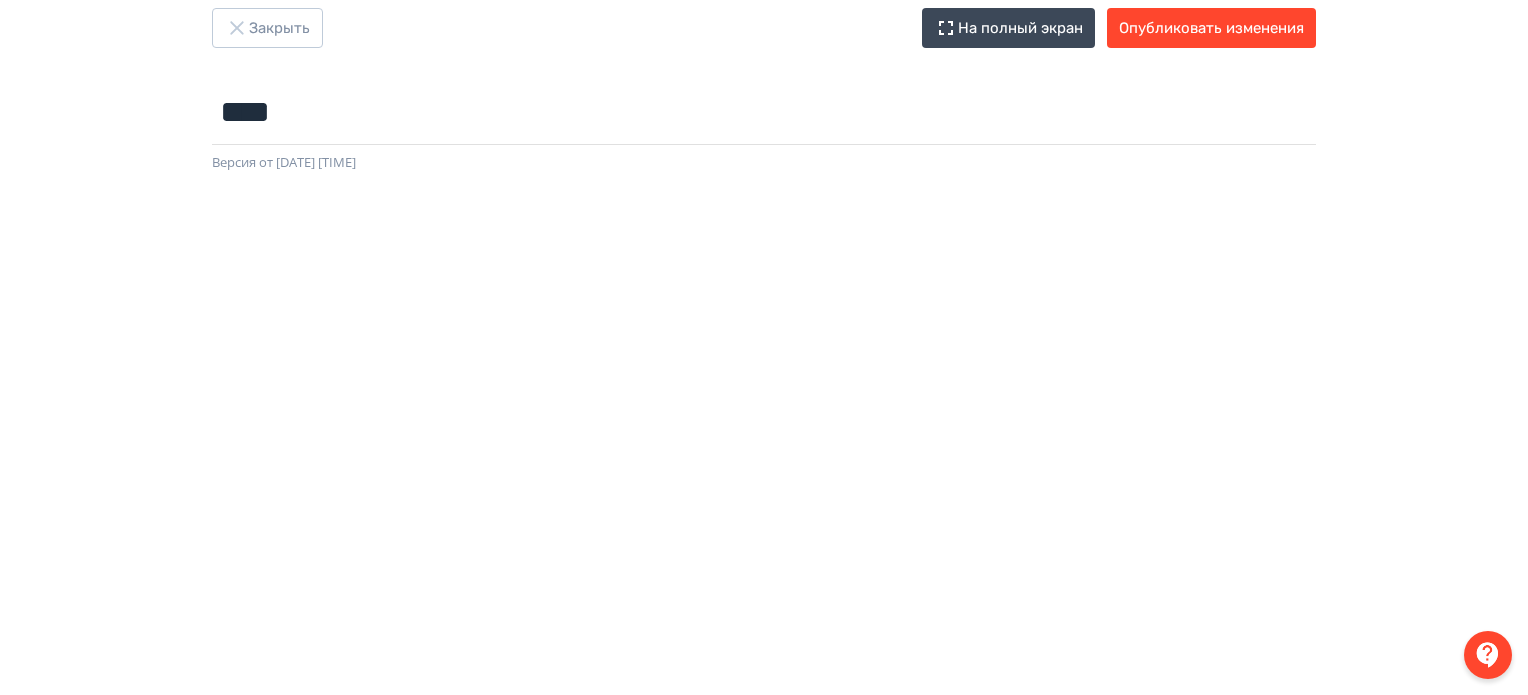 scroll, scrollTop: 43, scrollLeft: 0, axis: vertical 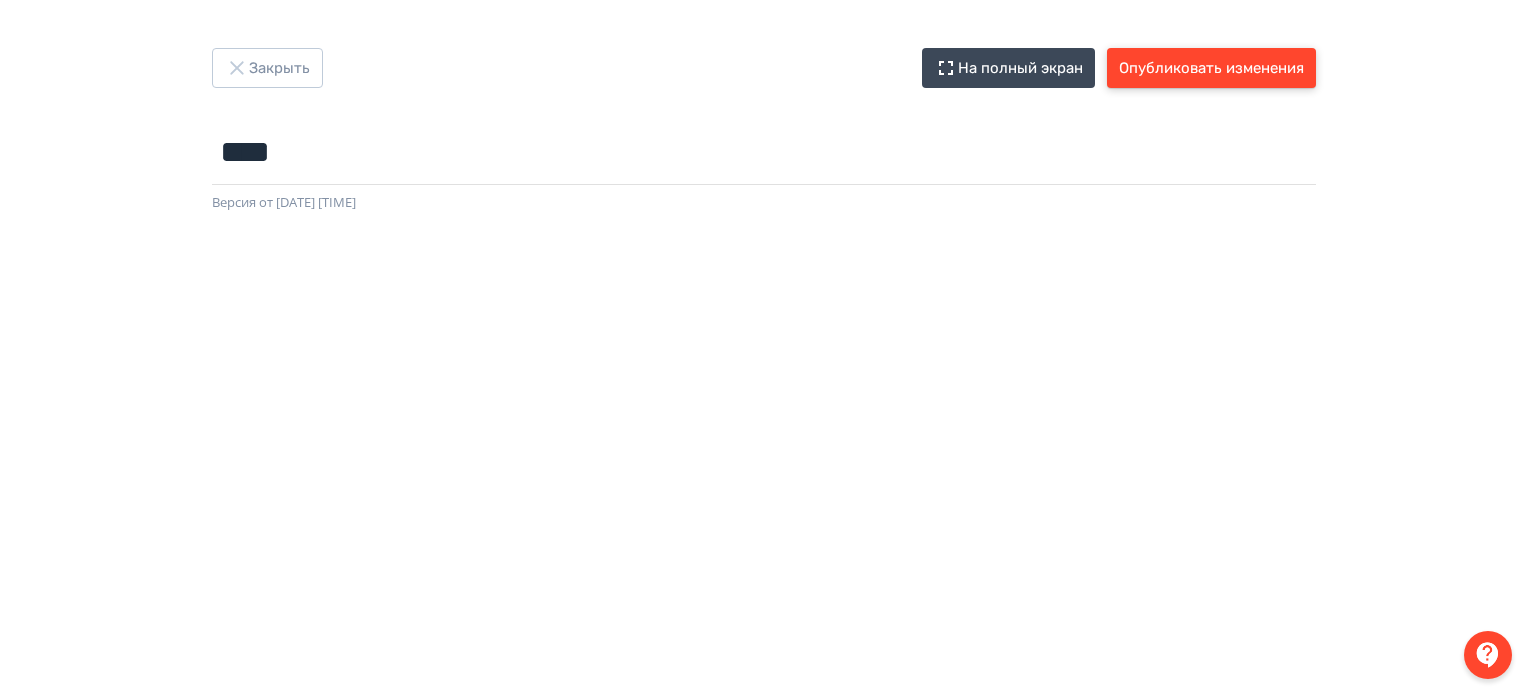 click on "Опубликовать изменения" at bounding box center (1211, 68) 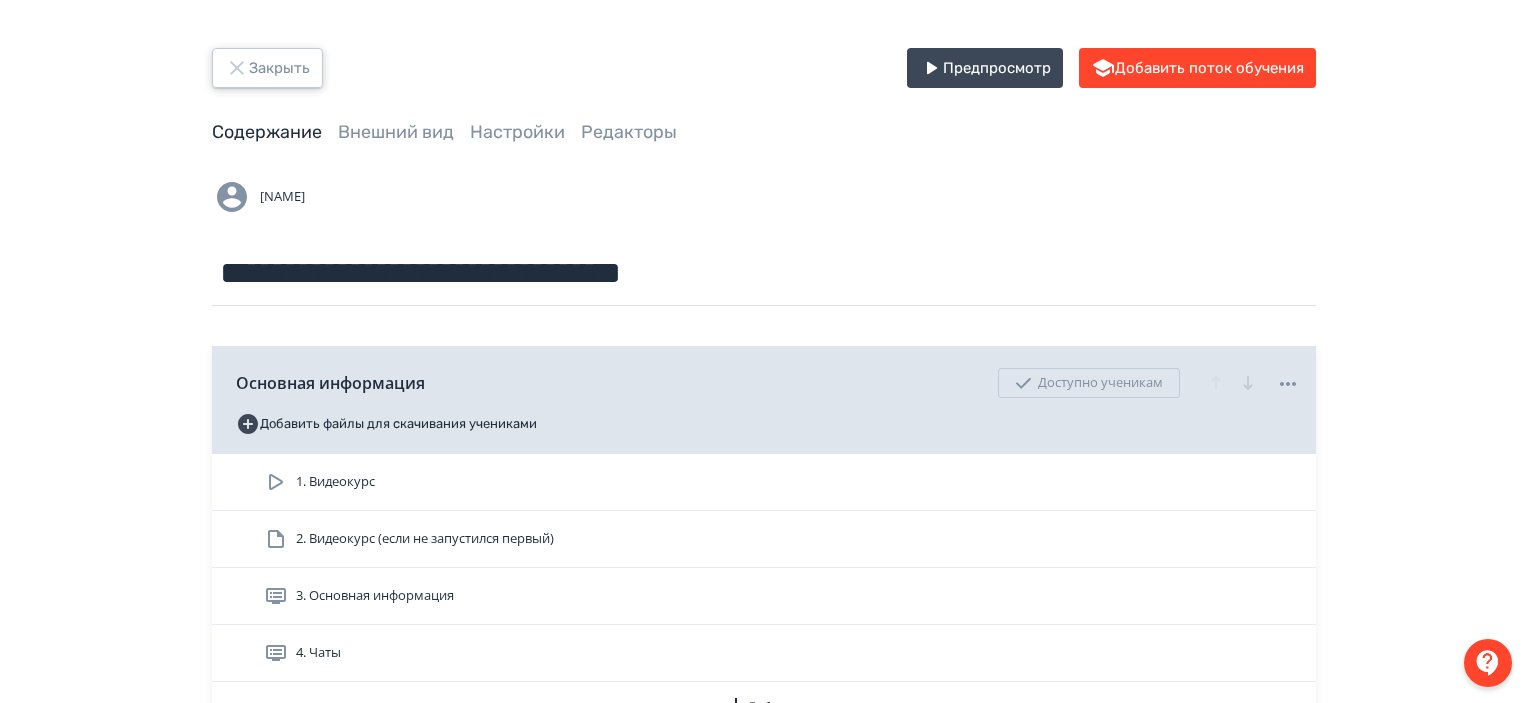 click on "Закрыть" at bounding box center [267, 68] 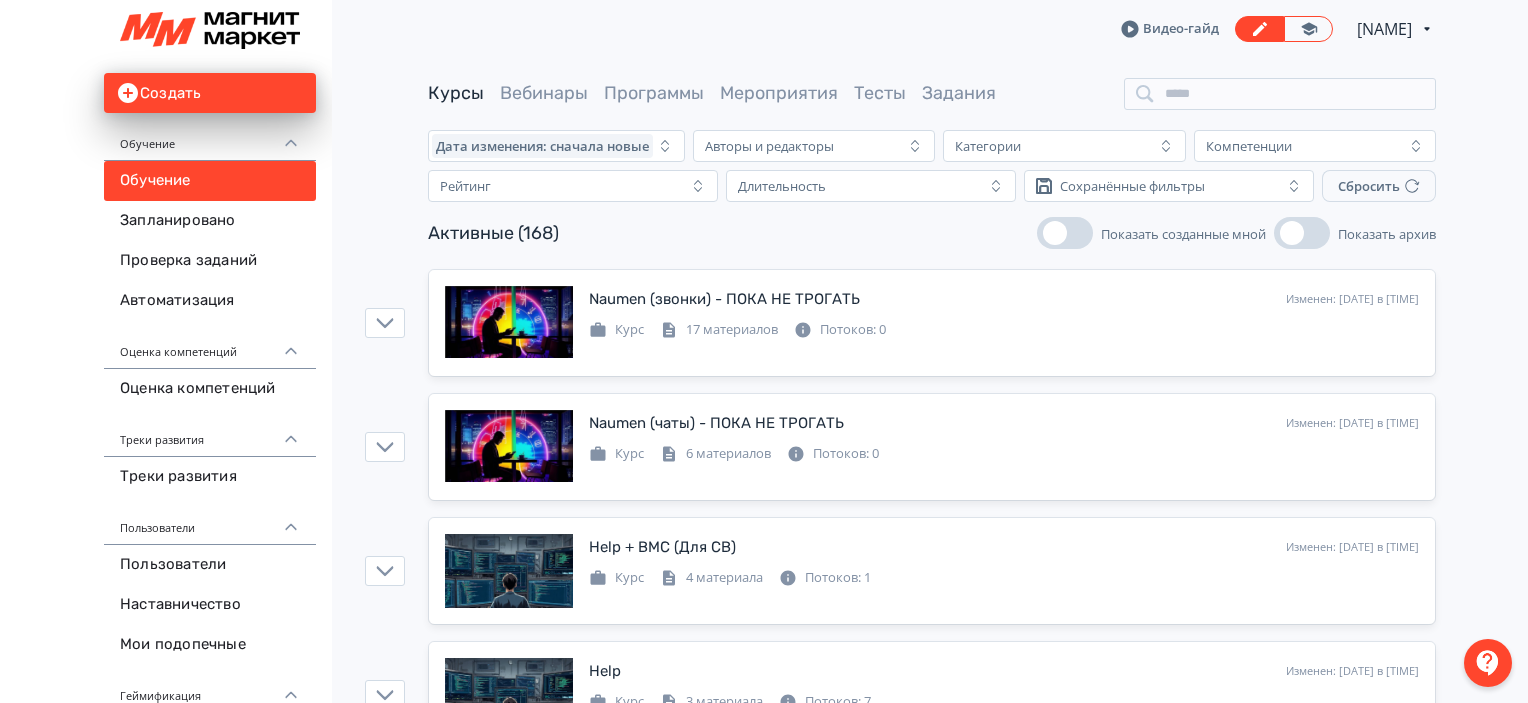 scroll, scrollTop: 0, scrollLeft: 0, axis: both 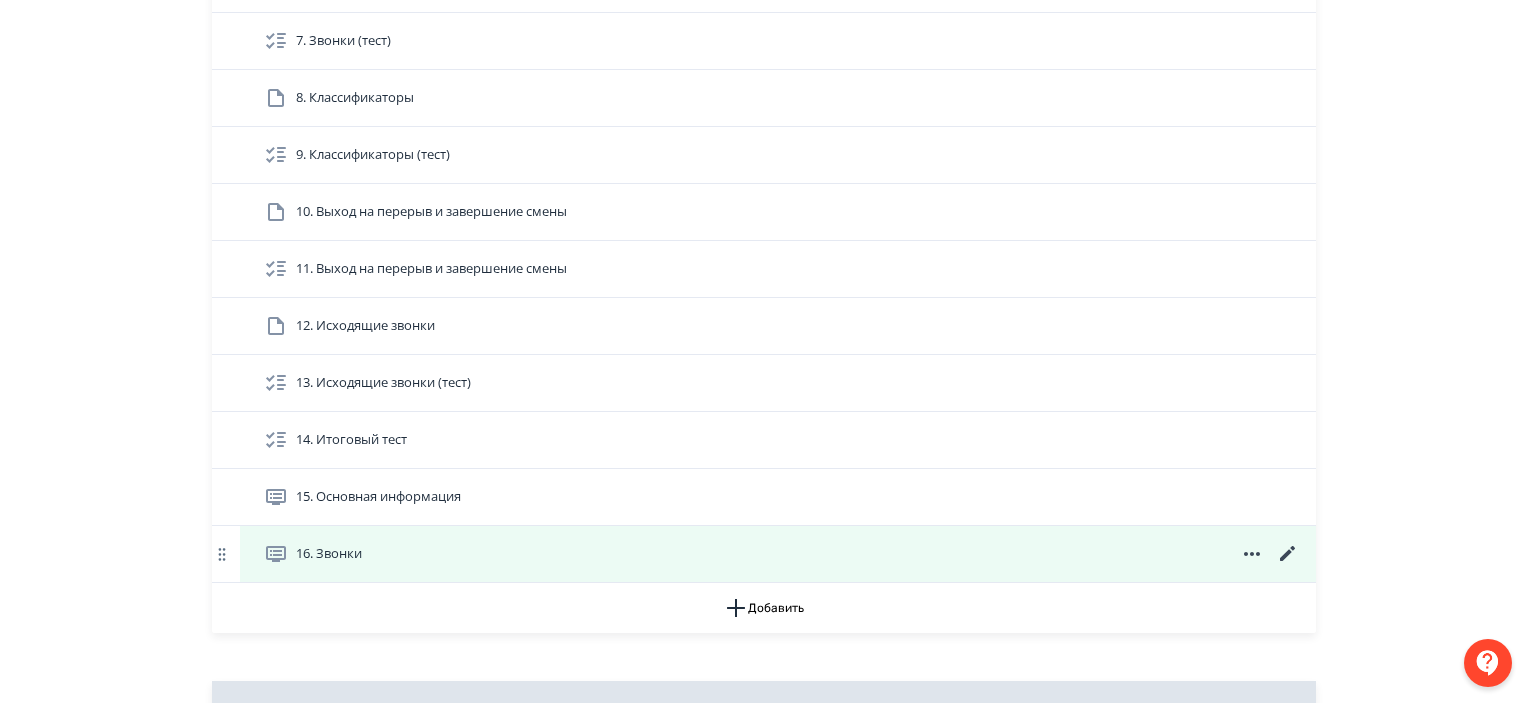 click 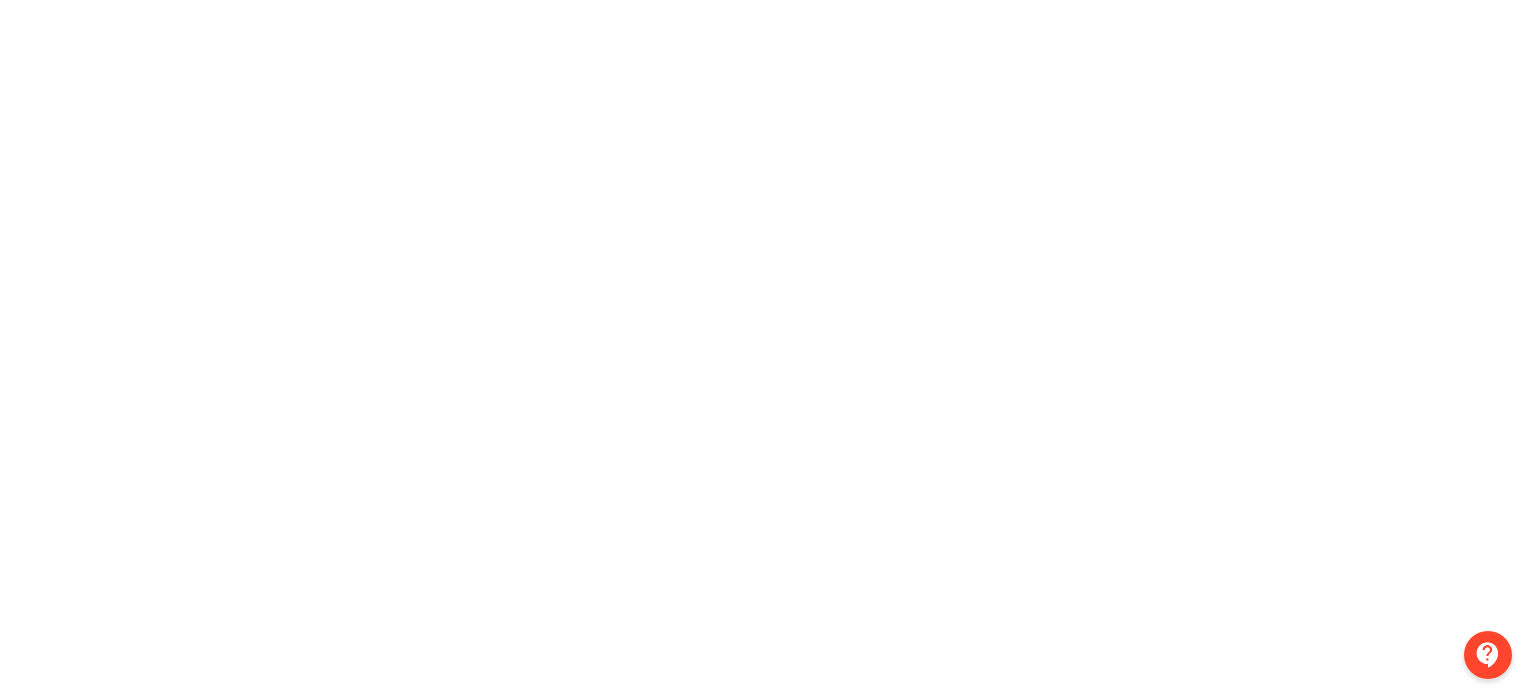 scroll, scrollTop: 0, scrollLeft: 4, axis: horizontal 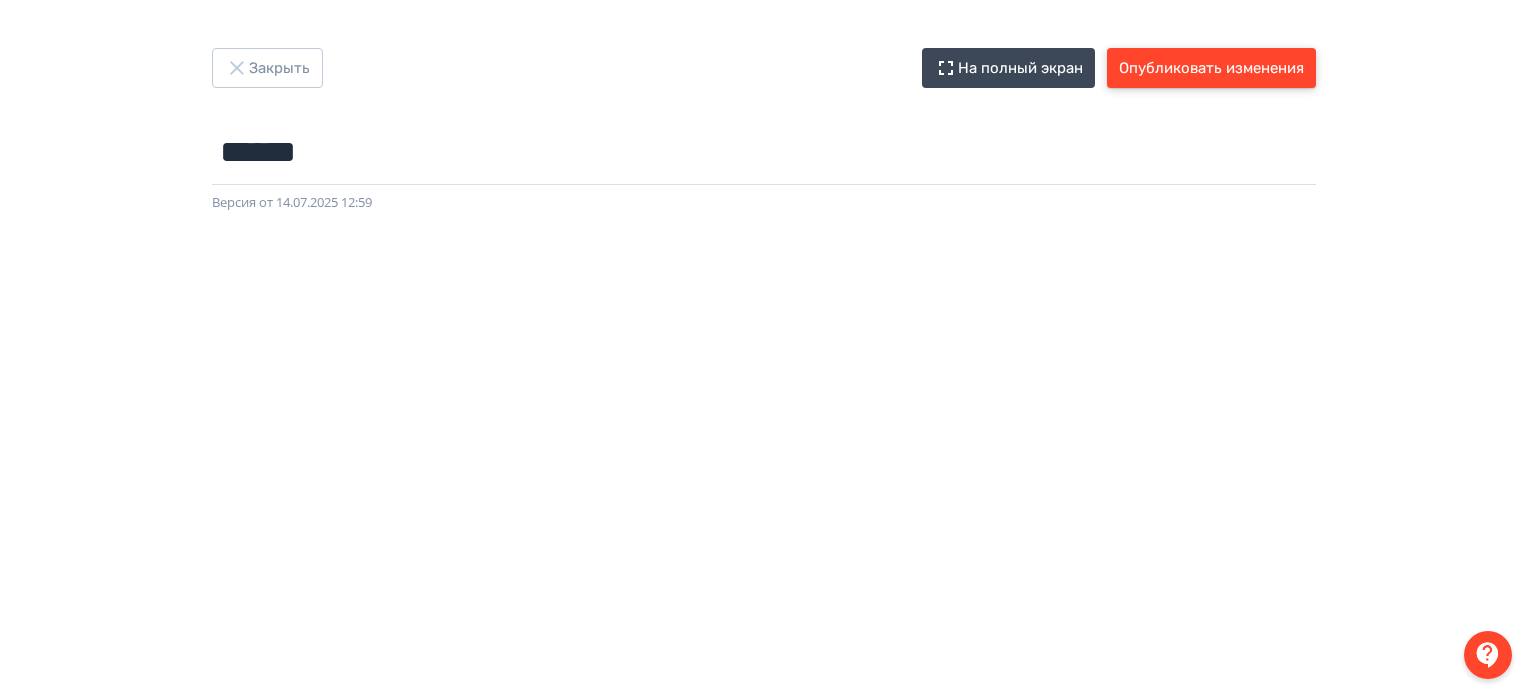 click on "Опубликовать изменения" at bounding box center (1211, 68) 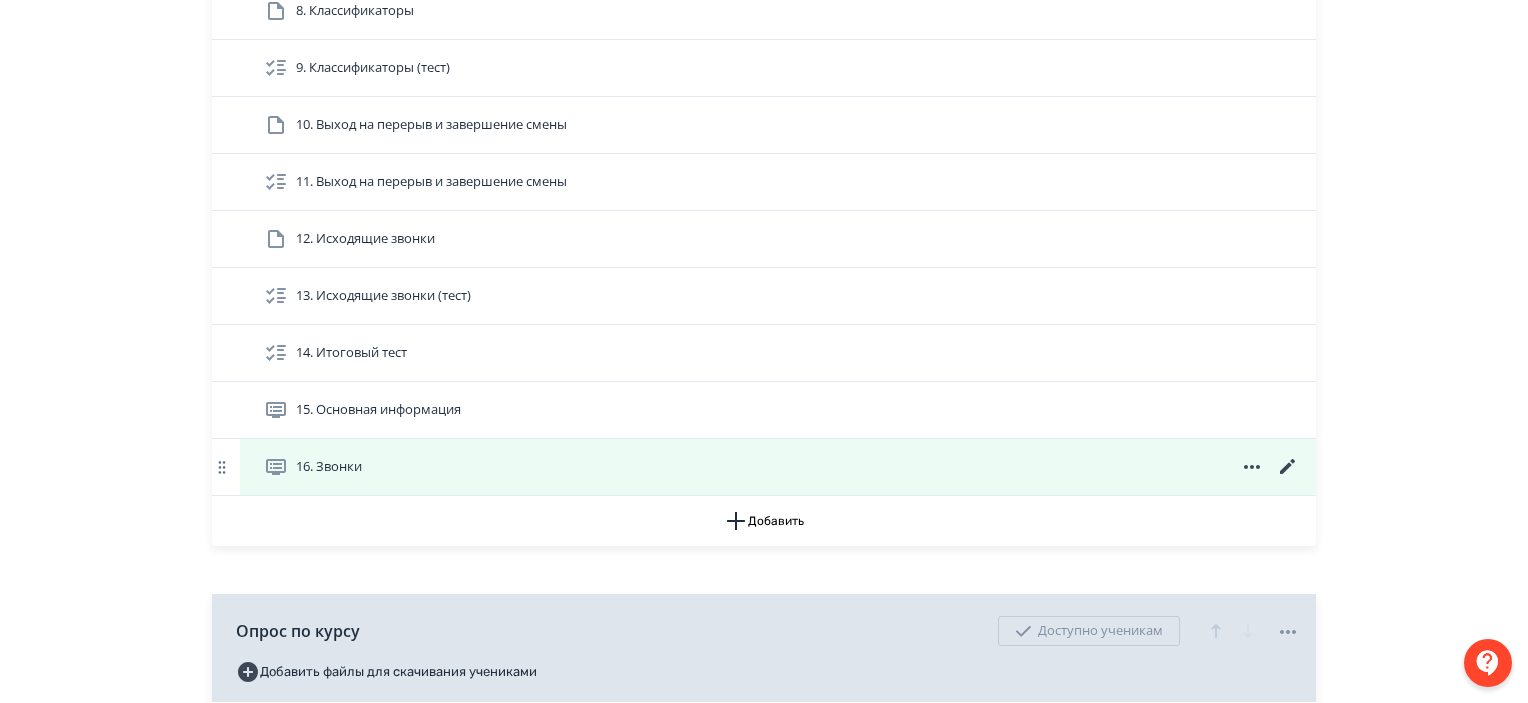 scroll, scrollTop: 1141, scrollLeft: 0, axis: vertical 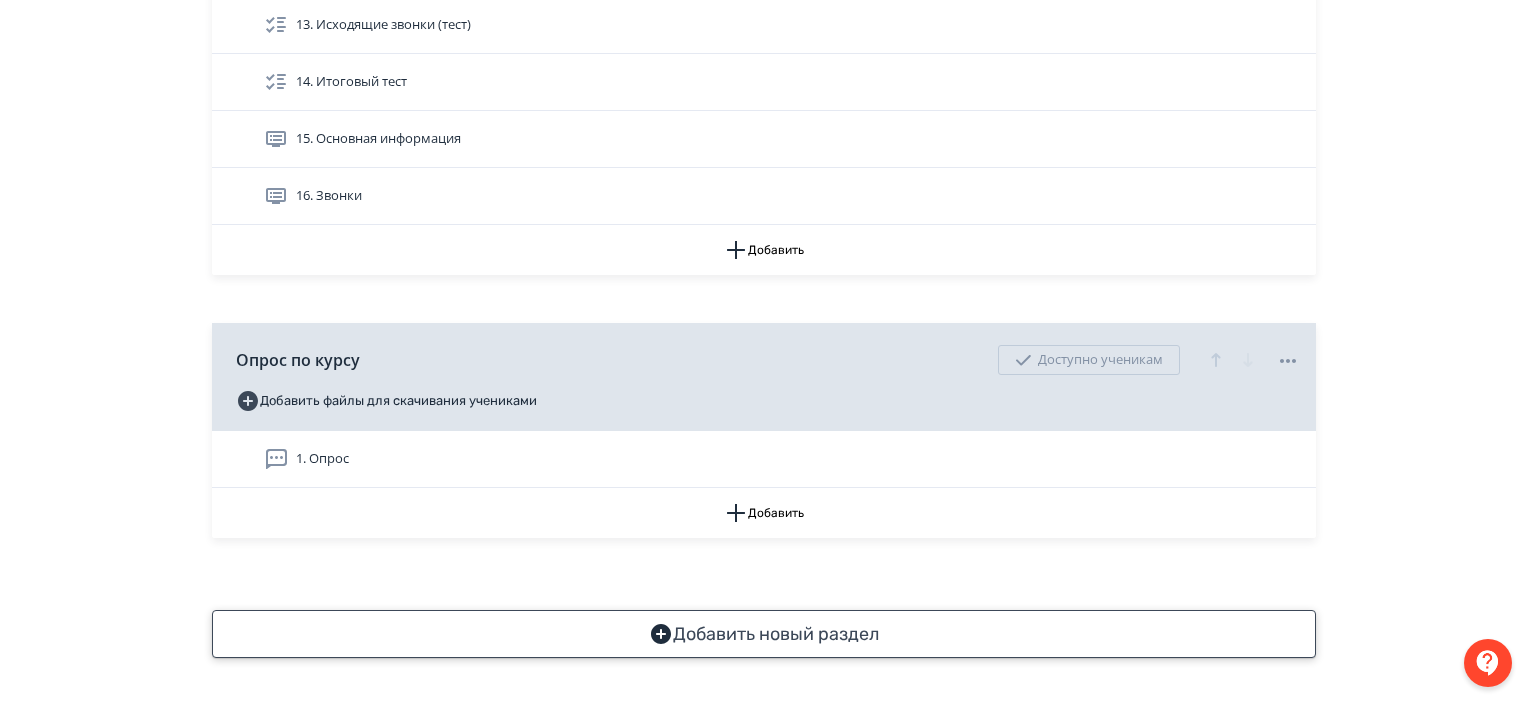 click on "Добавить новый раздел" at bounding box center (764, 634) 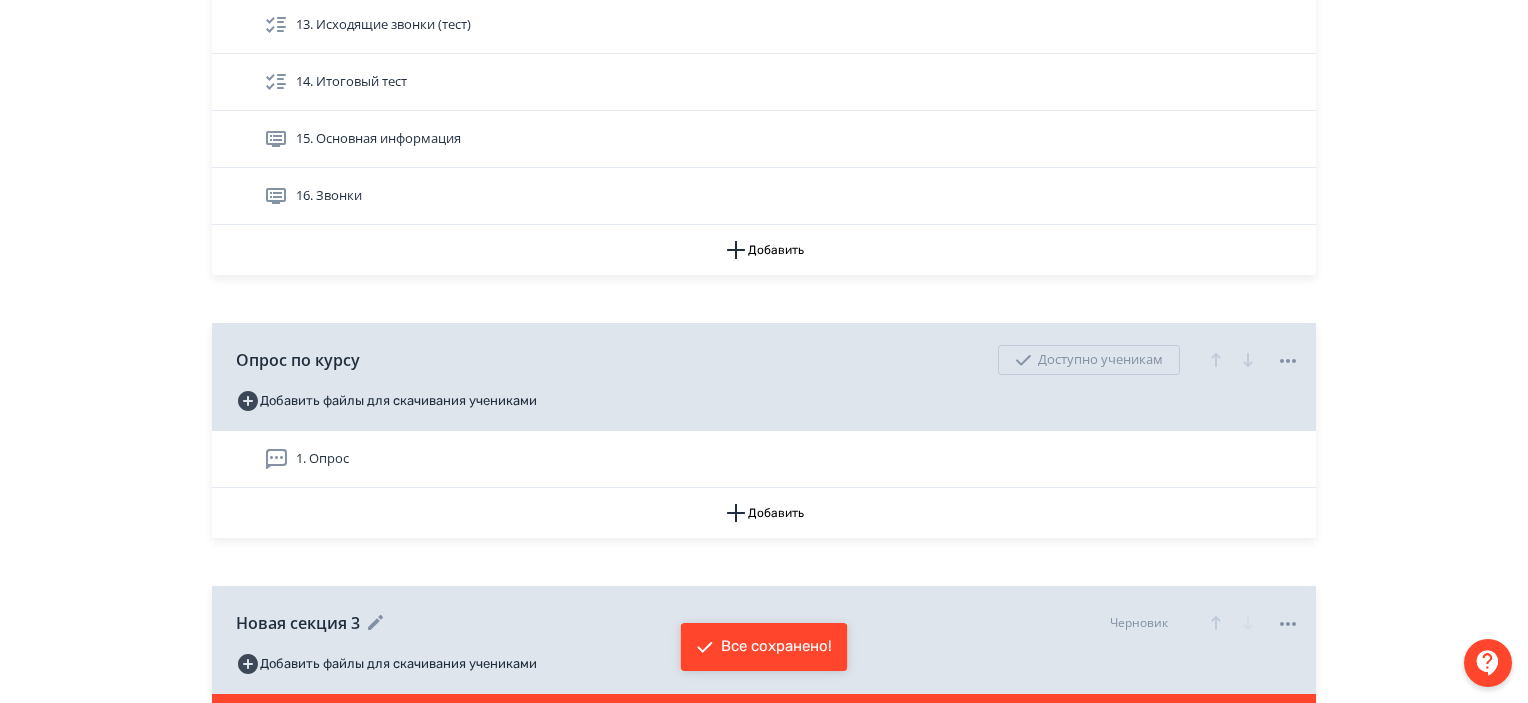 click 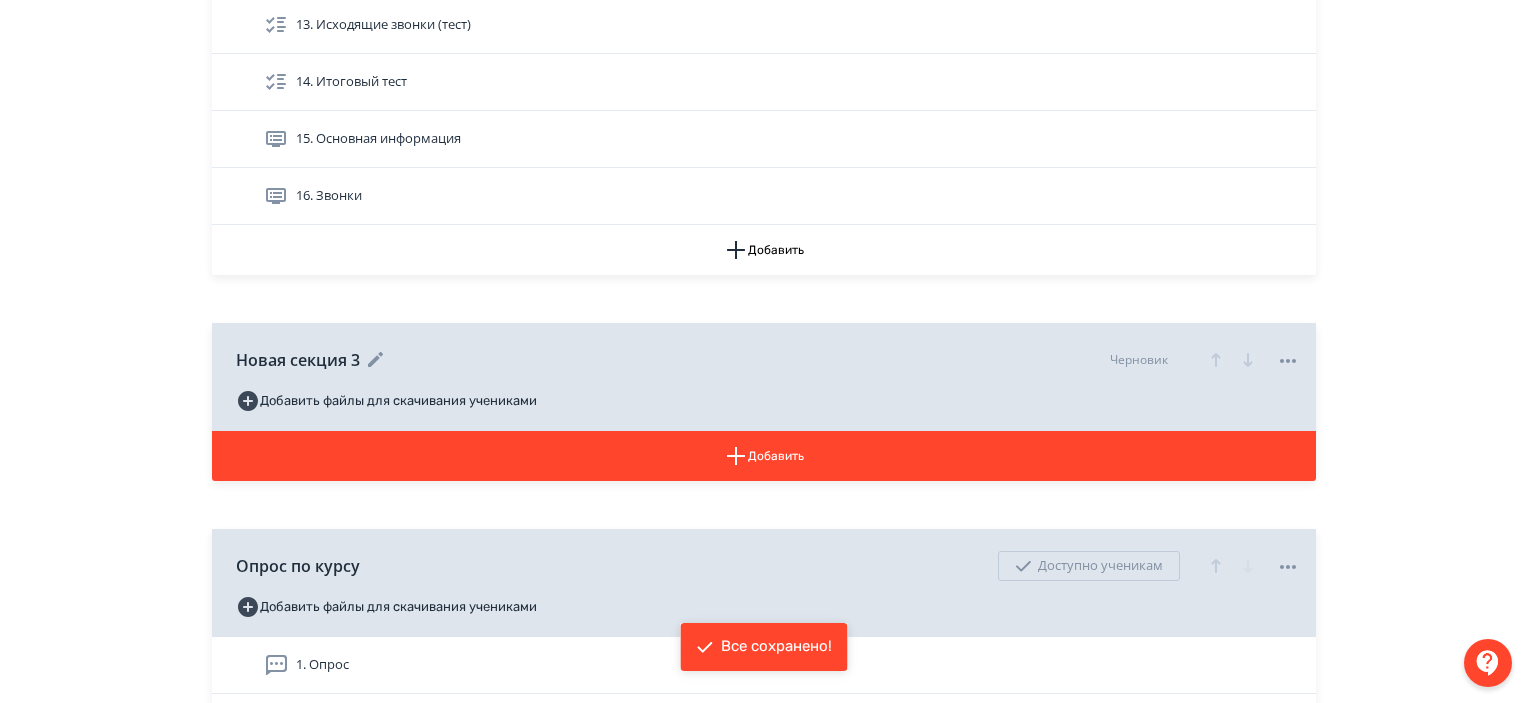 click 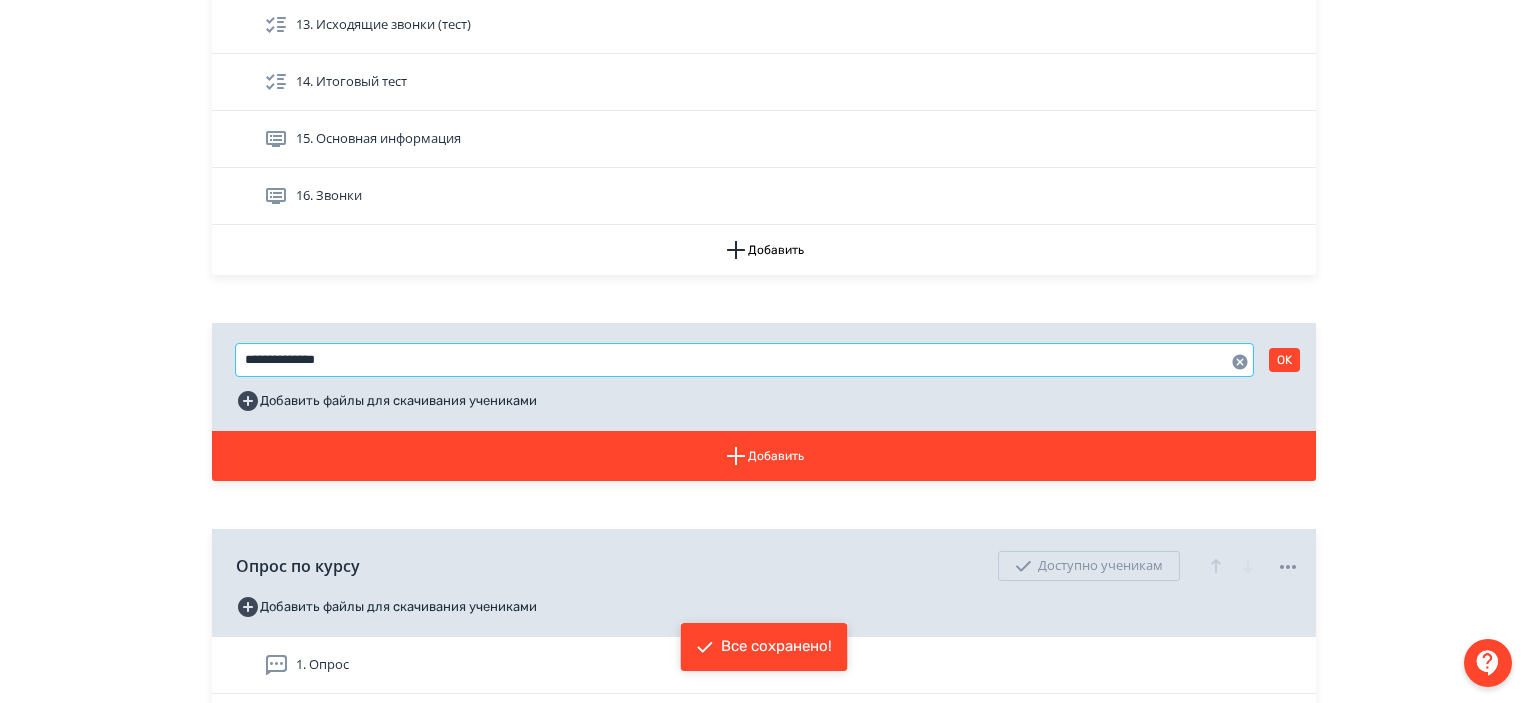 click on "**********" at bounding box center [744, 360] 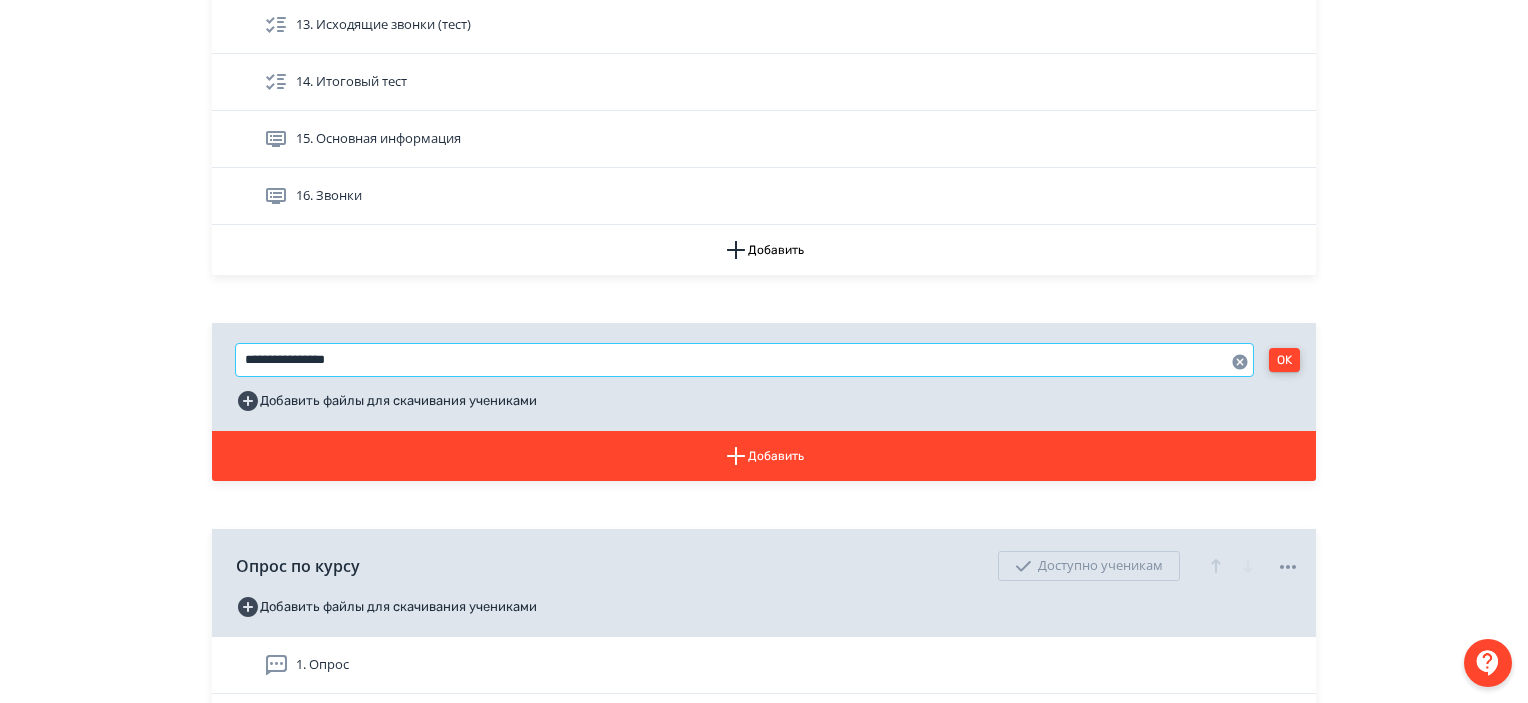 type on "**********" 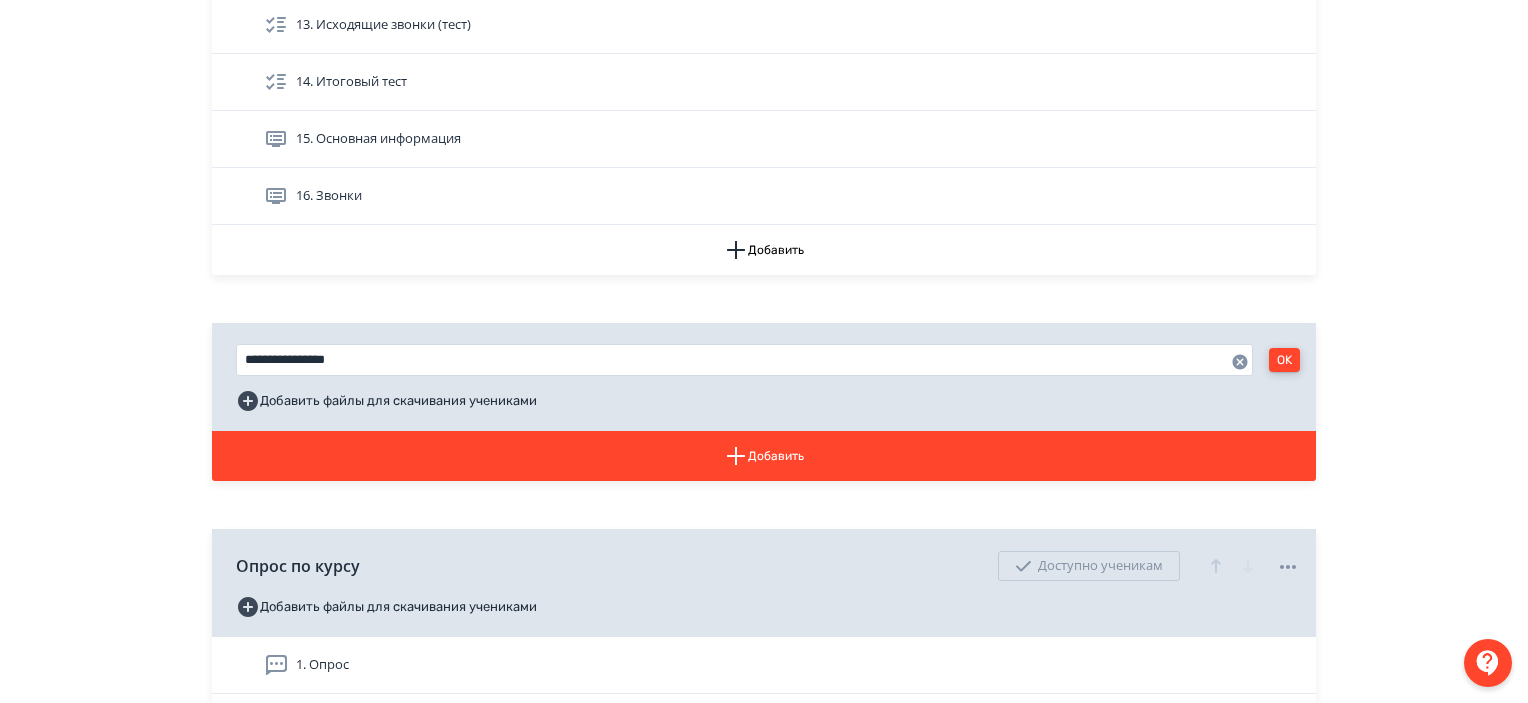 click on "OK" at bounding box center [1284, 360] 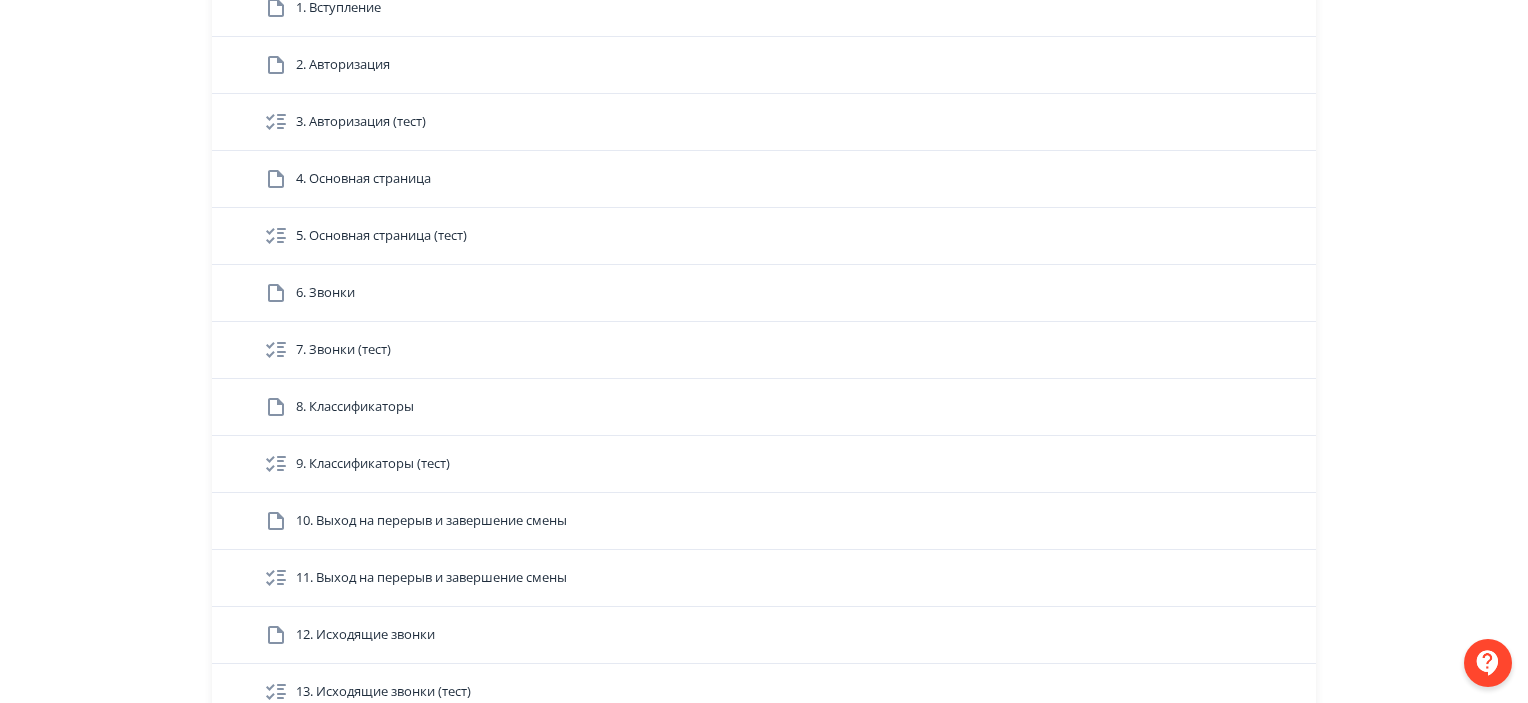 scroll, scrollTop: 352, scrollLeft: 0, axis: vertical 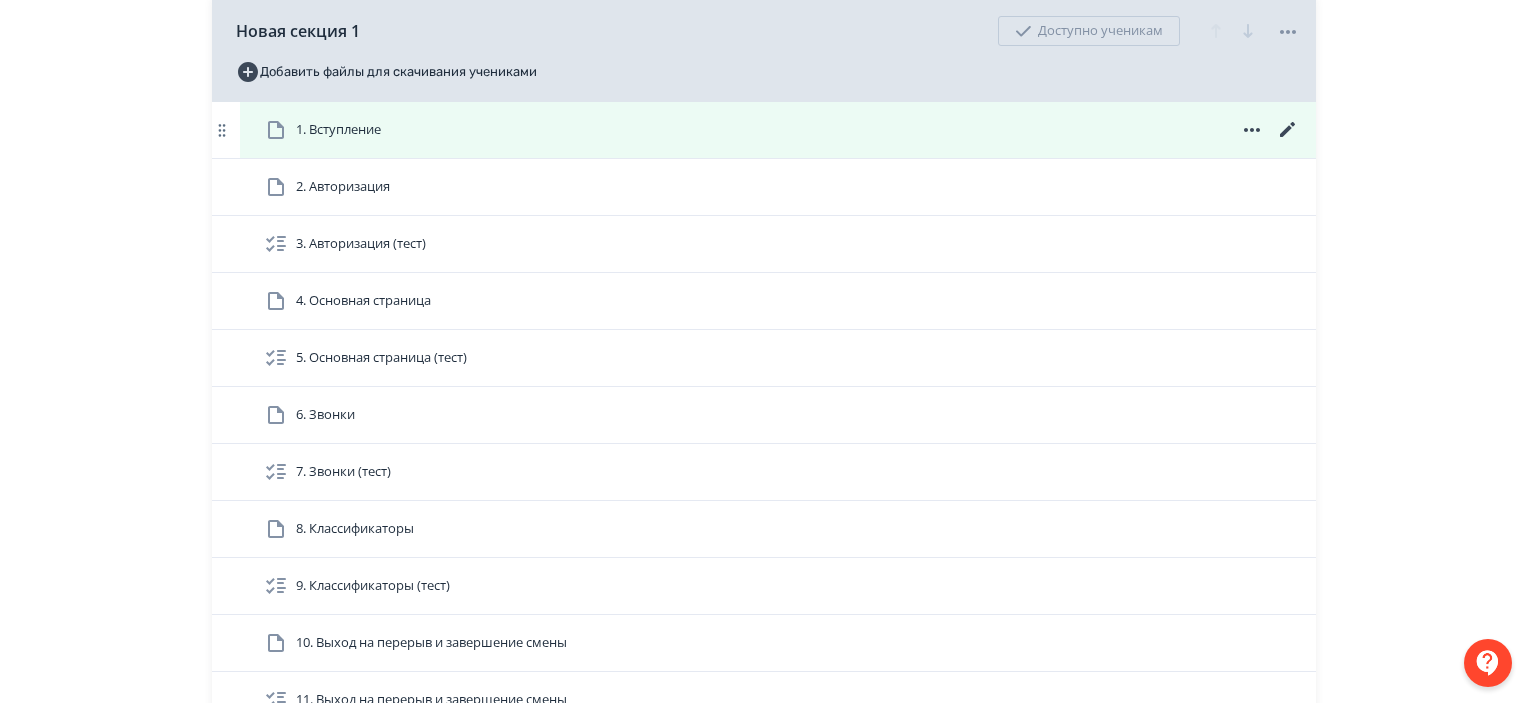 click 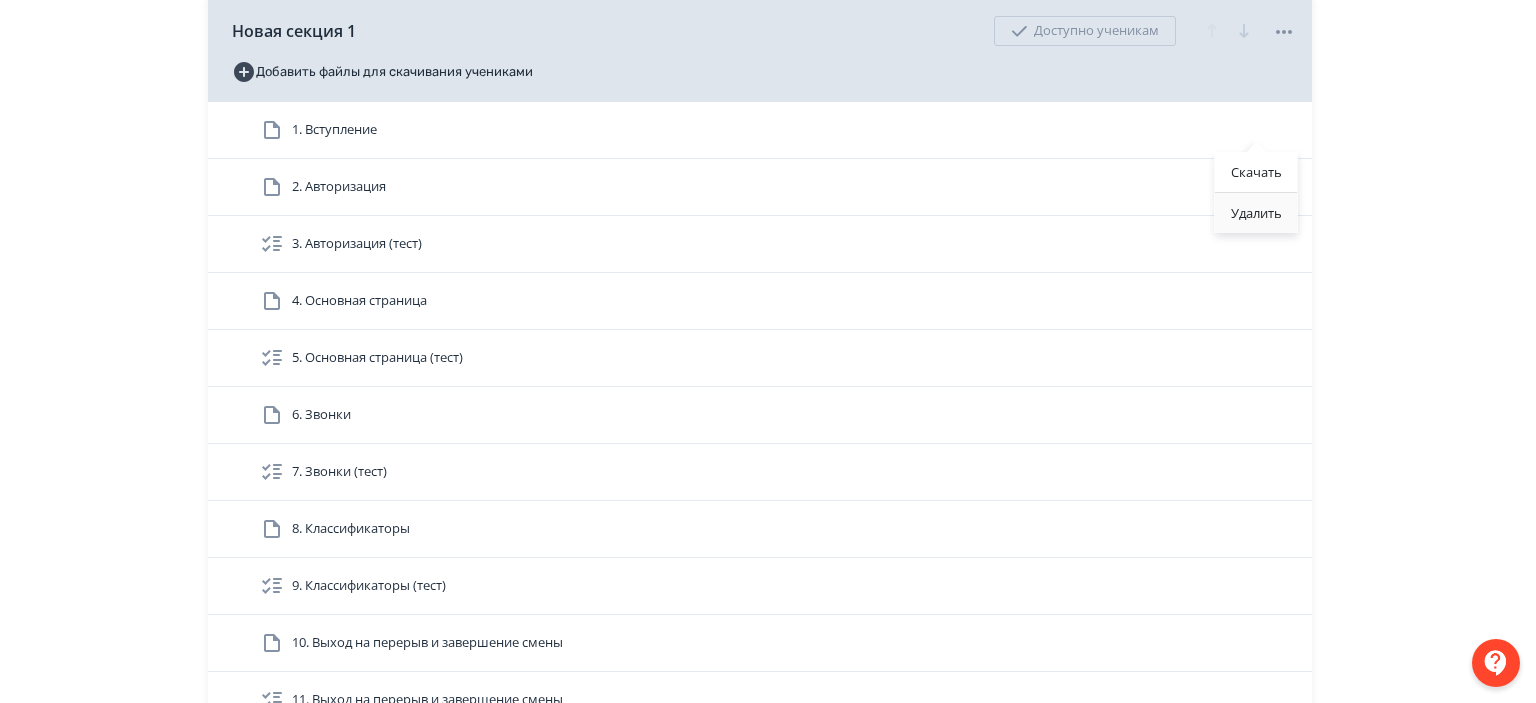 click on "Удалить" at bounding box center (1256, 213) 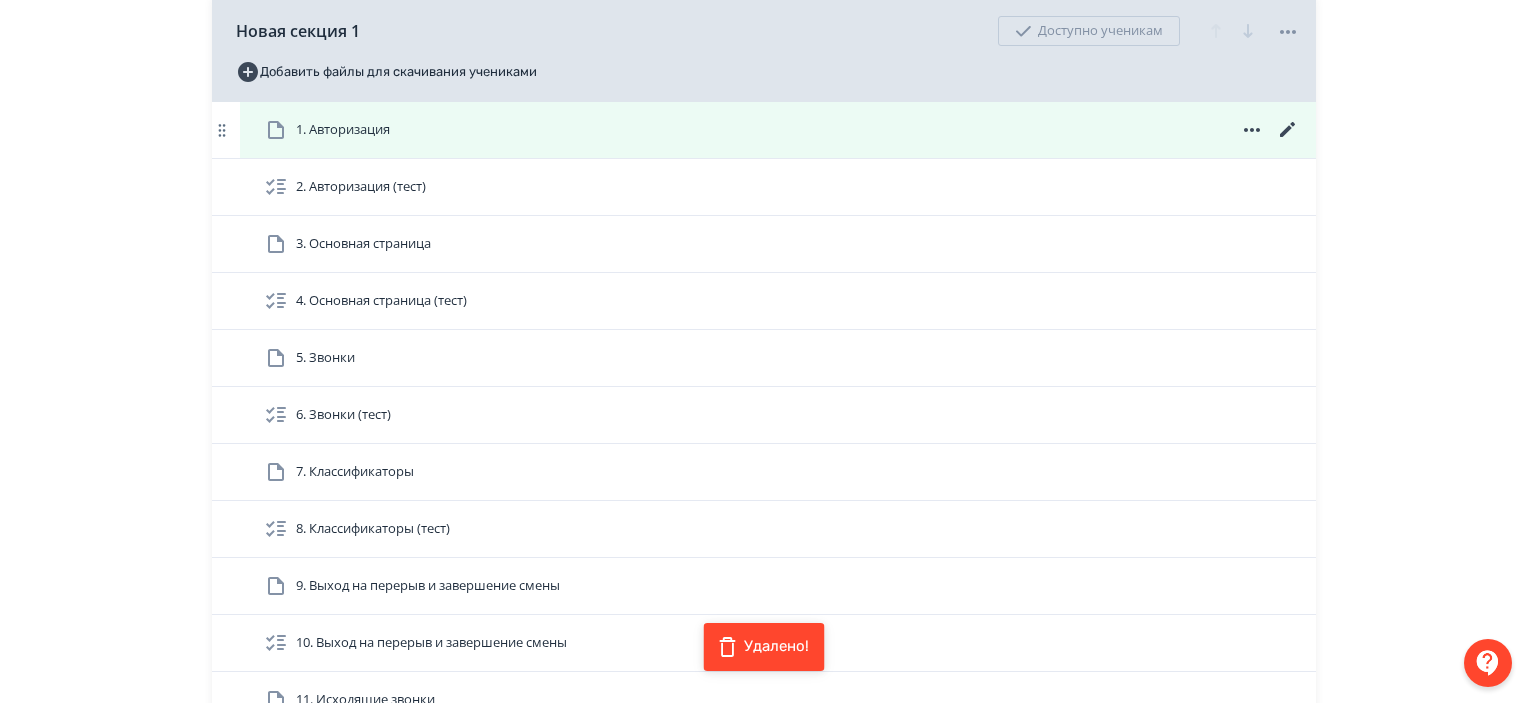 click 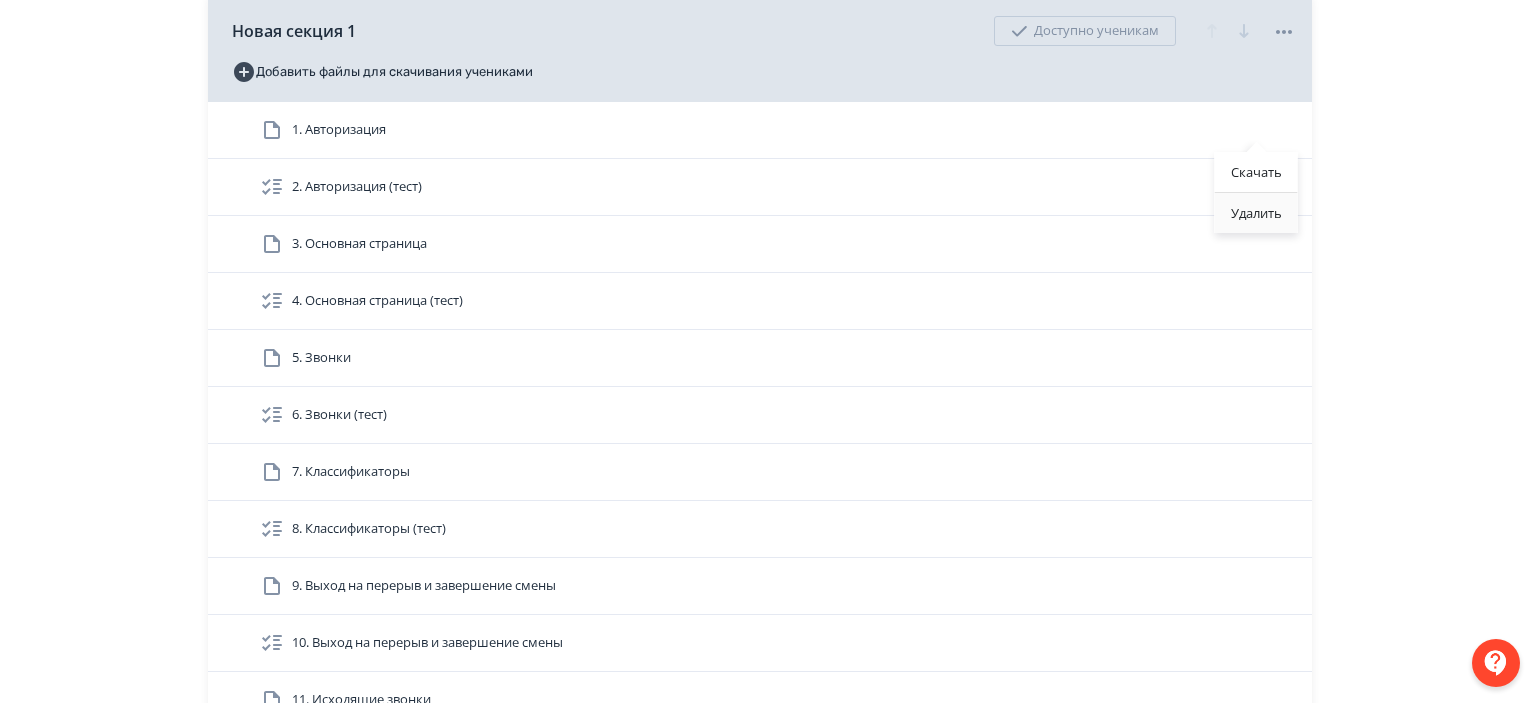 click on "Удалить" at bounding box center (1256, 213) 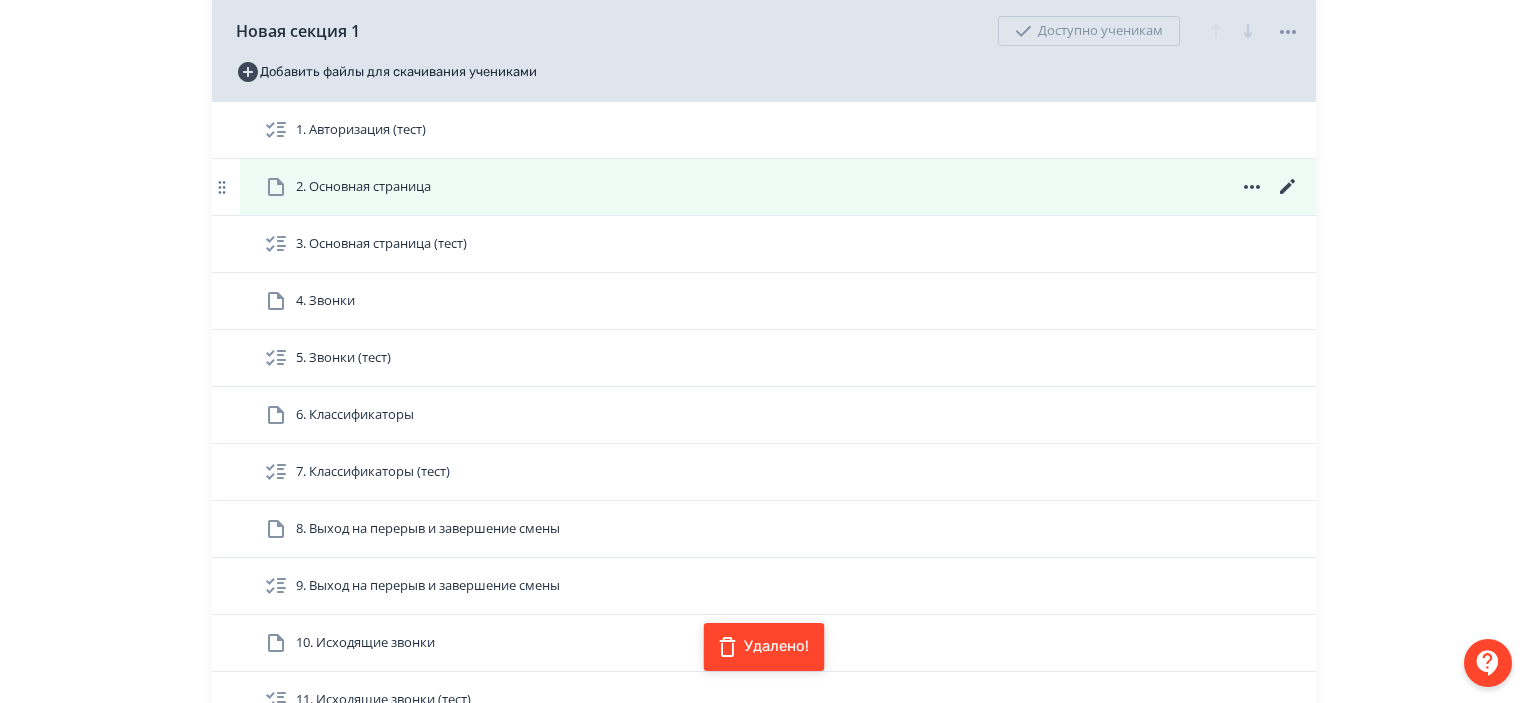 click 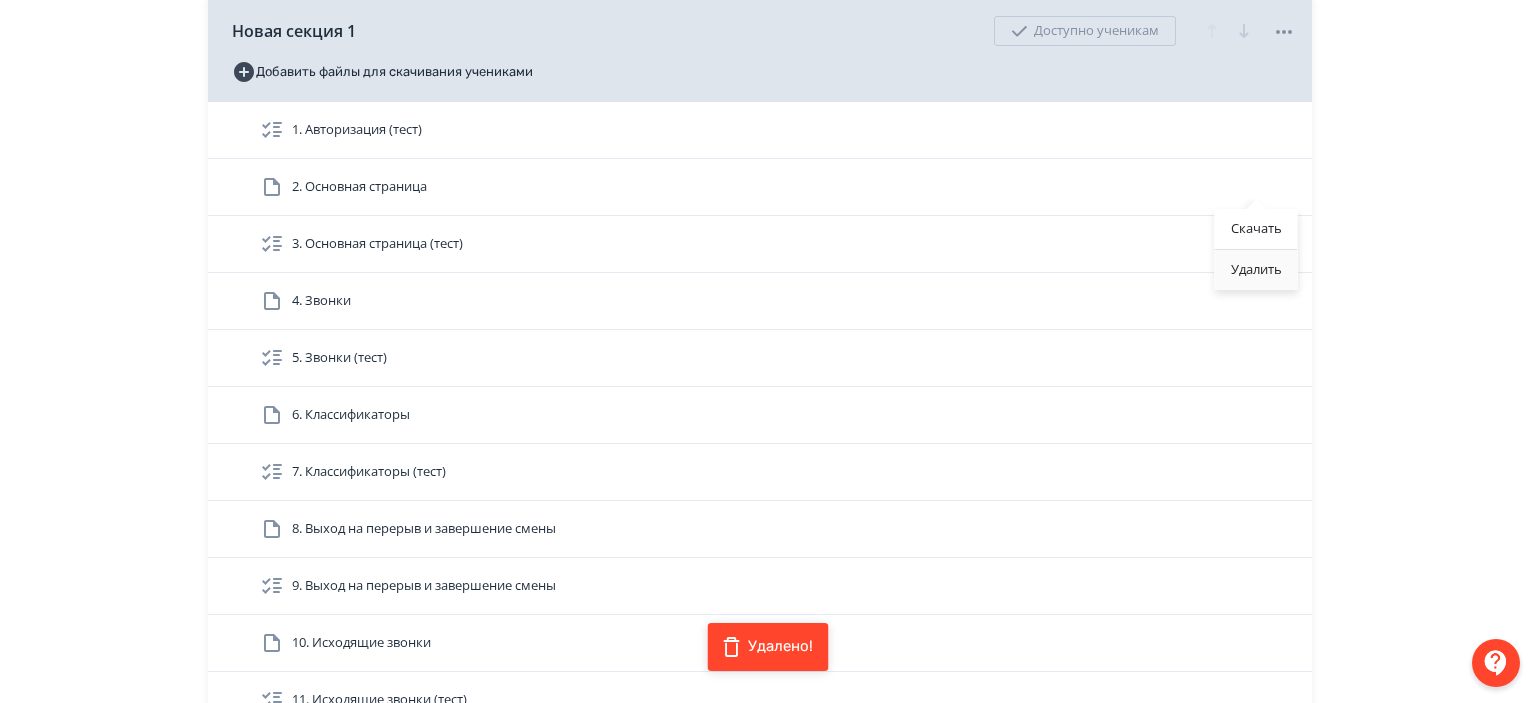 click on "Удалить" at bounding box center (1256, 270) 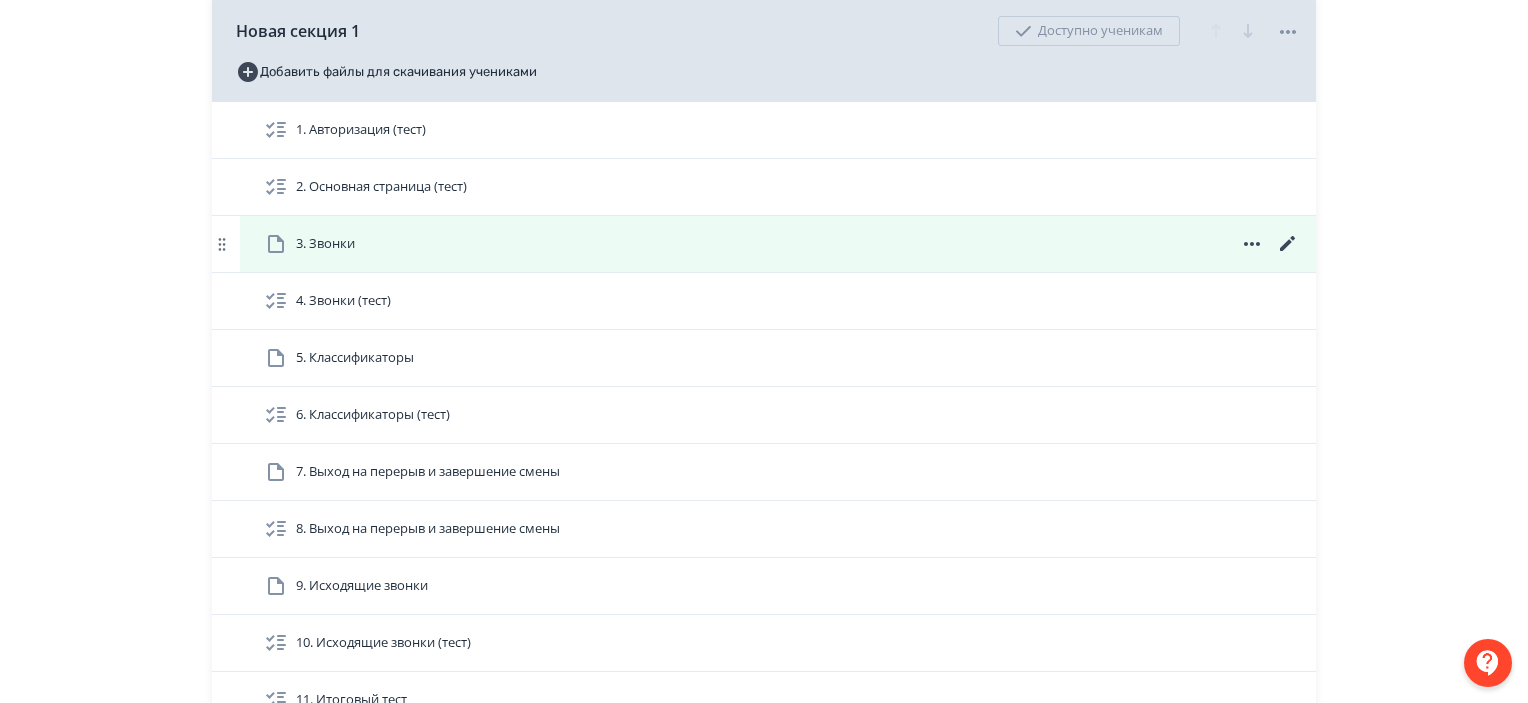 click 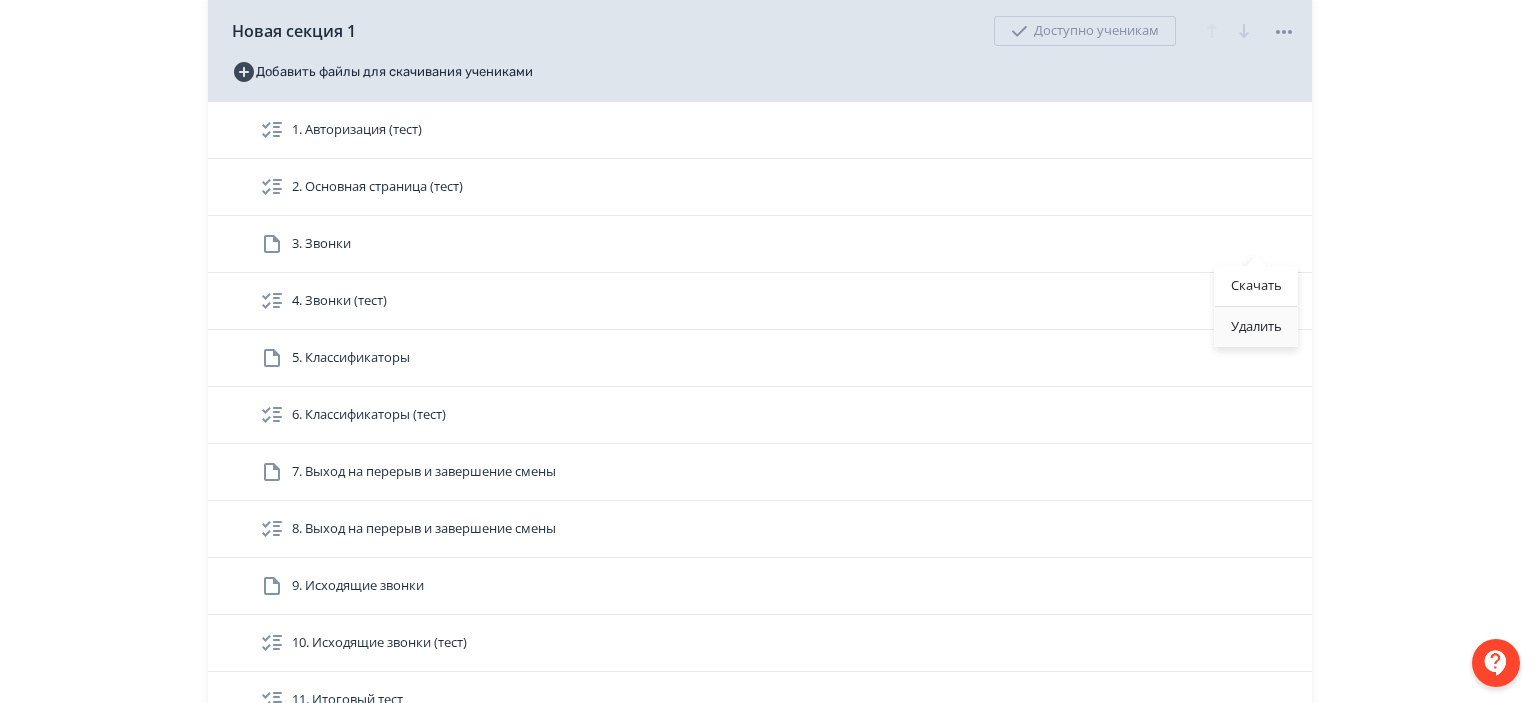 click on "Удалить" at bounding box center (1256, 327) 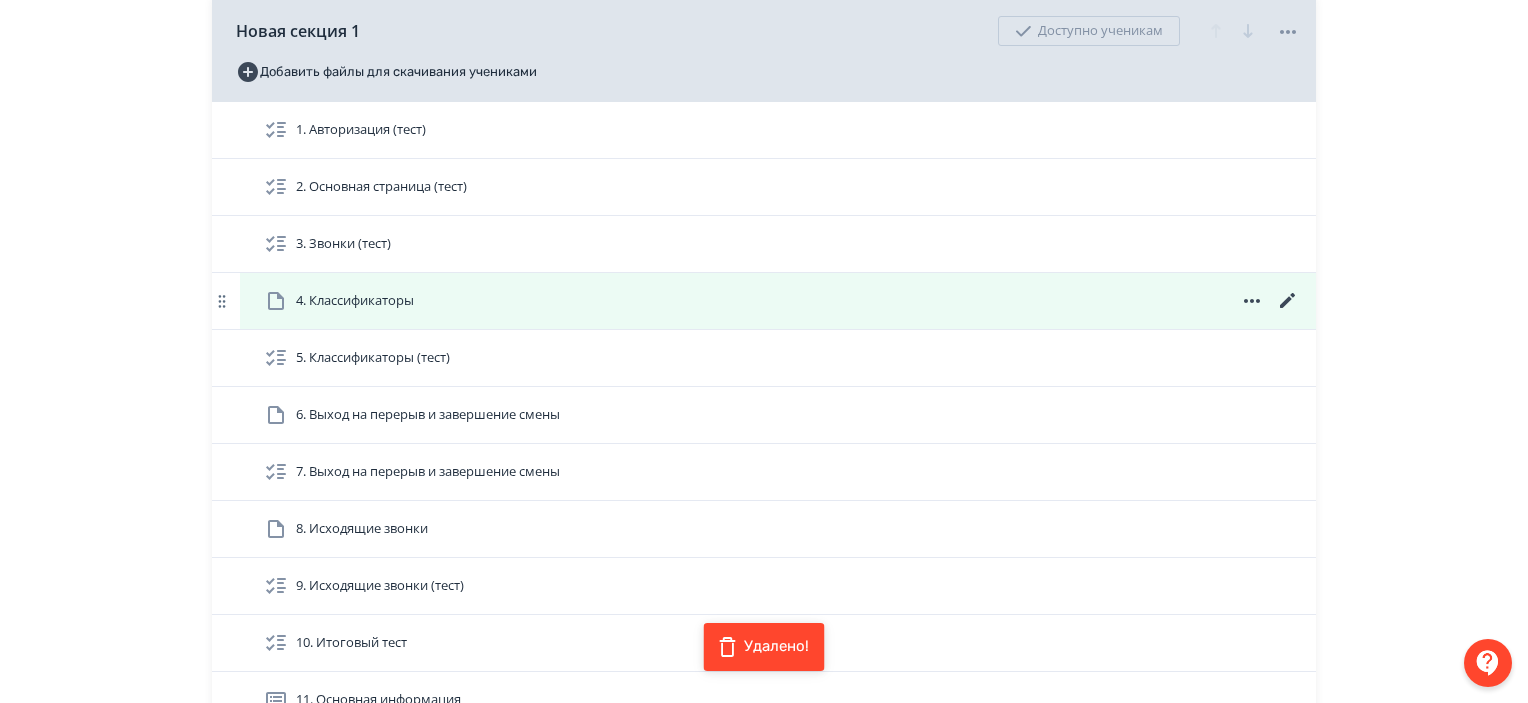 click 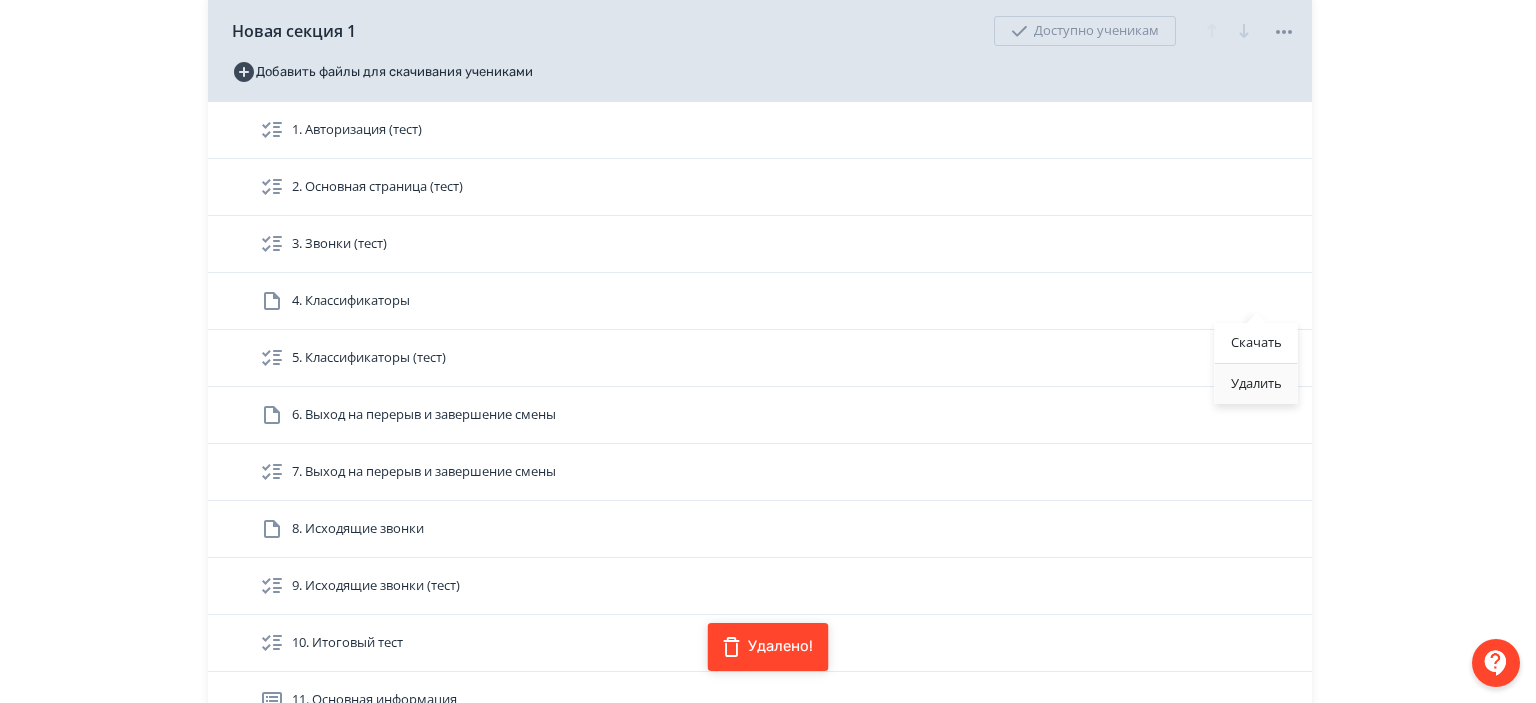 click on "Удалить" at bounding box center (1256, 384) 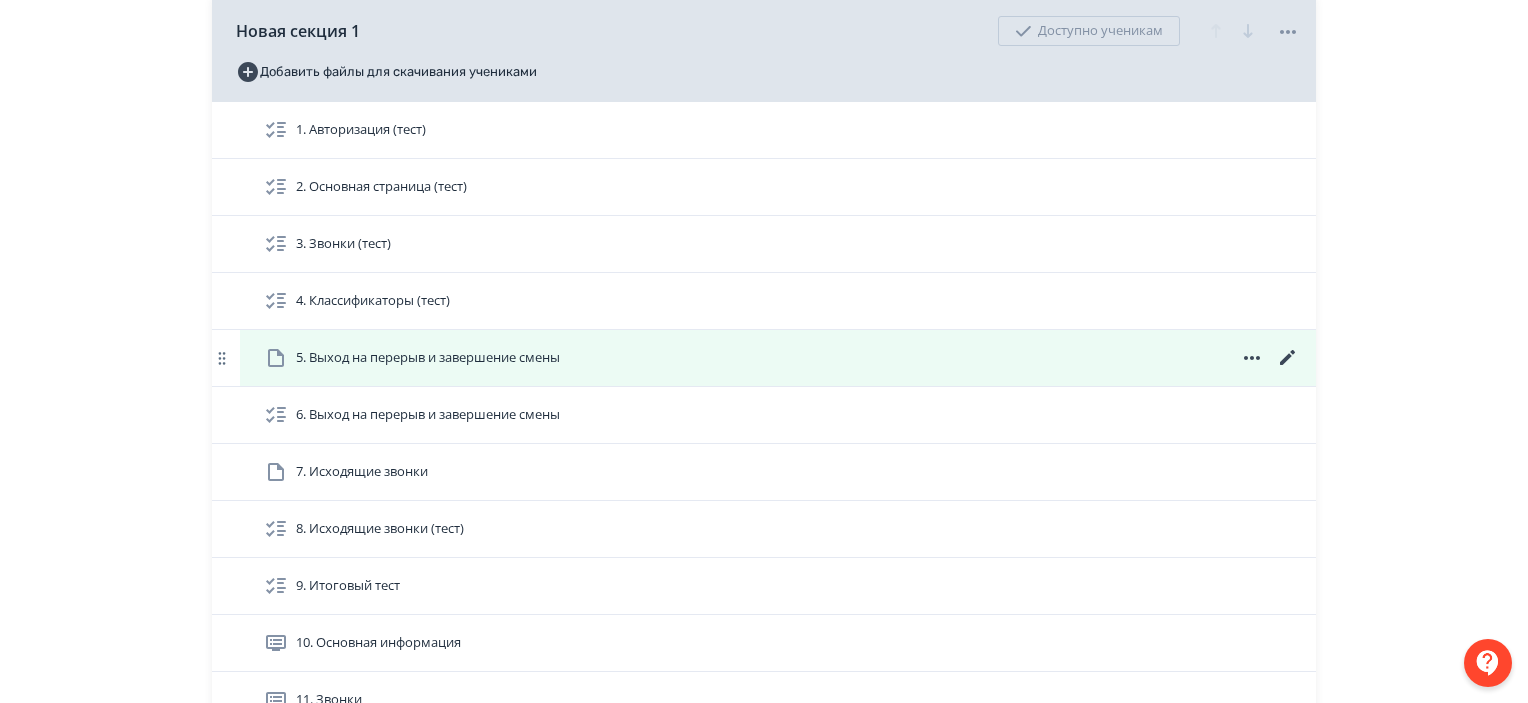 click 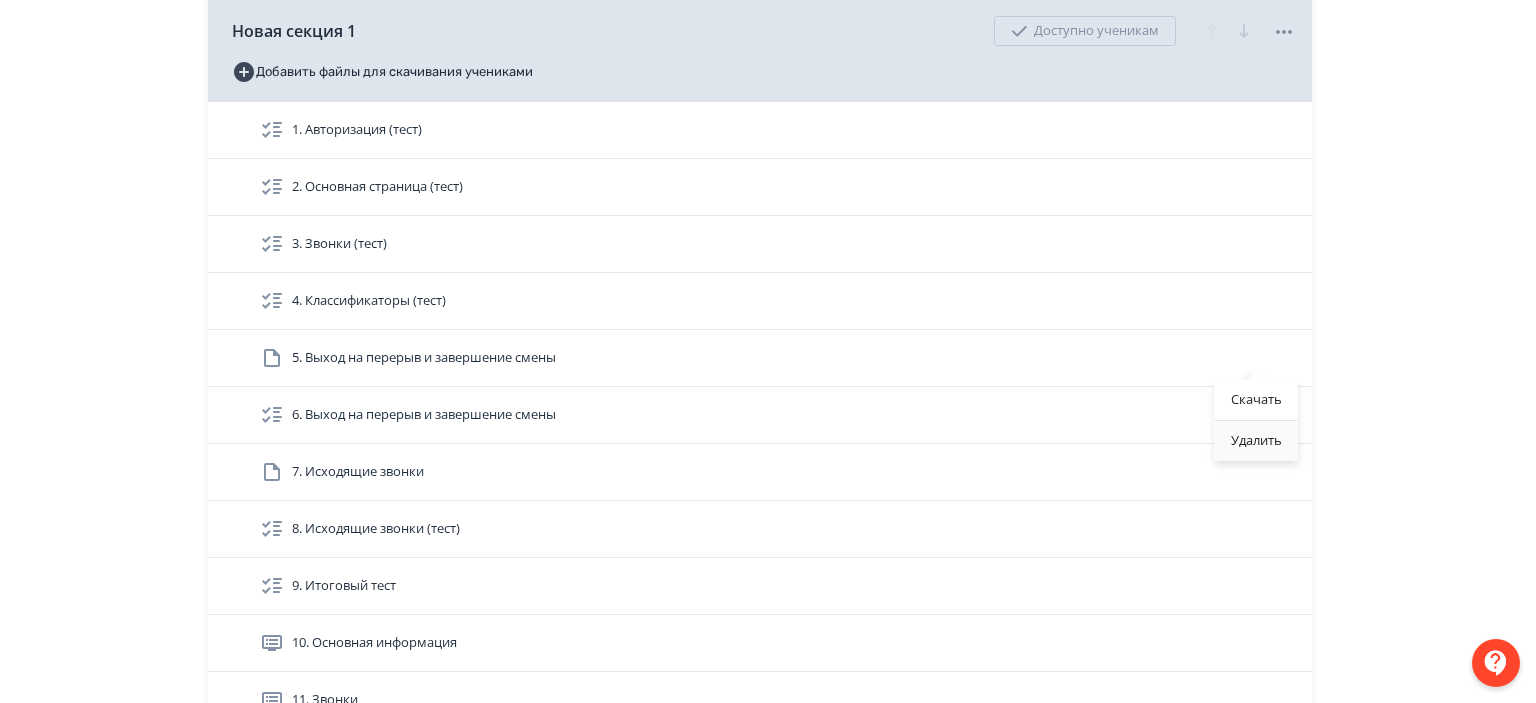click on "Удалить" at bounding box center [1256, 441] 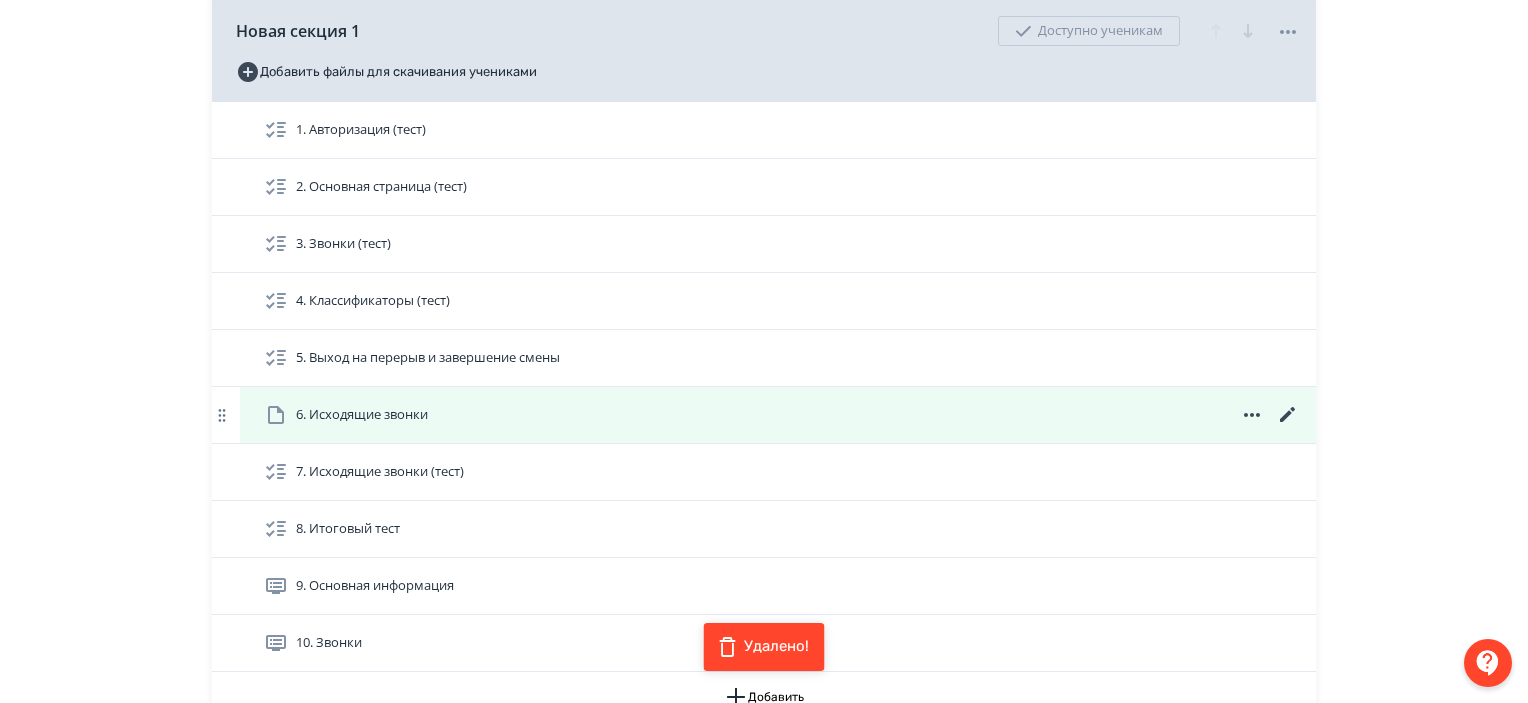 scroll, scrollTop: 456, scrollLeft: 0, axis: vertical 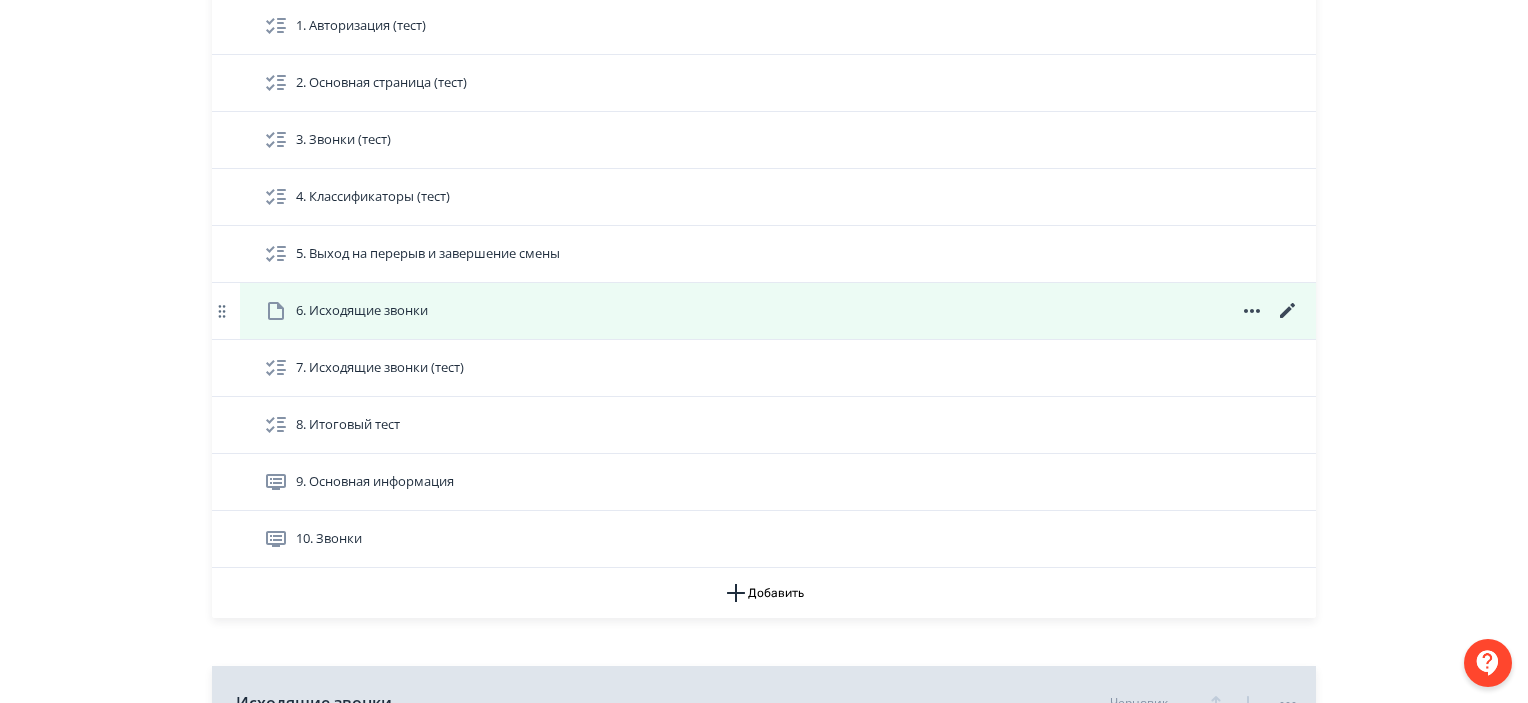 click 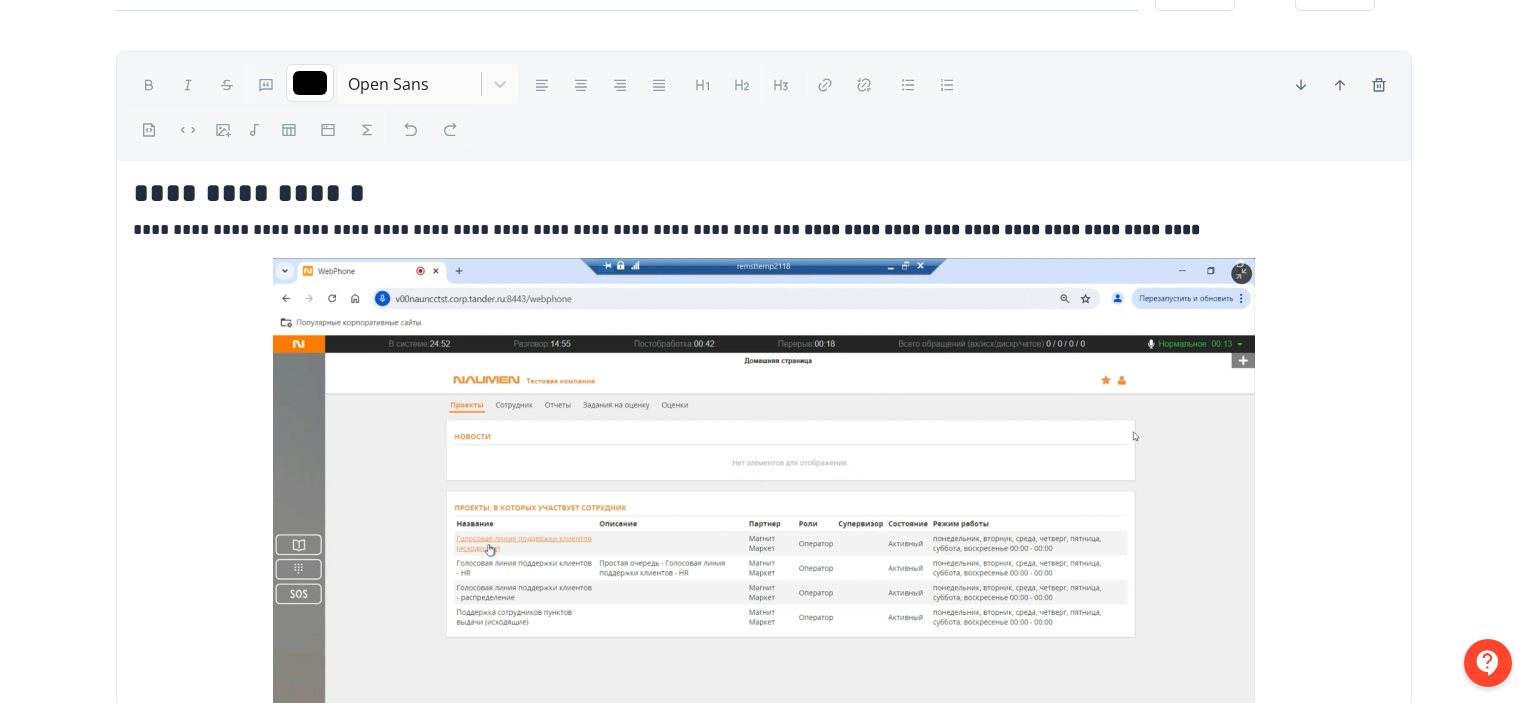 scroll, scrollTop: 216, scrollLeft: 0, axis: vertical 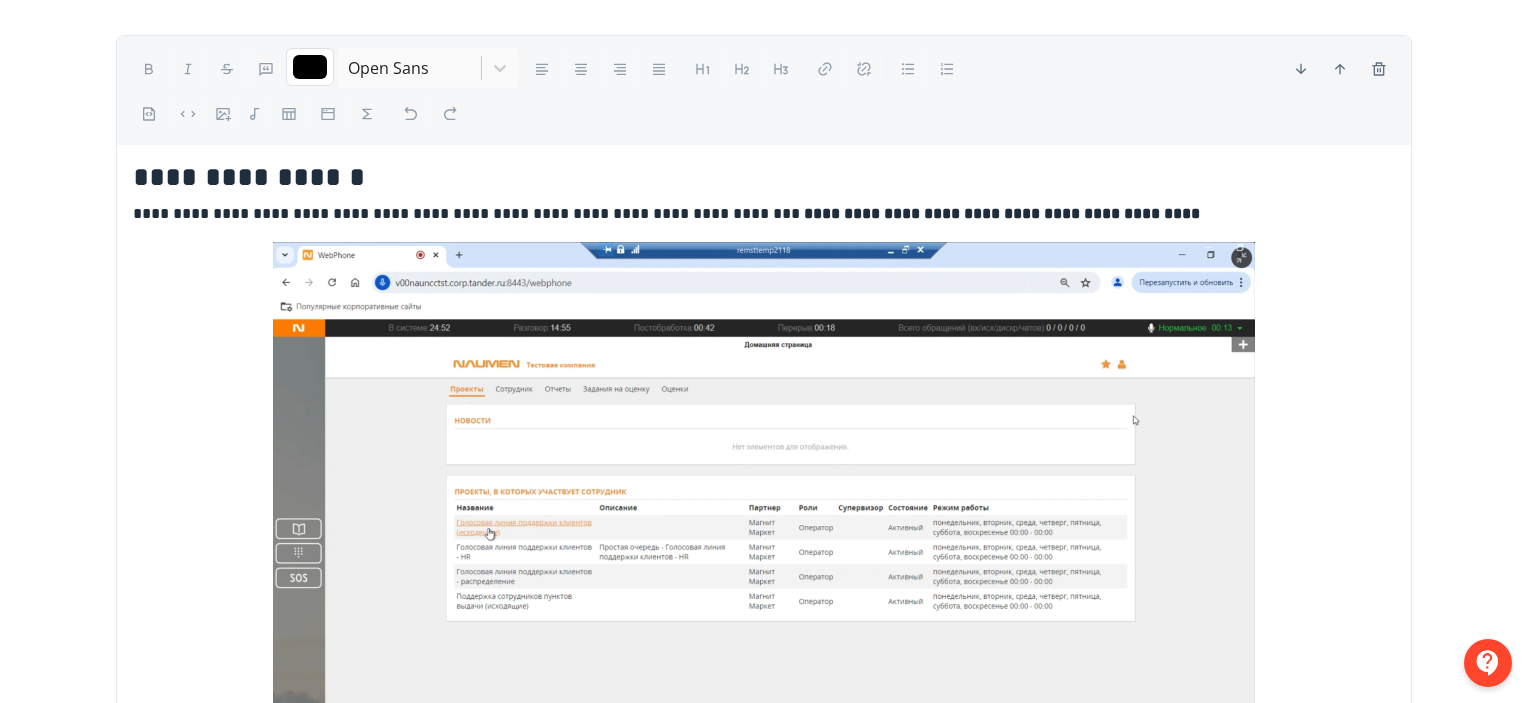 click on "**********" at bounding box center [764, 214] 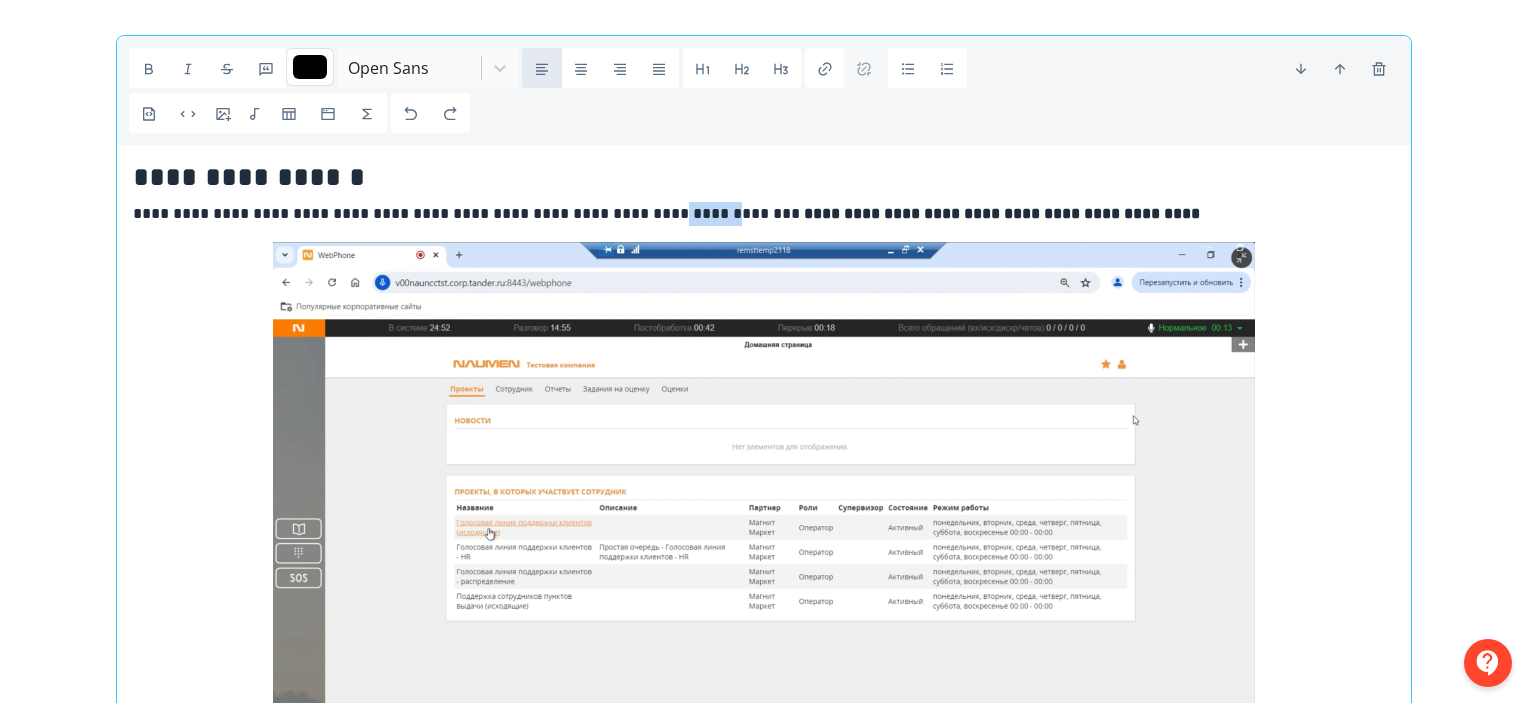 click on "**********" at bounding box center [764, 214] 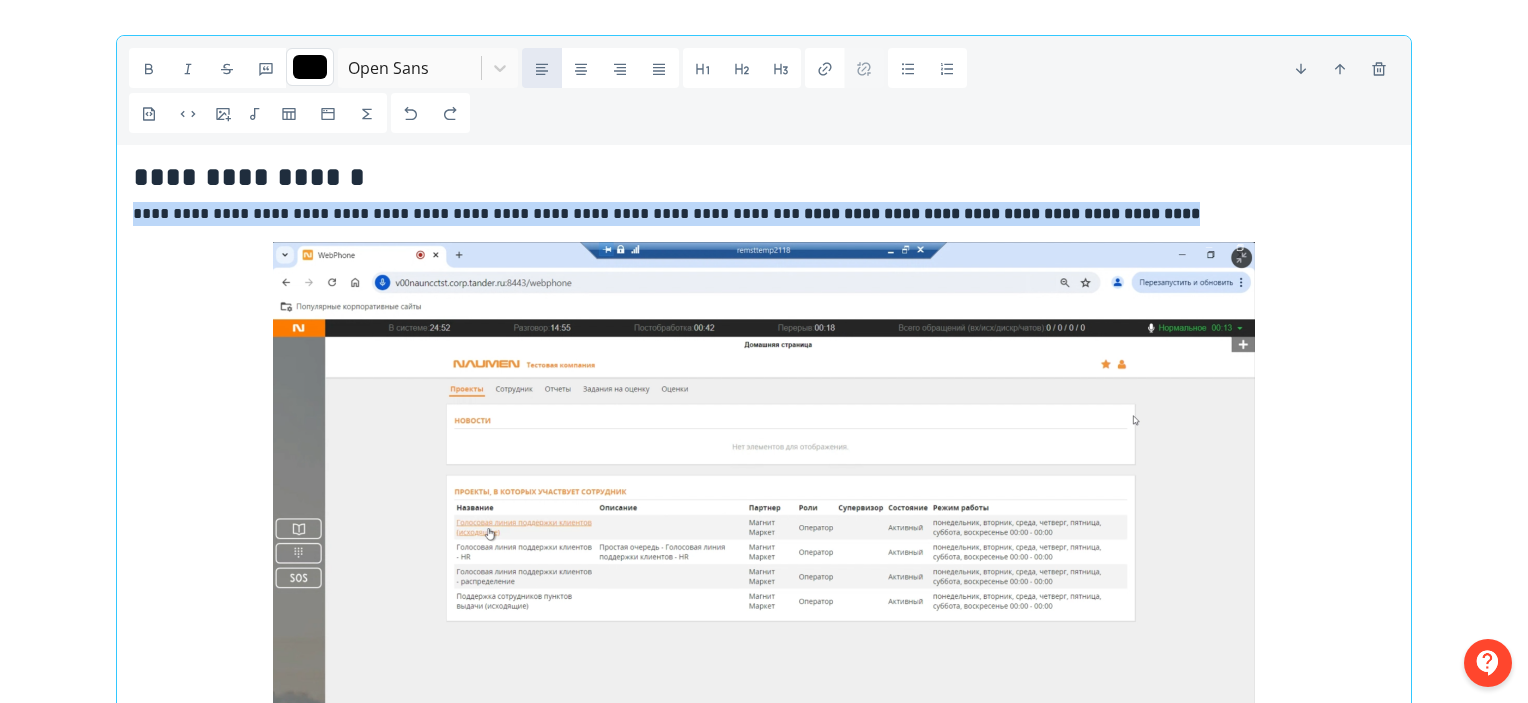 click on "**********" at bounding box center [764, 214] 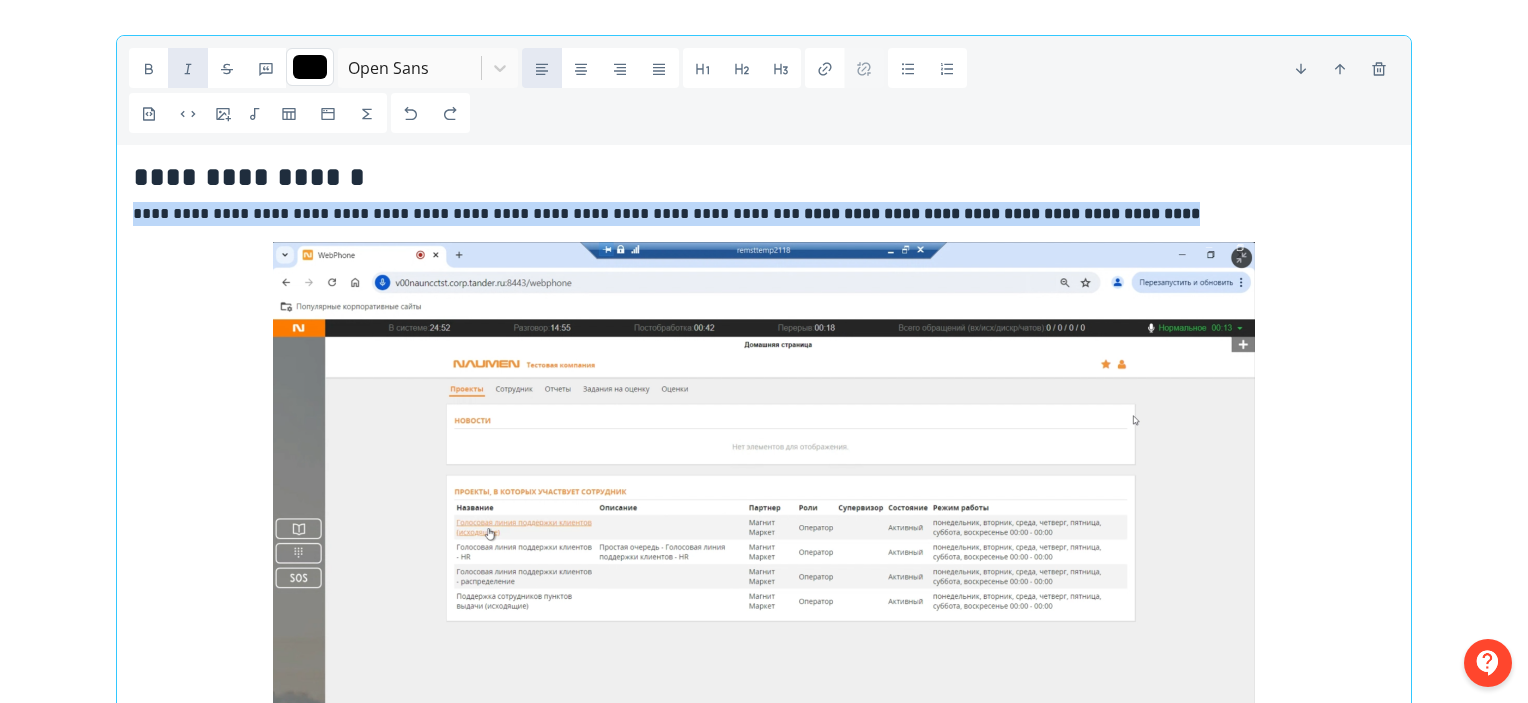 scroll, scrollTop: 0, scrollLeft: 0, axis: both 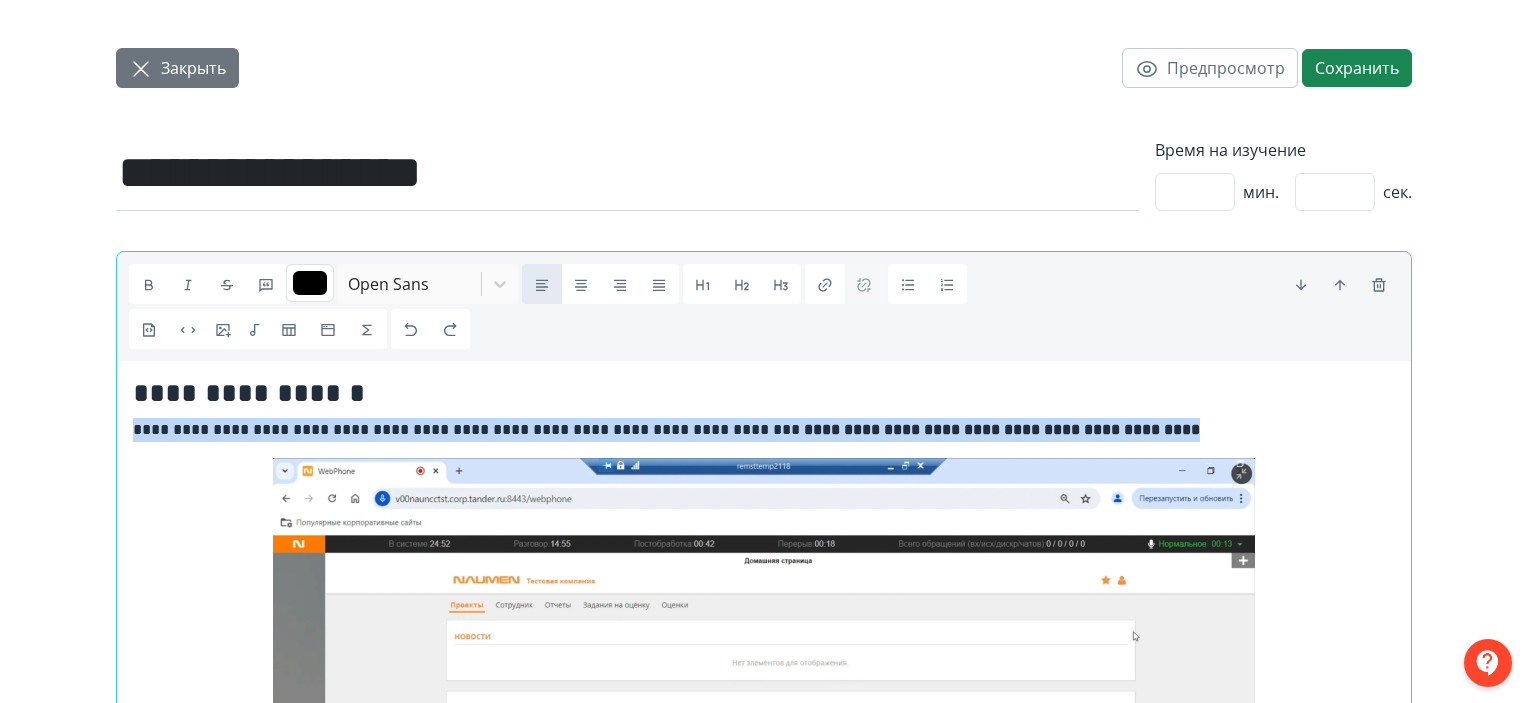 click on "Закрыть" at bounding box center (193, 68) 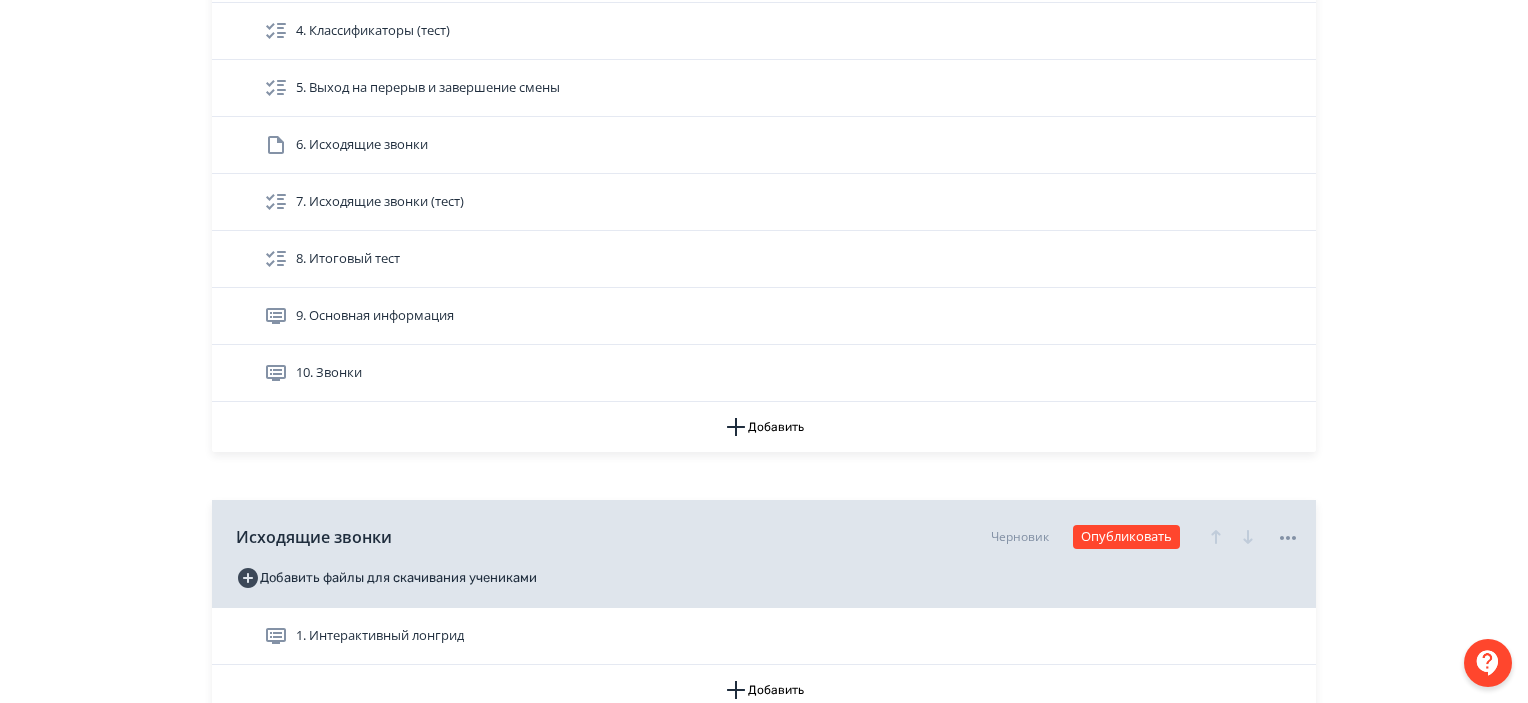 scroll, scrollTop: 623, scrollLeft: 0, axis: vertical 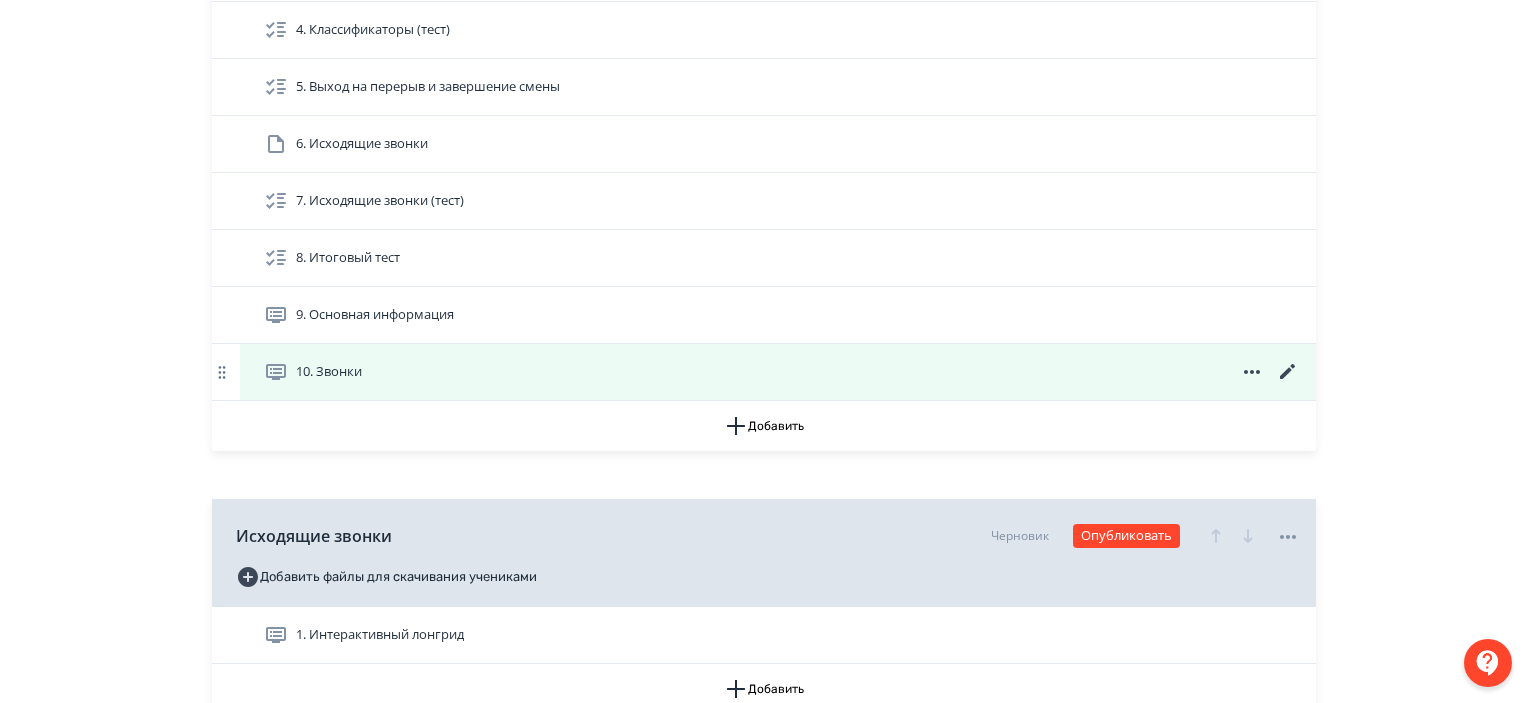 click 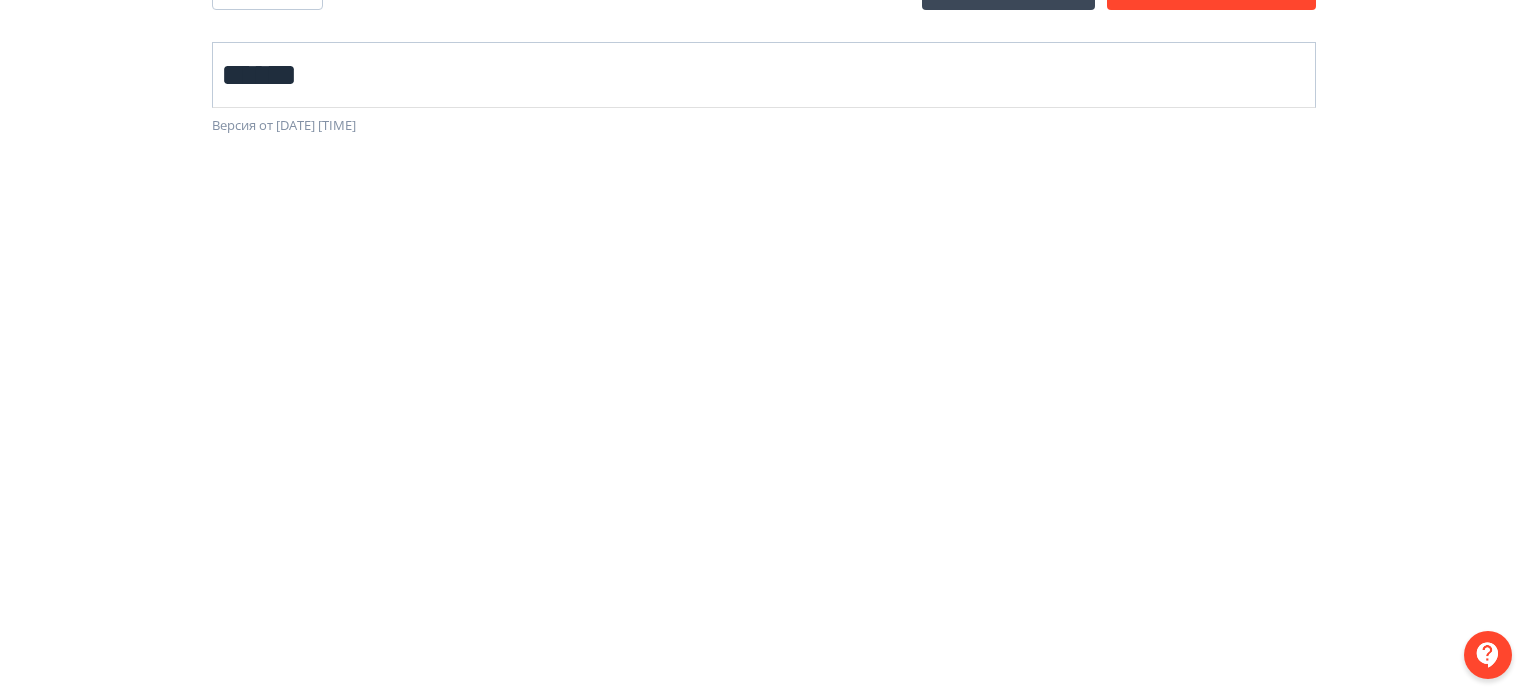 scroll, scrollTop: 0, scrollLeft: 4, axis: horizontal 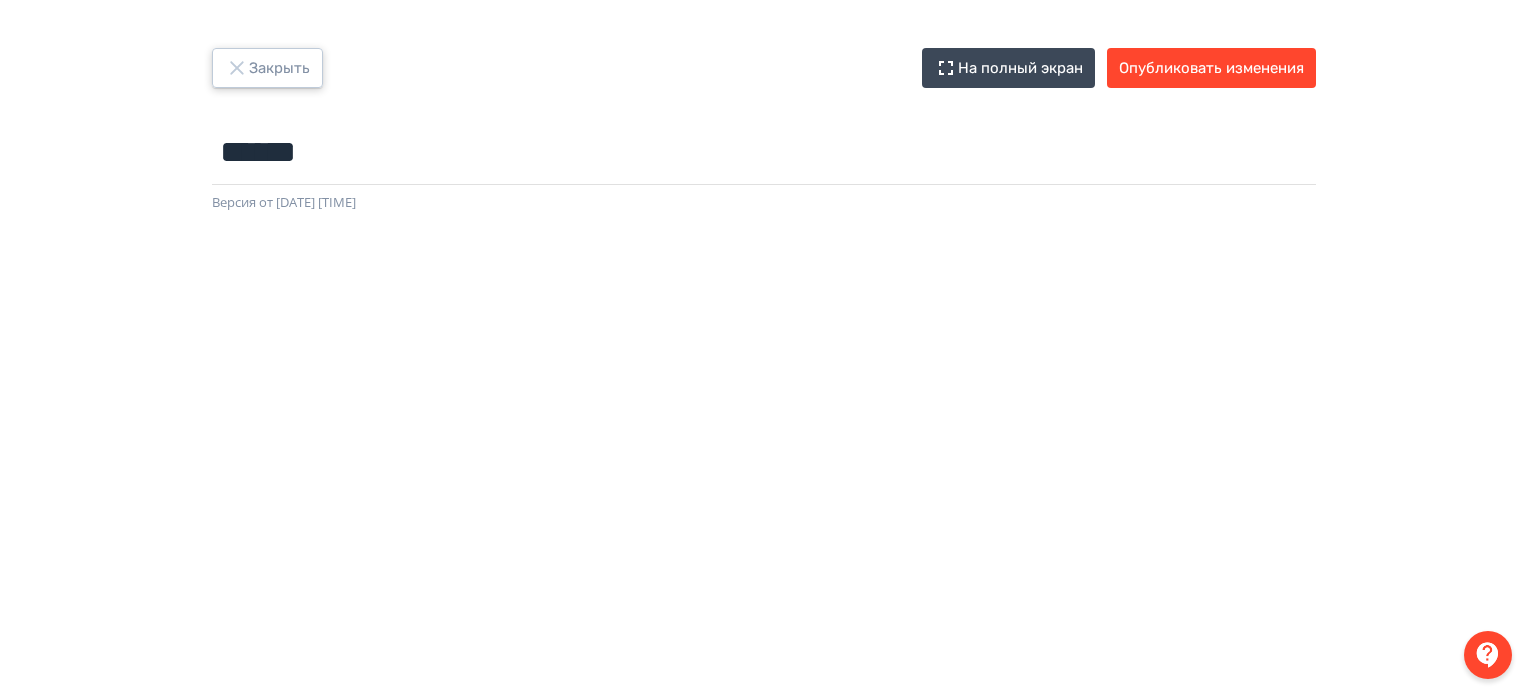 click 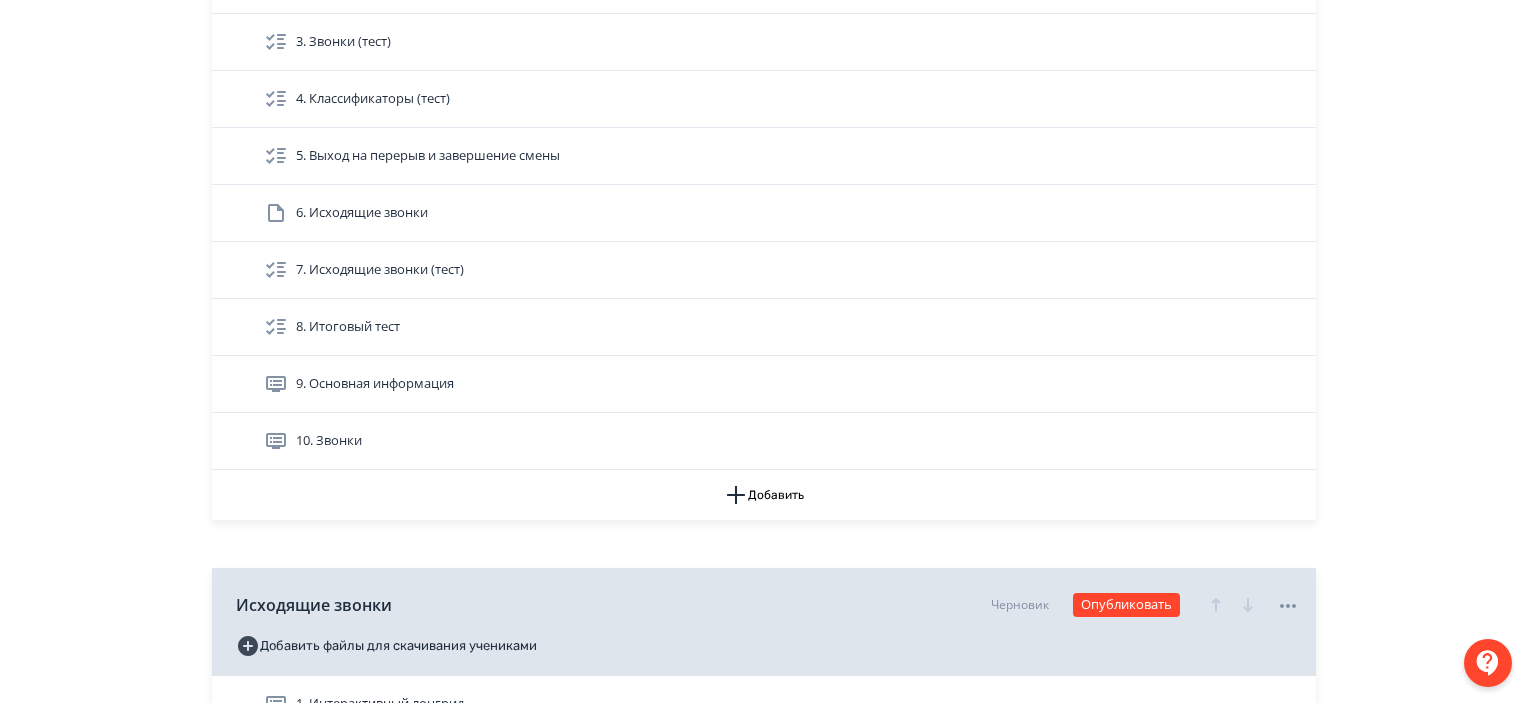 scroll, scrollTop: 562, scrollLeft: 0, axis: vertical 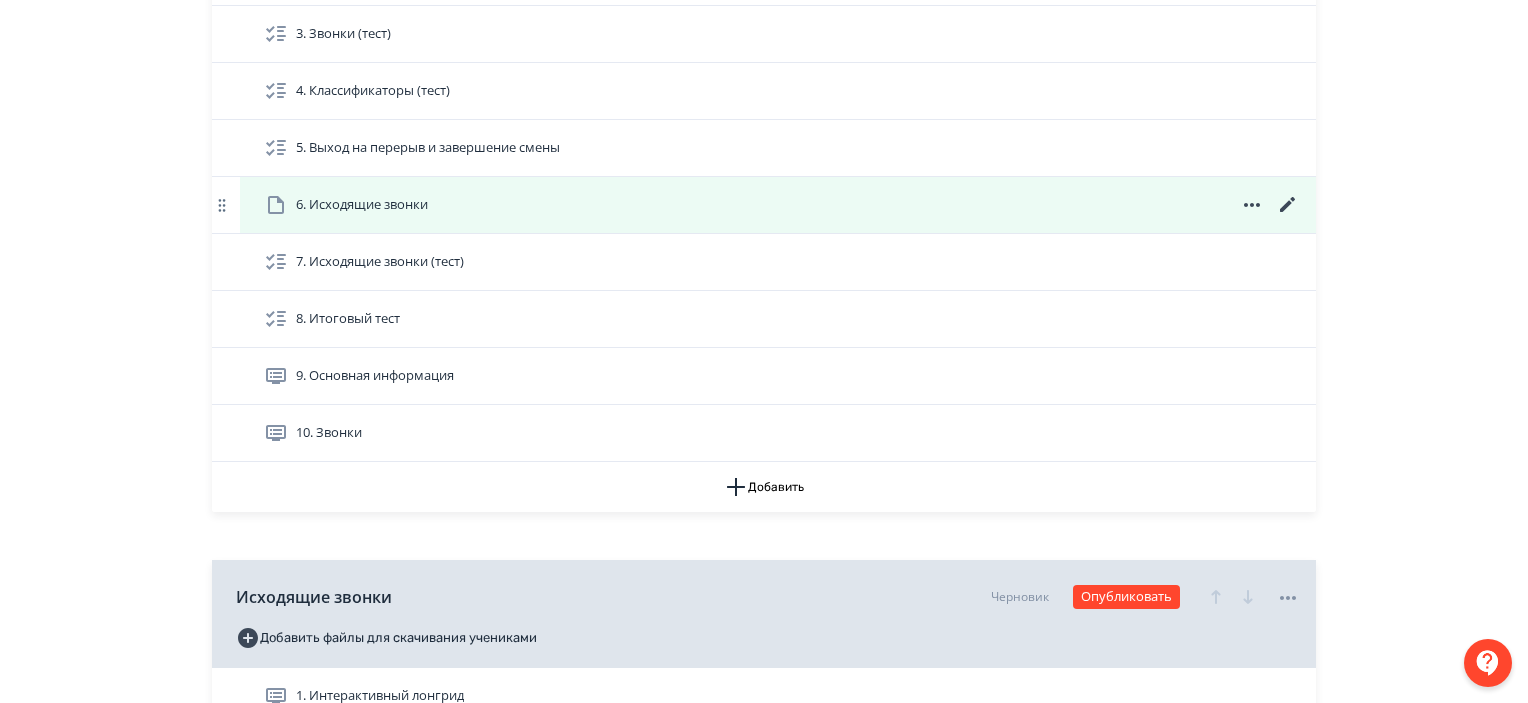 click 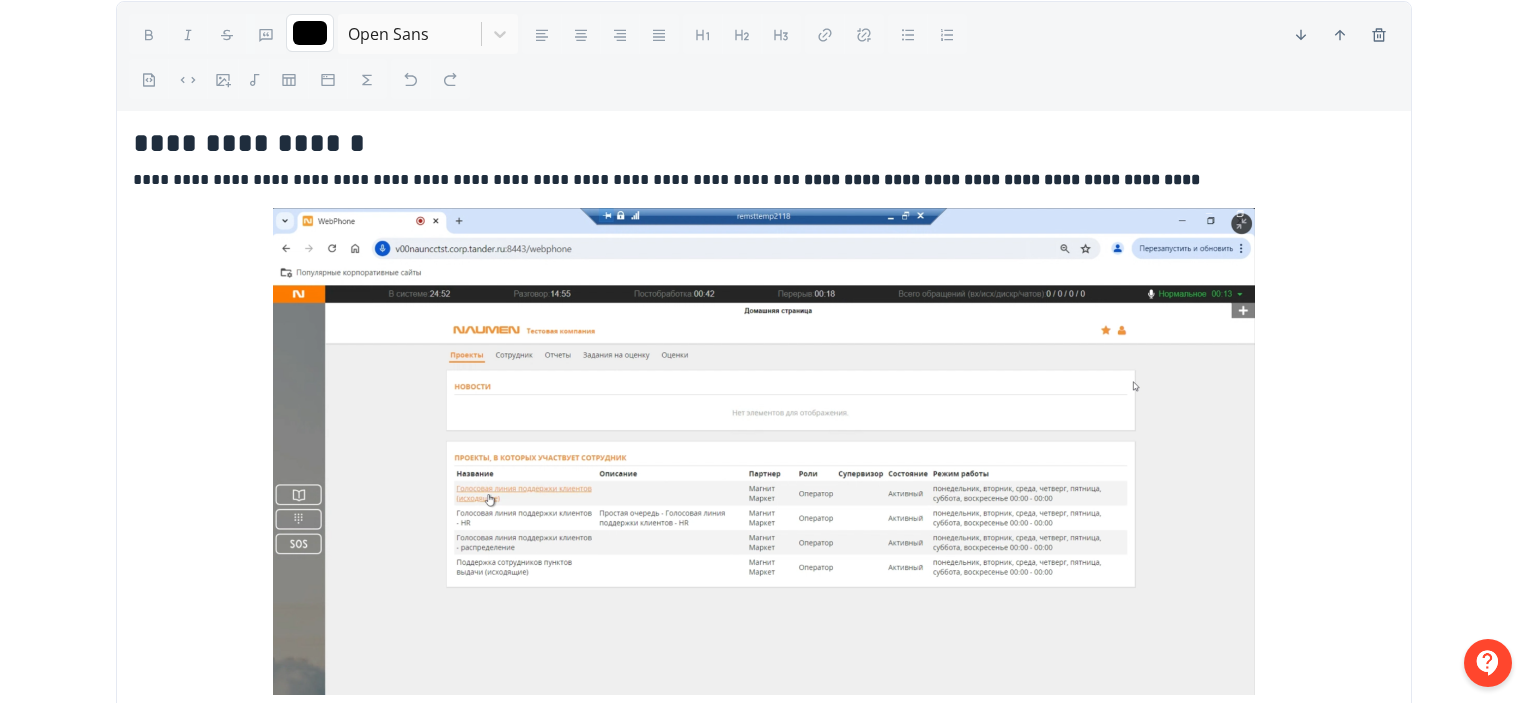 scroll, scrollTop: 251, scrollLeft: 0, axis: vertical 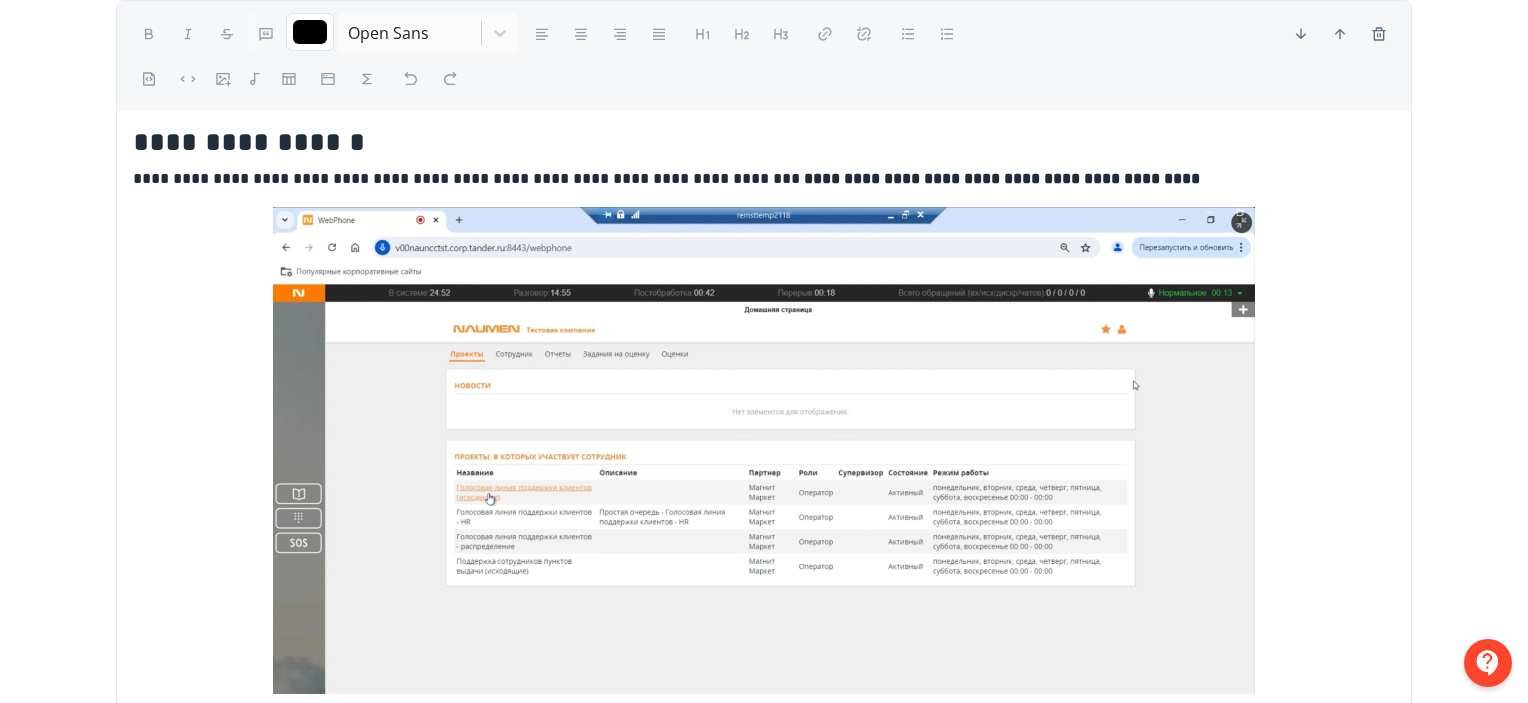 click on "**********" at bounding box center (764, 179) 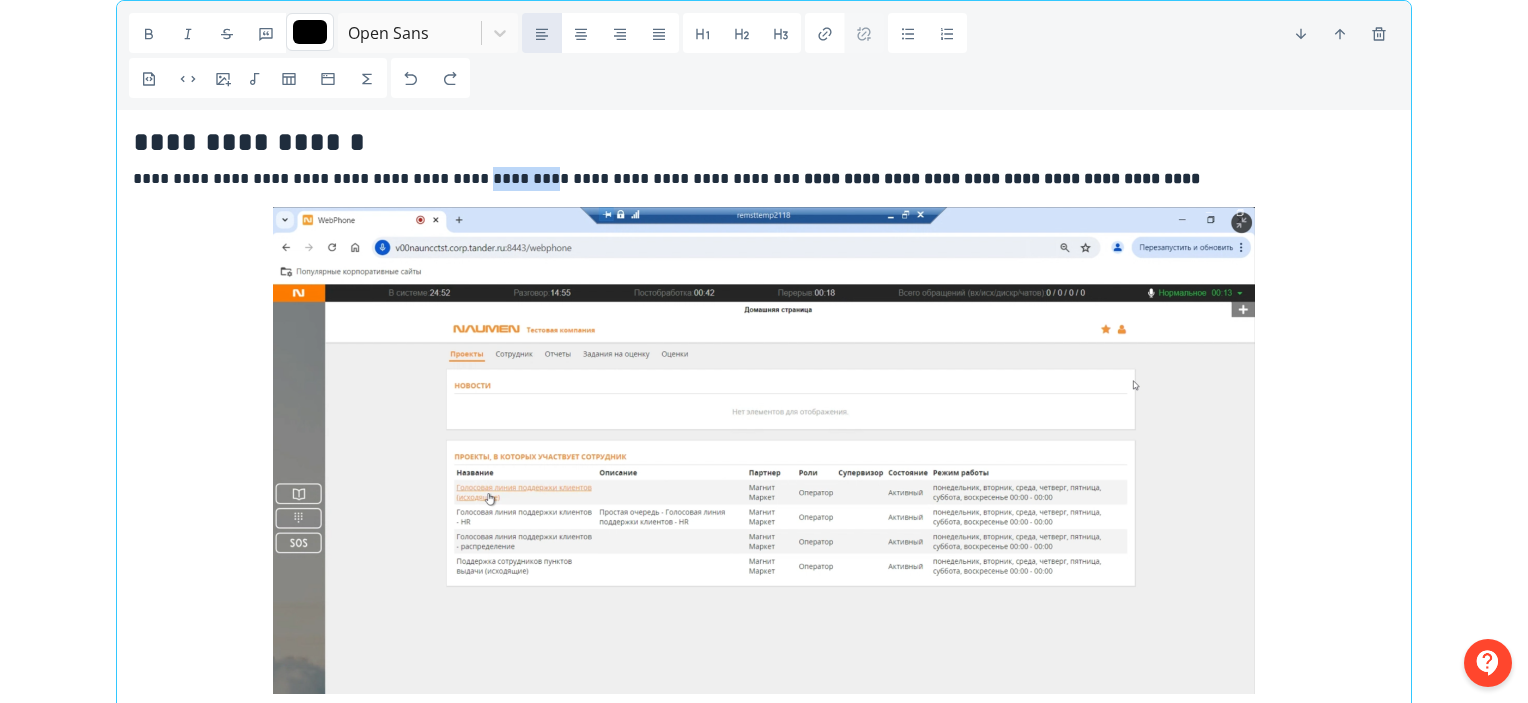 click on "**********" at bounding box center (764, 179) 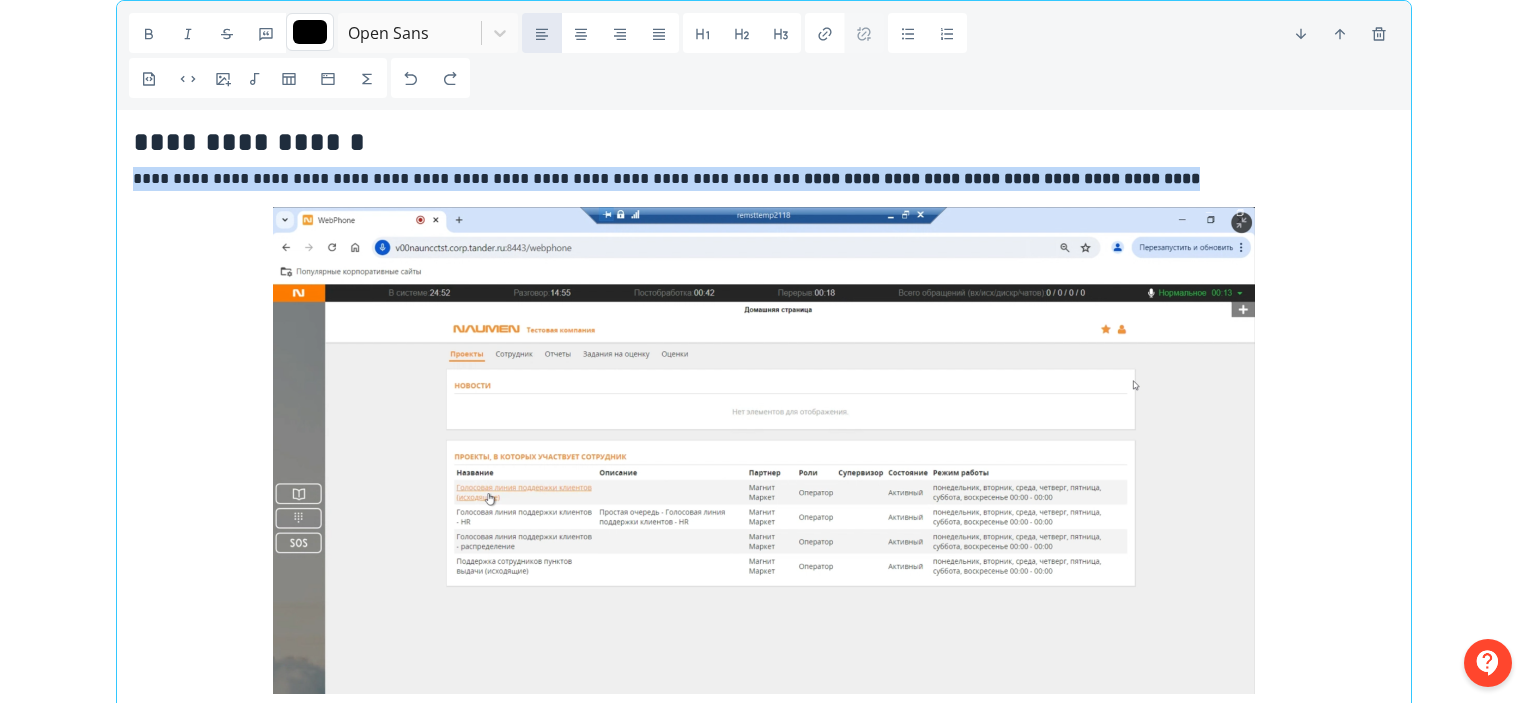 click on "**********" at bounding box center (764, 179) 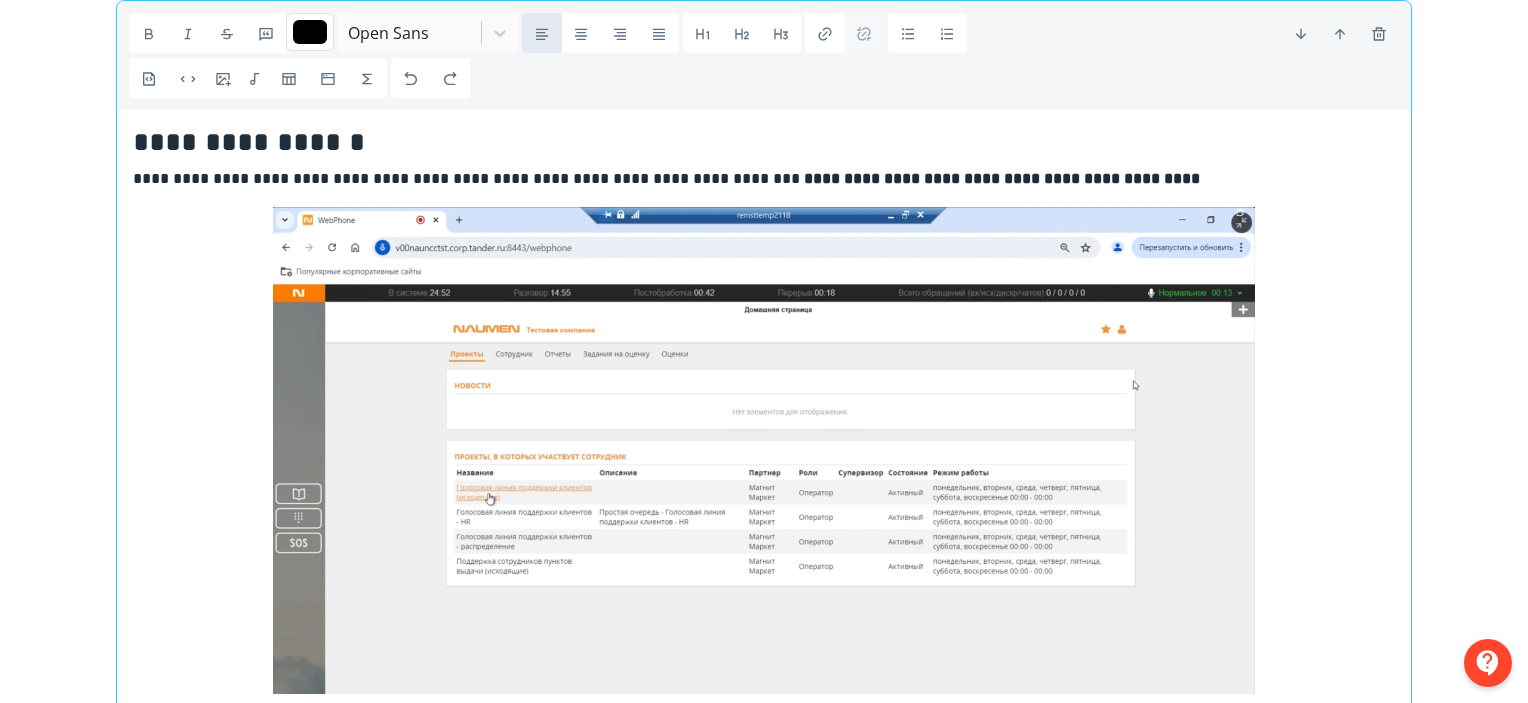 click at bounding box center (764, 454) 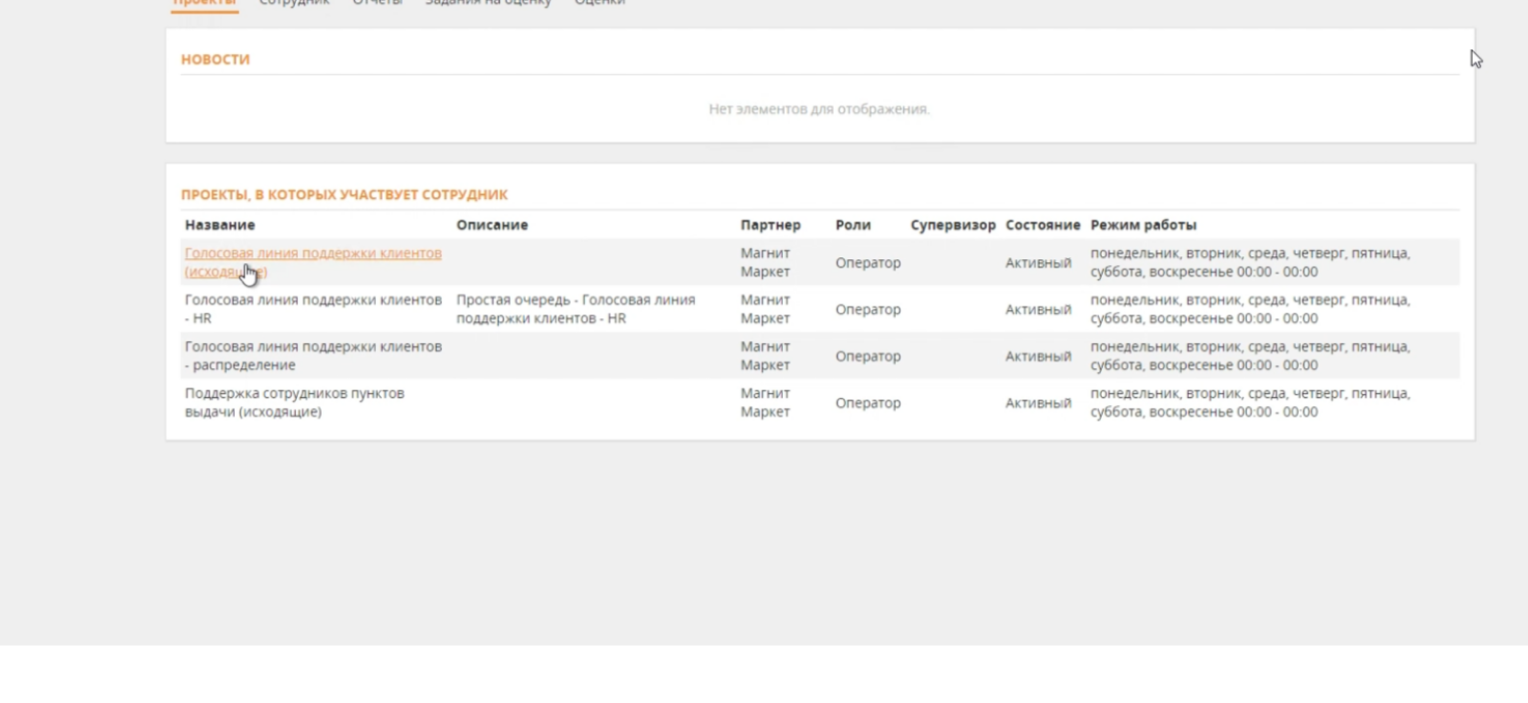 scroll, scrollTop: 472, scrollLeft: 0, axis: vertical 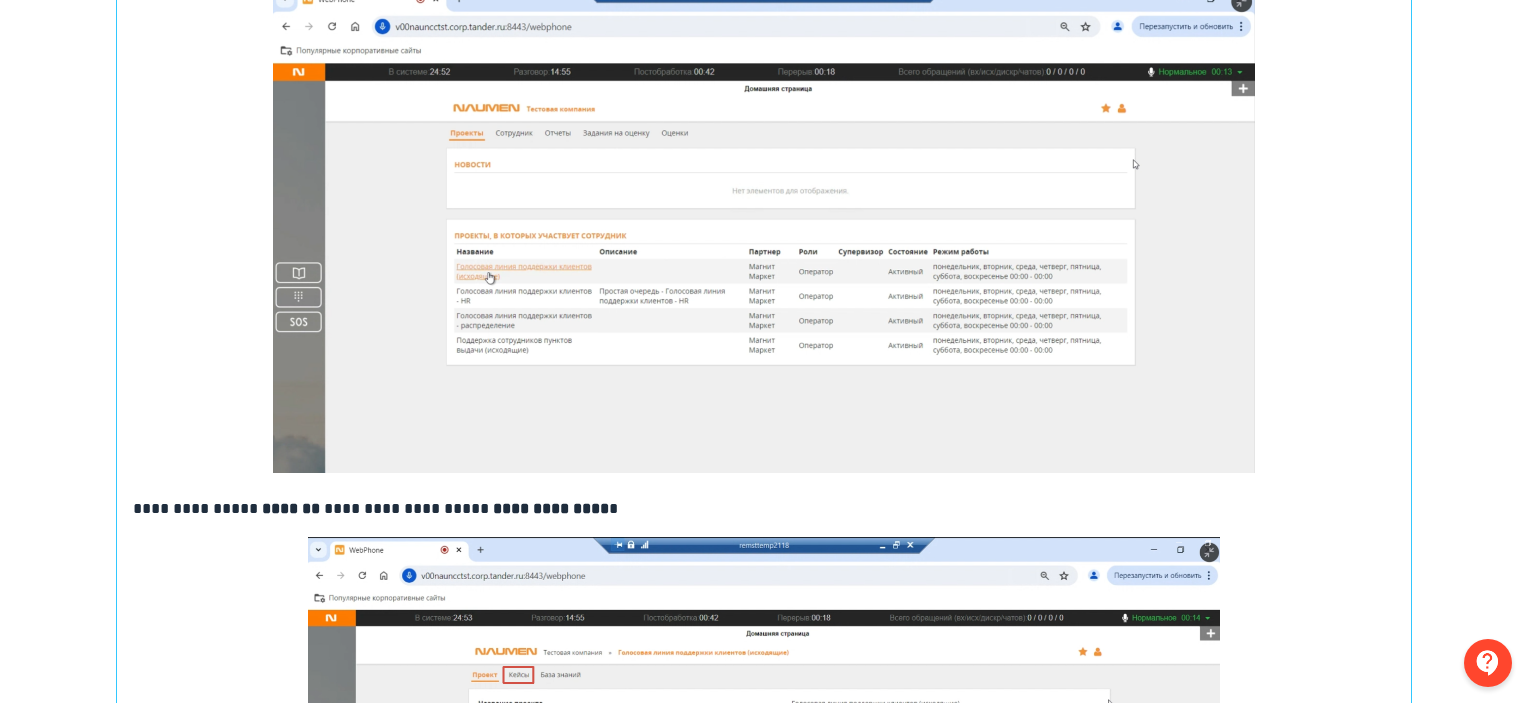 click on "**********" at bounding box center [764, 509] 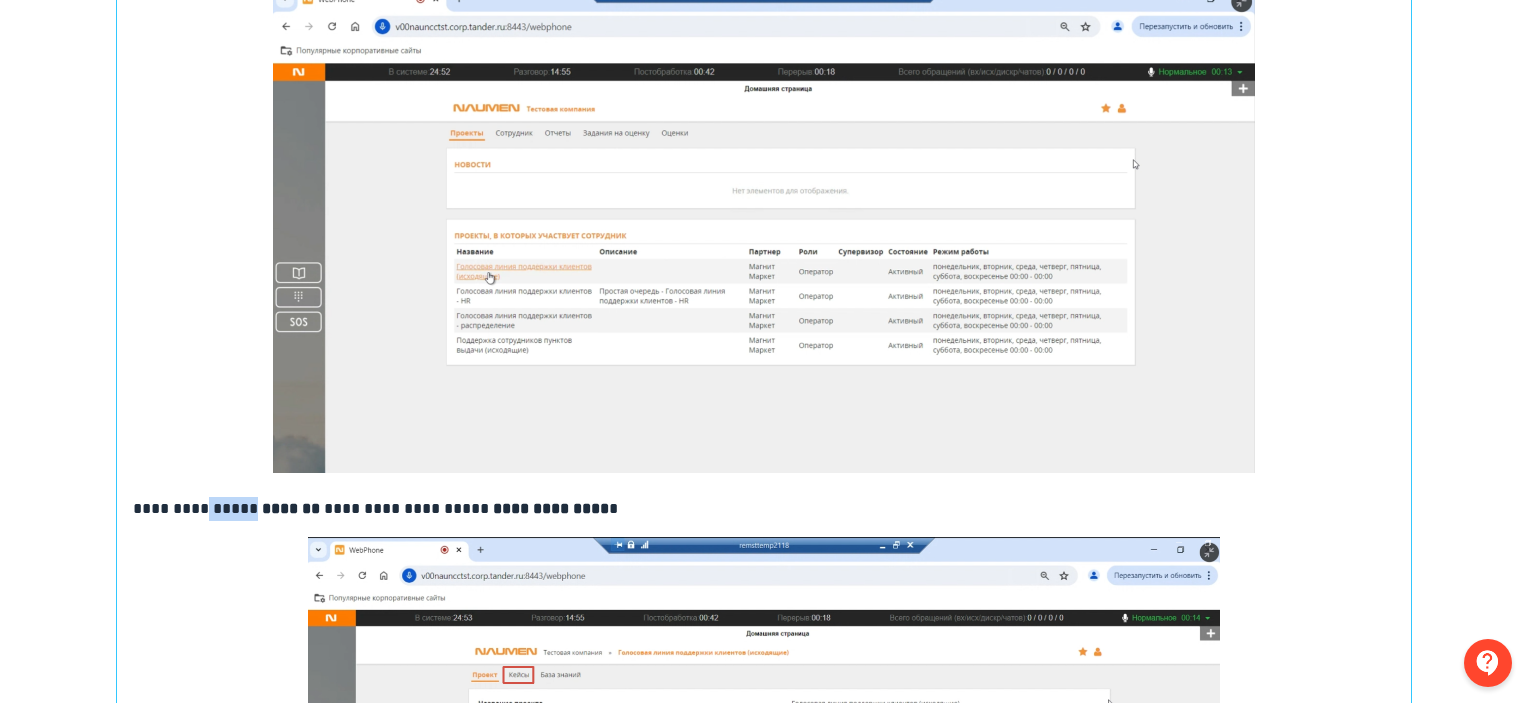 click on "**********" at bounding box center [764, 509] 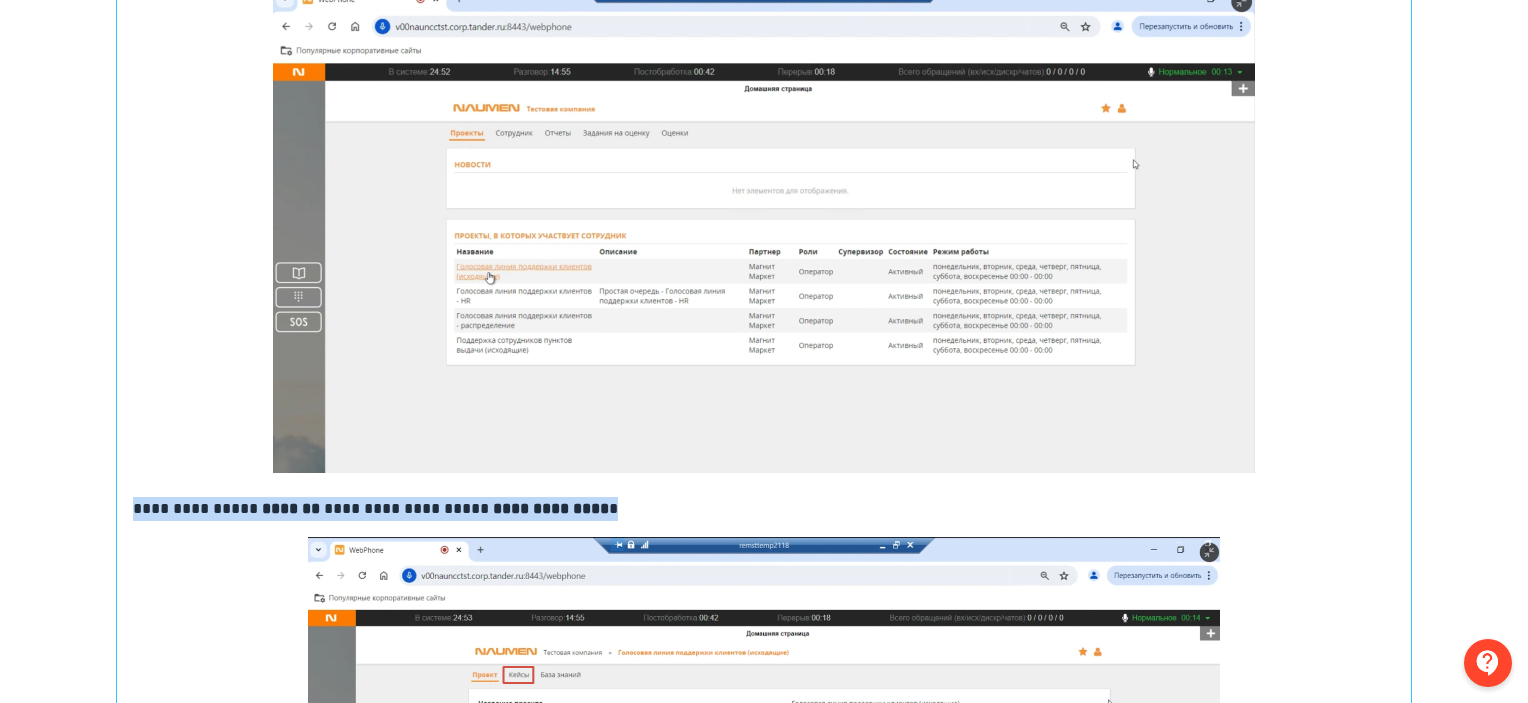 click on "**********" at bounding box center (764, 509) 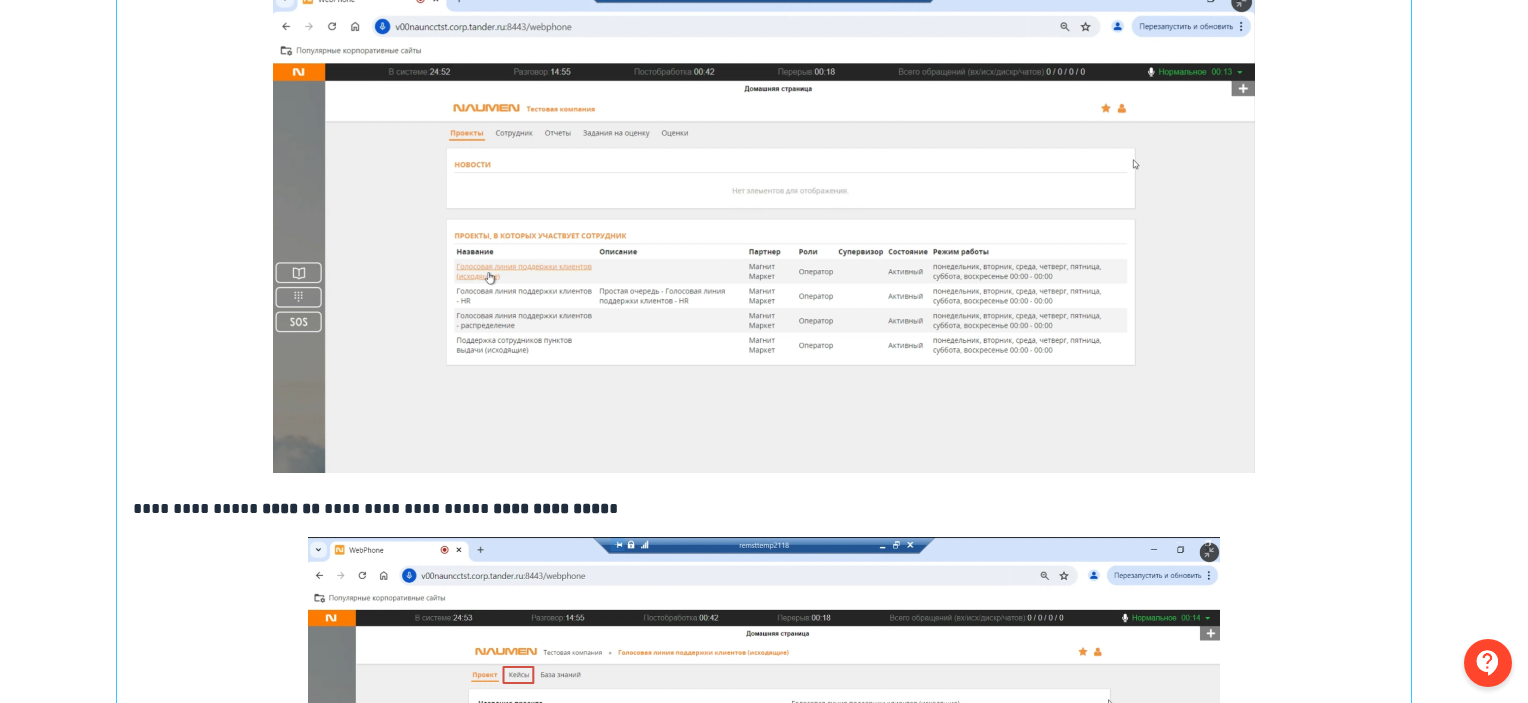 click at bounding box center (764, 233) 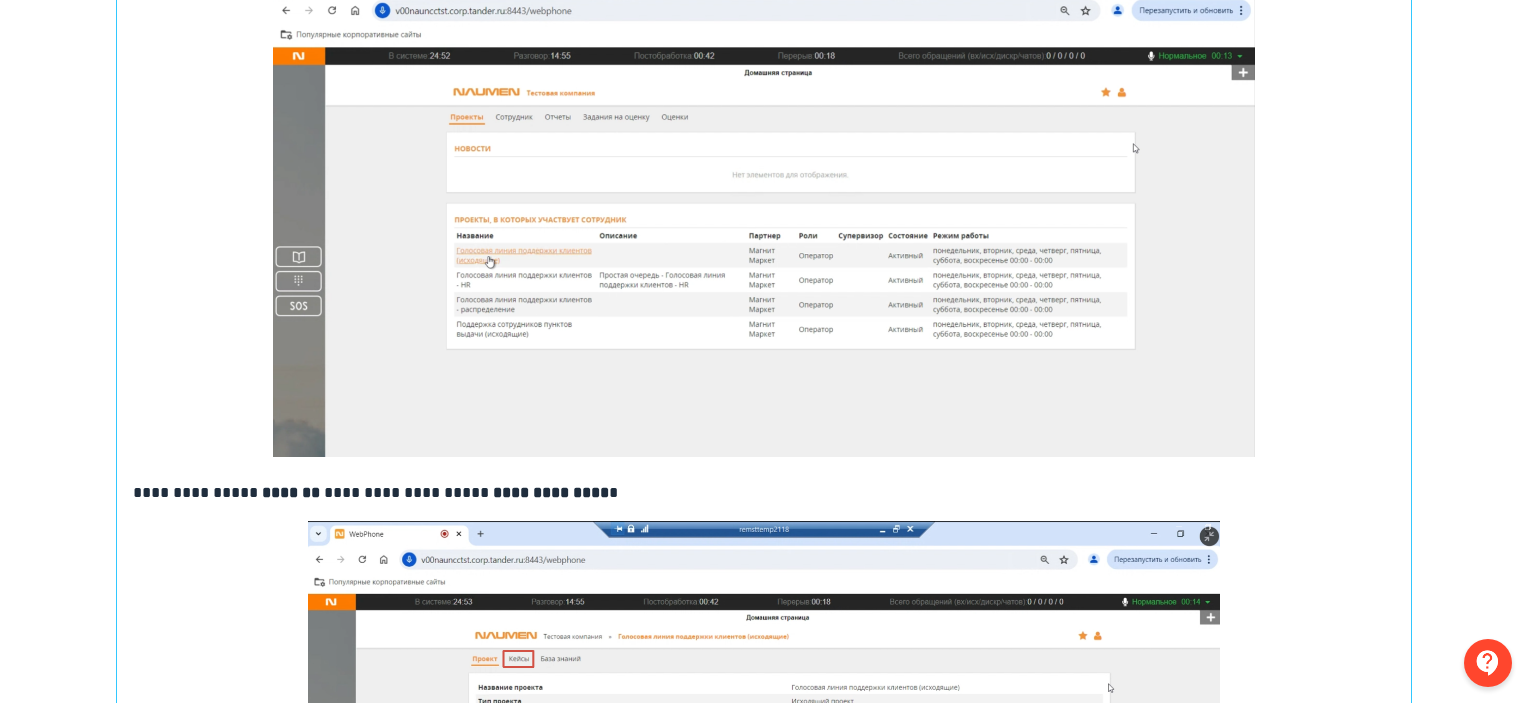 scroll, scrollTop: 0, scrollLeft: 0, axis: both 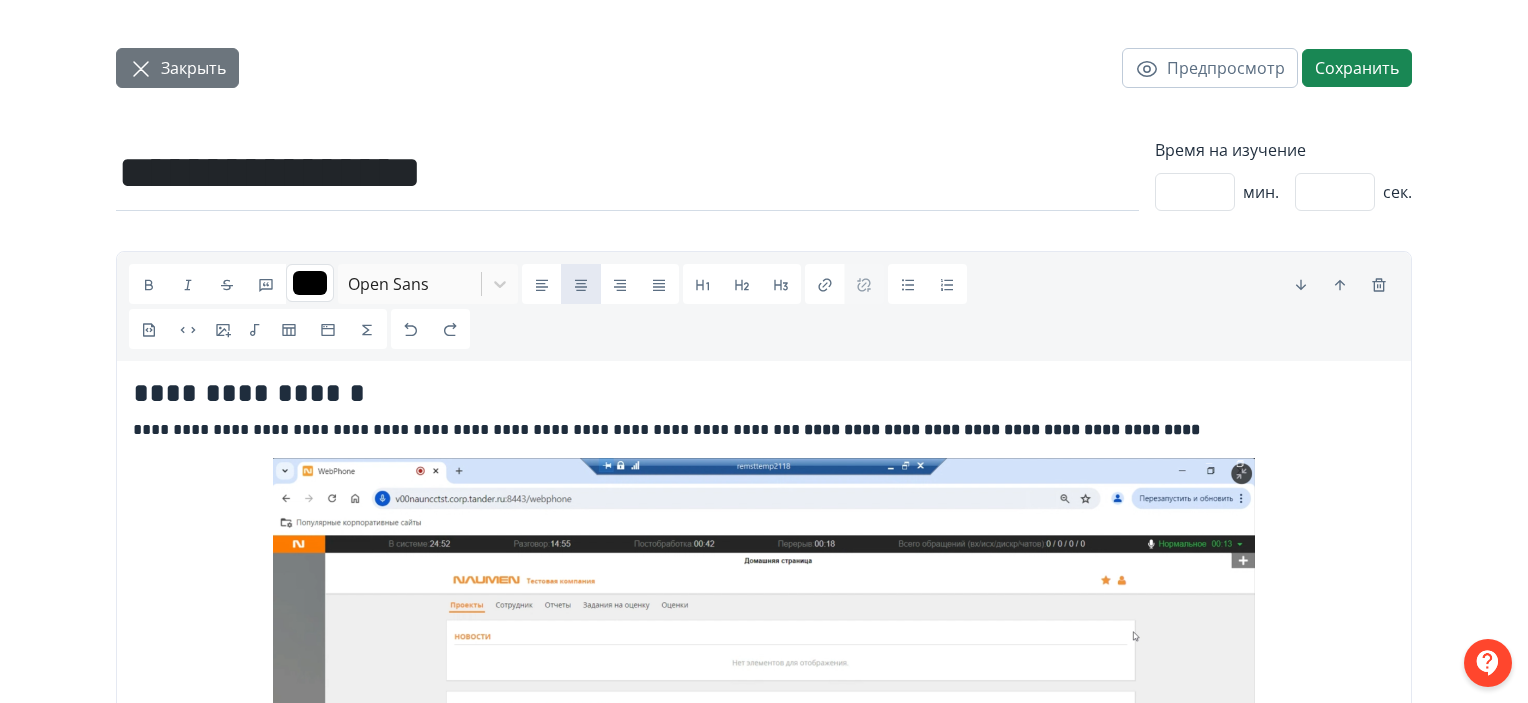 click on "Закрыть" at bounding box center (193, 68) 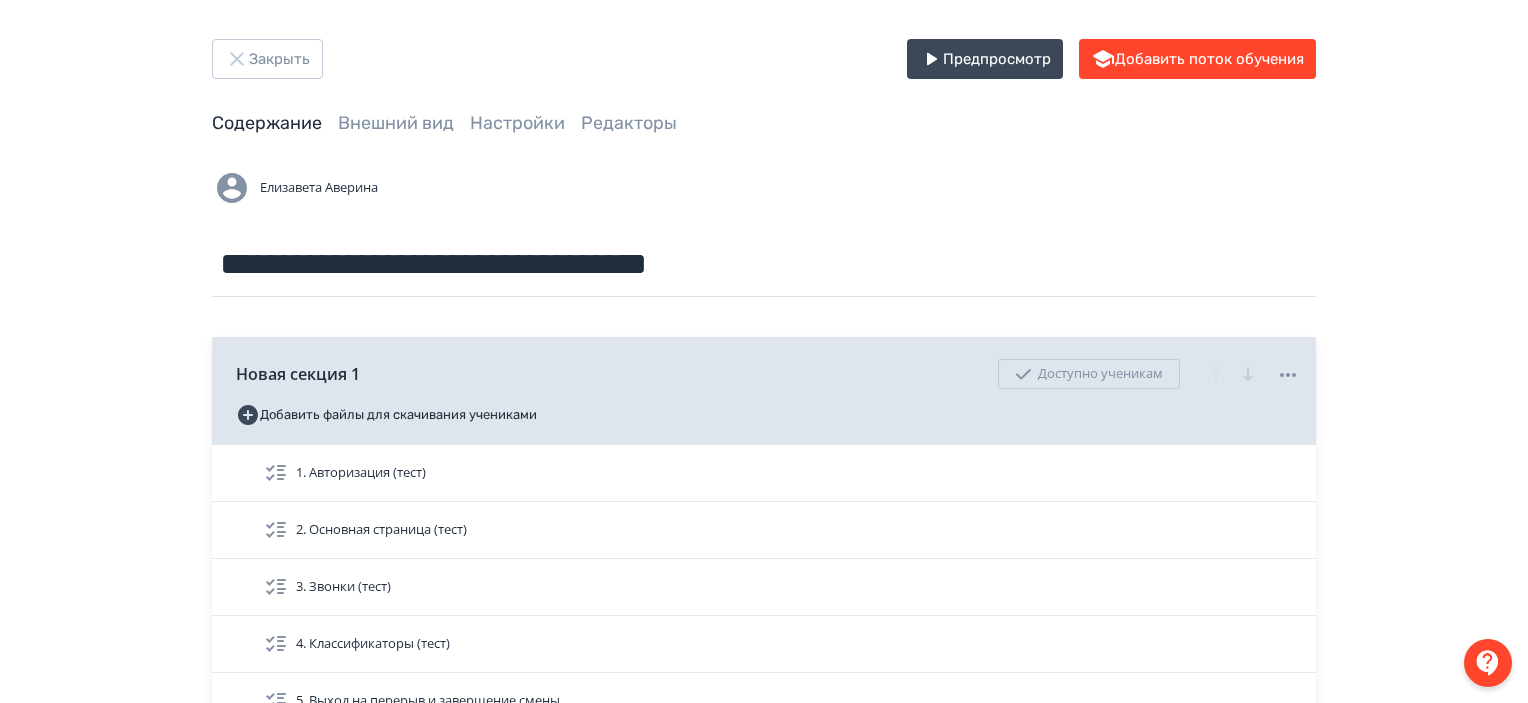 scroll, scrollTop: 0, scrollLeft: 0, axis: both 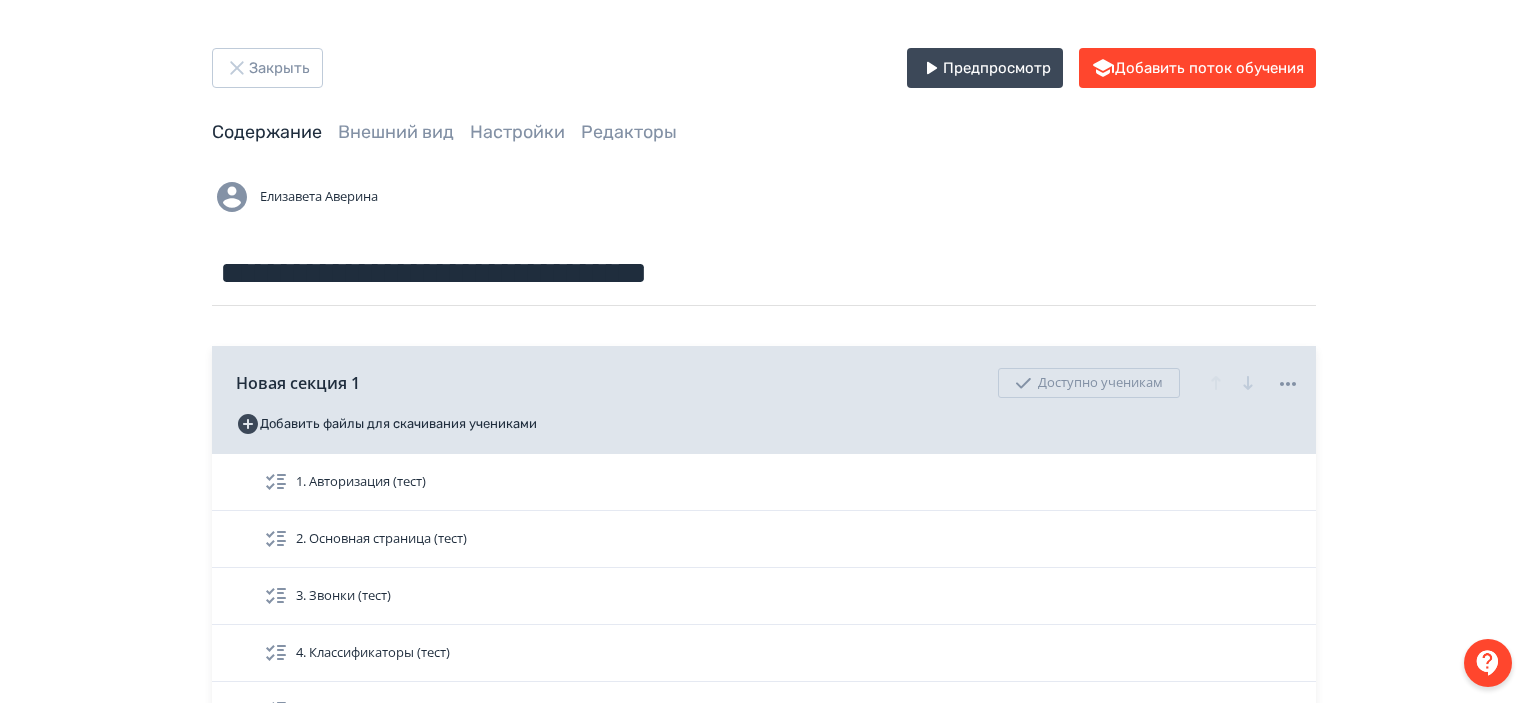 click on "**********" at bounding box center (764, 884) 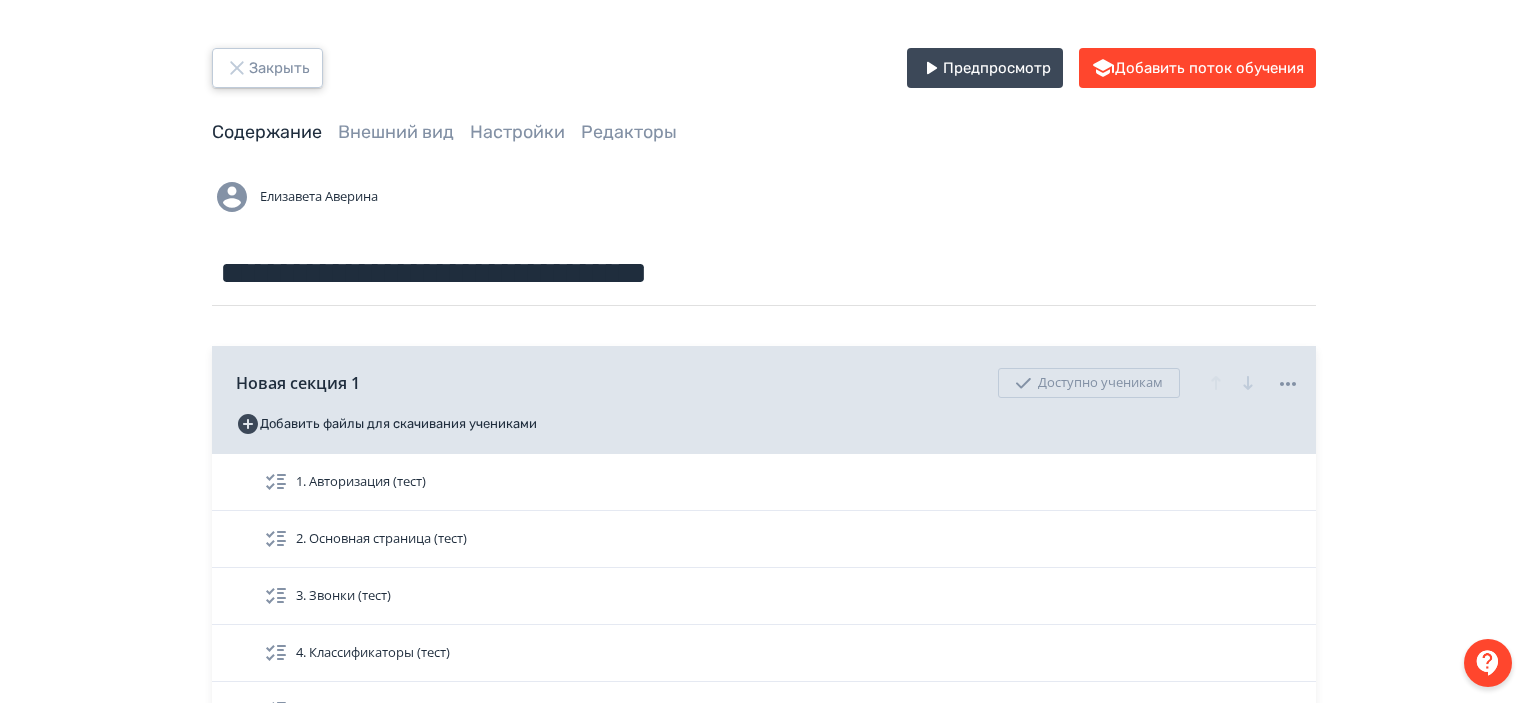 click on "Закрыть" at bounding box center [267, 68] 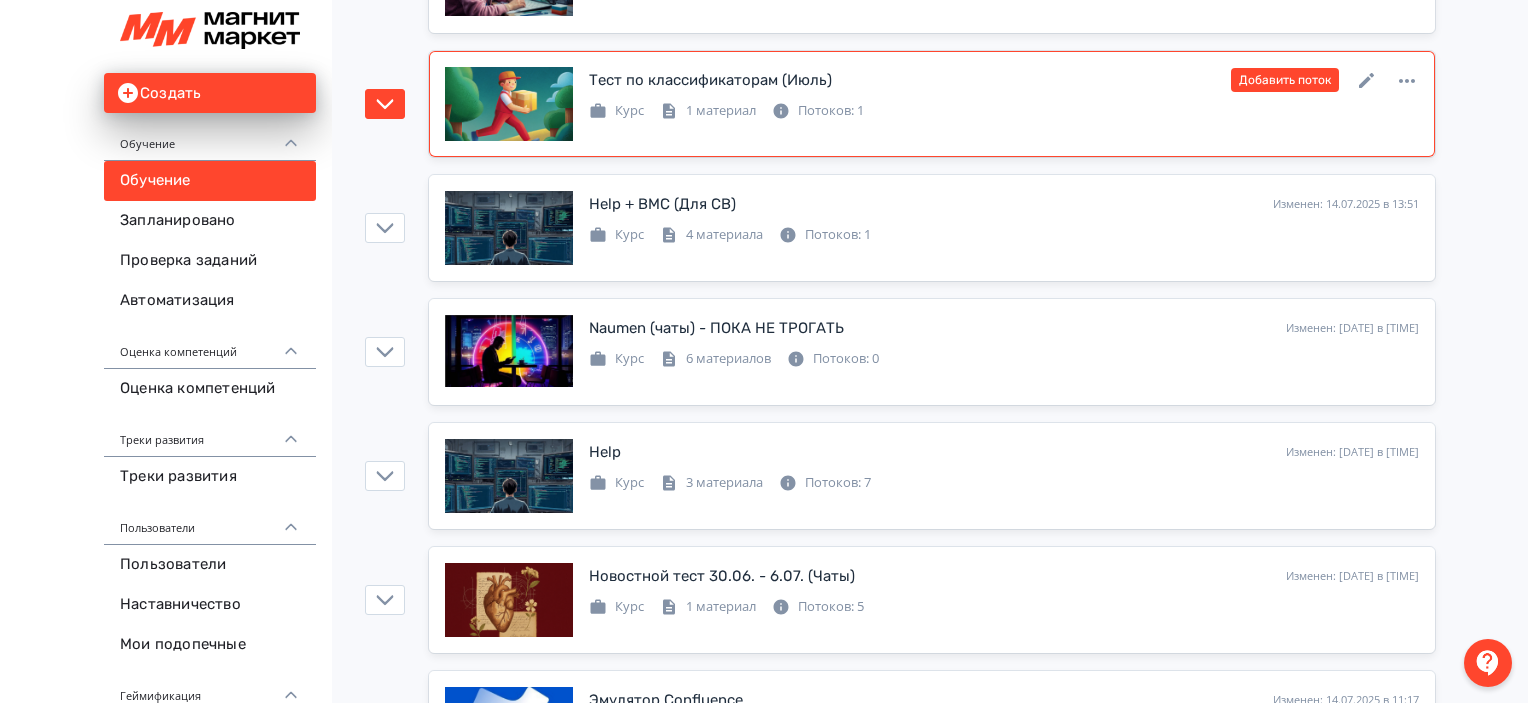 scroll, scrollTop: 468, scrollLeft: 0, axis: vertical 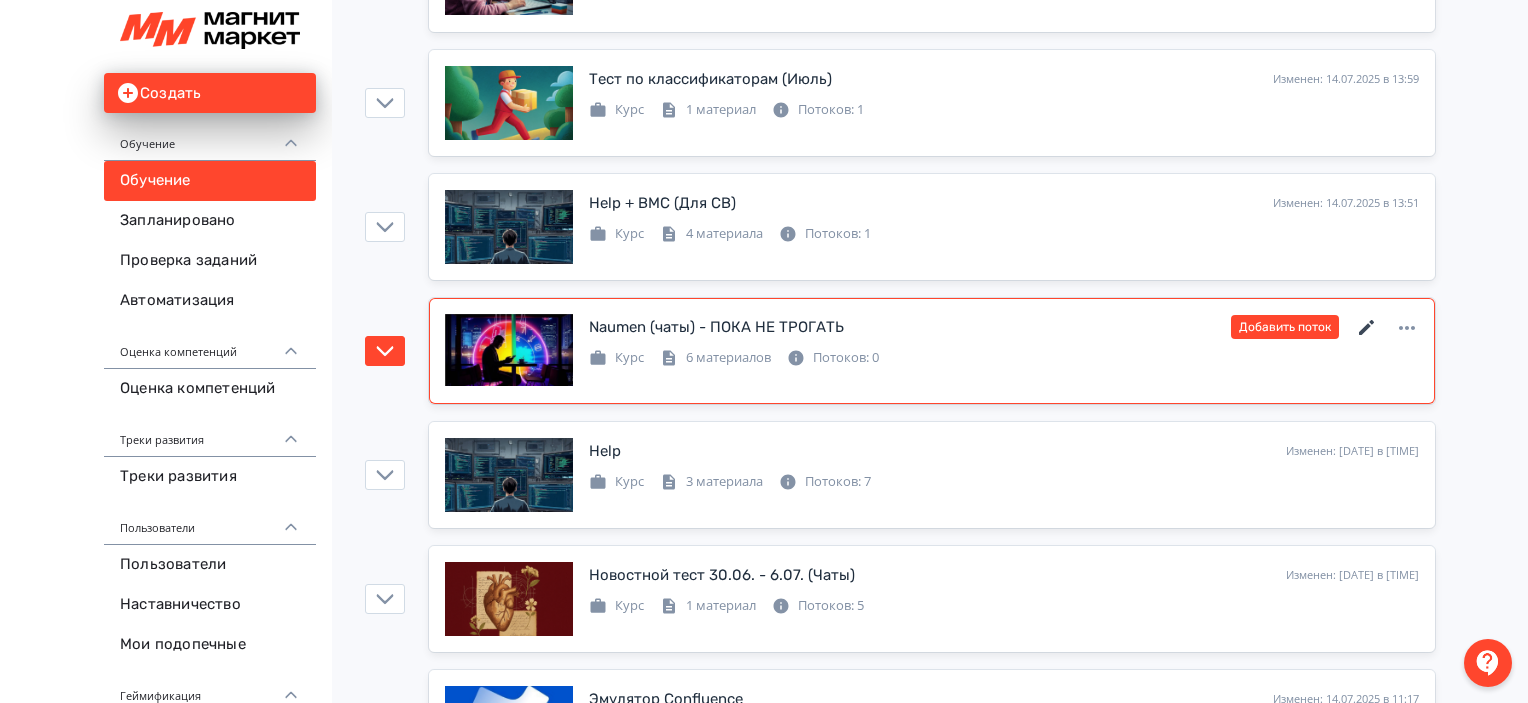 click 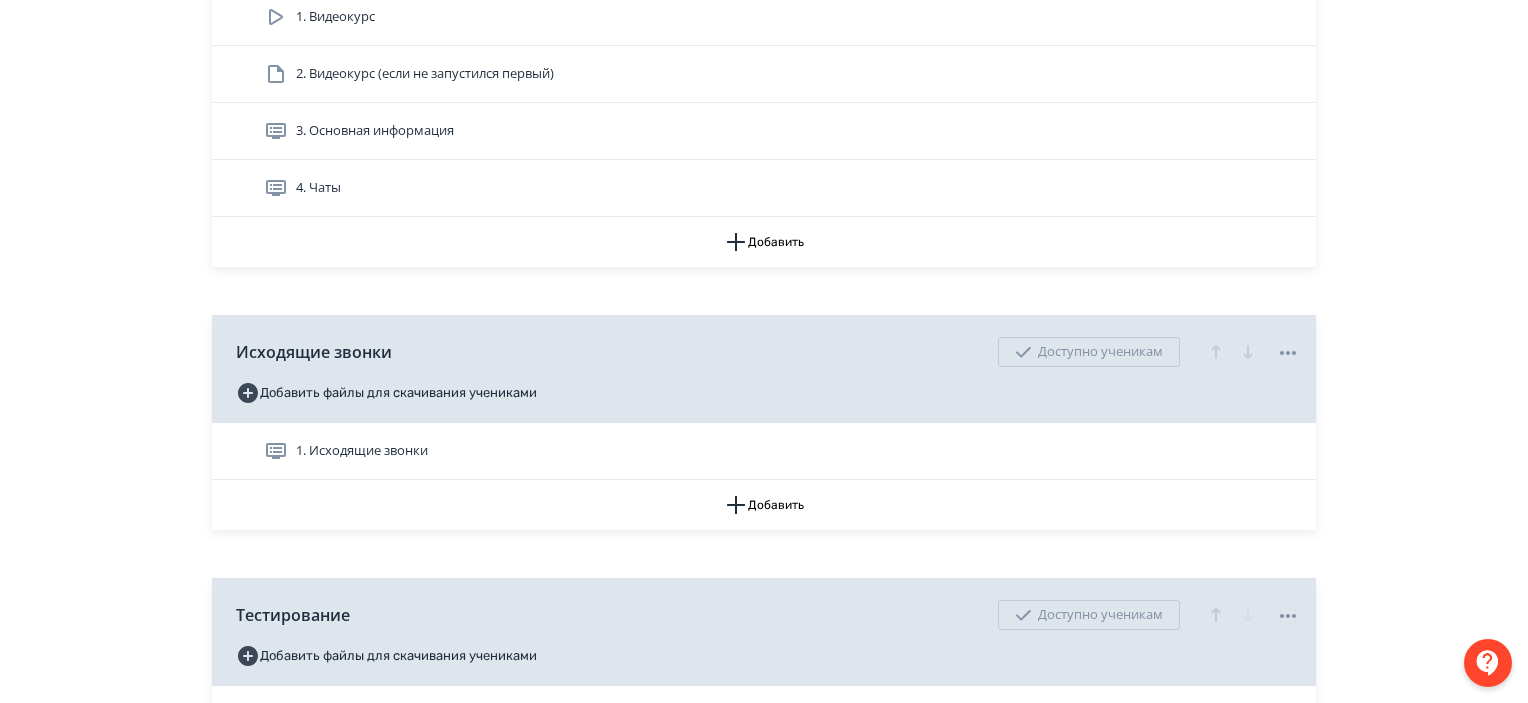 scroll, scrollTop: 467, scrollLeft: 0, axis: vertical 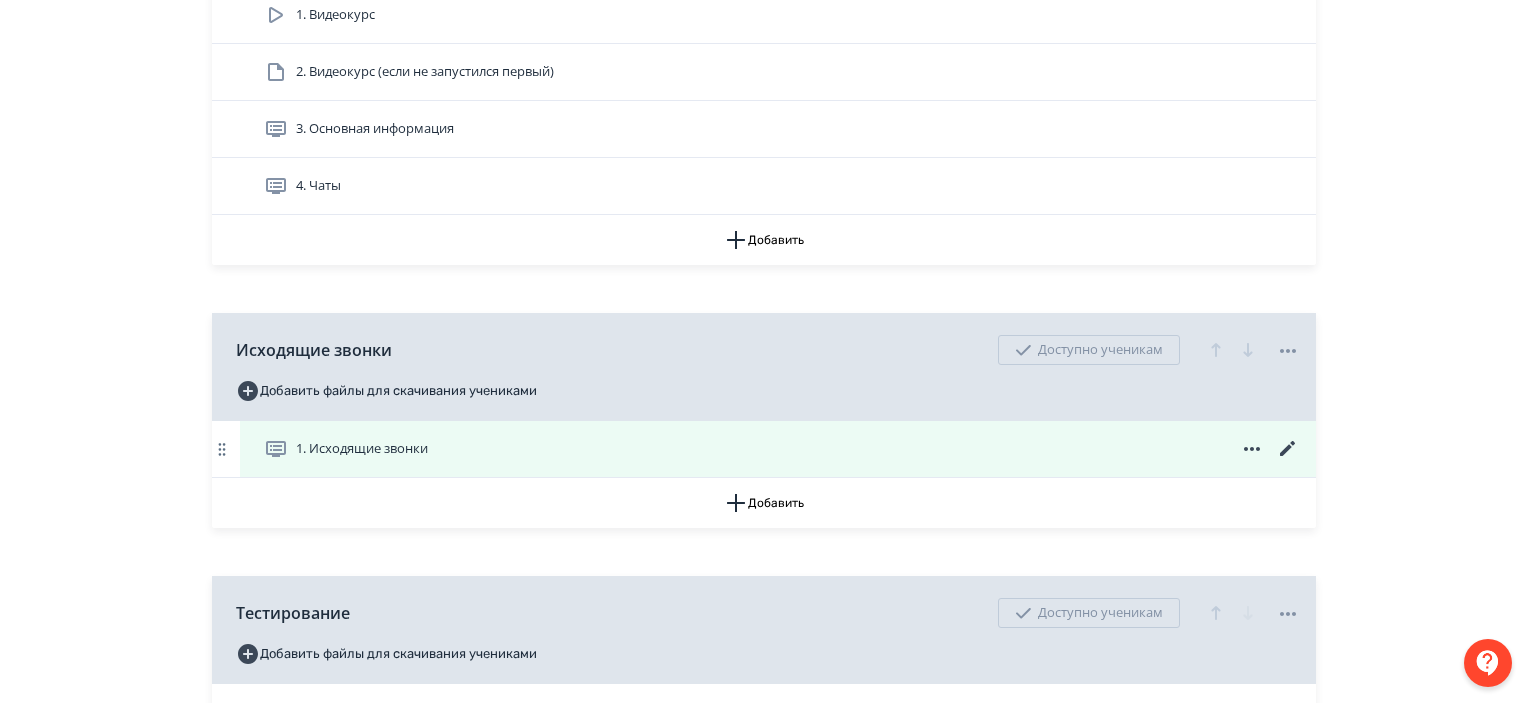 click 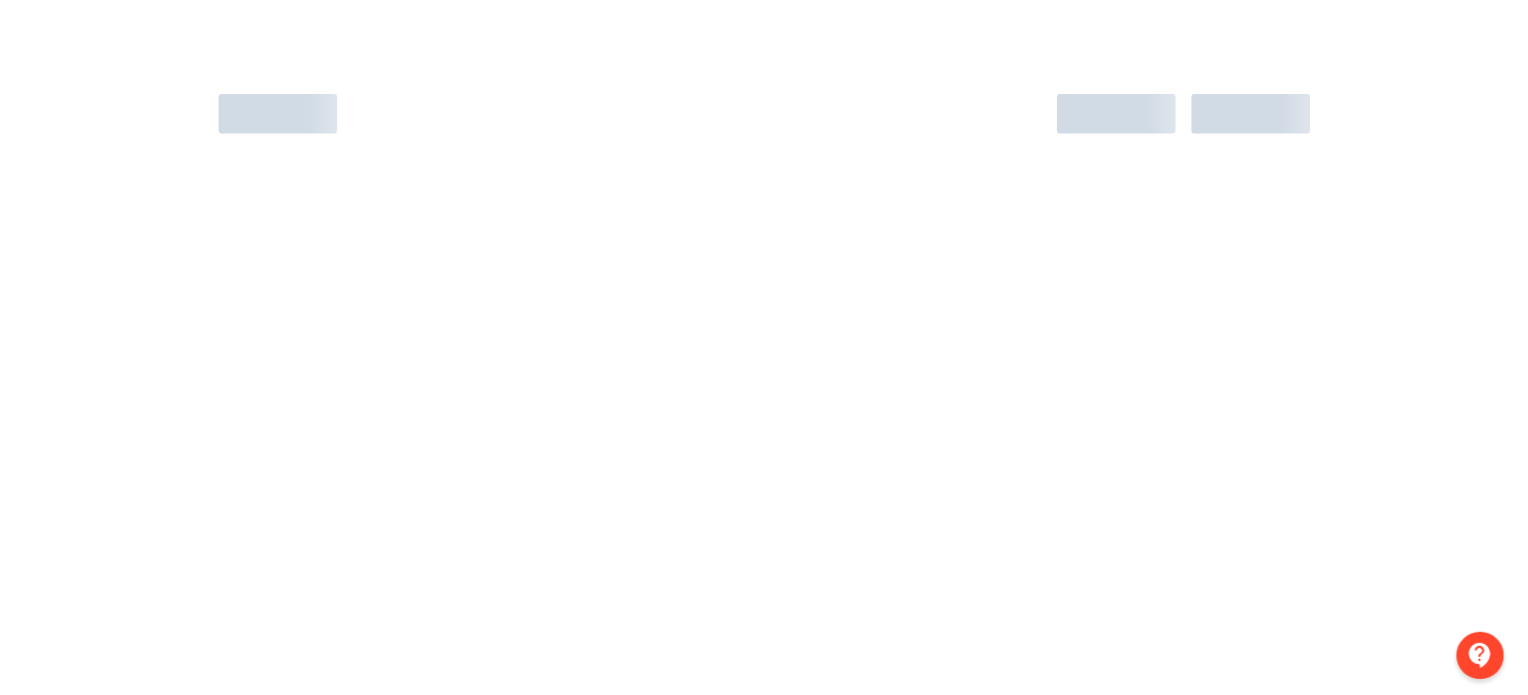 scroll, scrollTop: 0, scrollLeft: 0, axis: both 